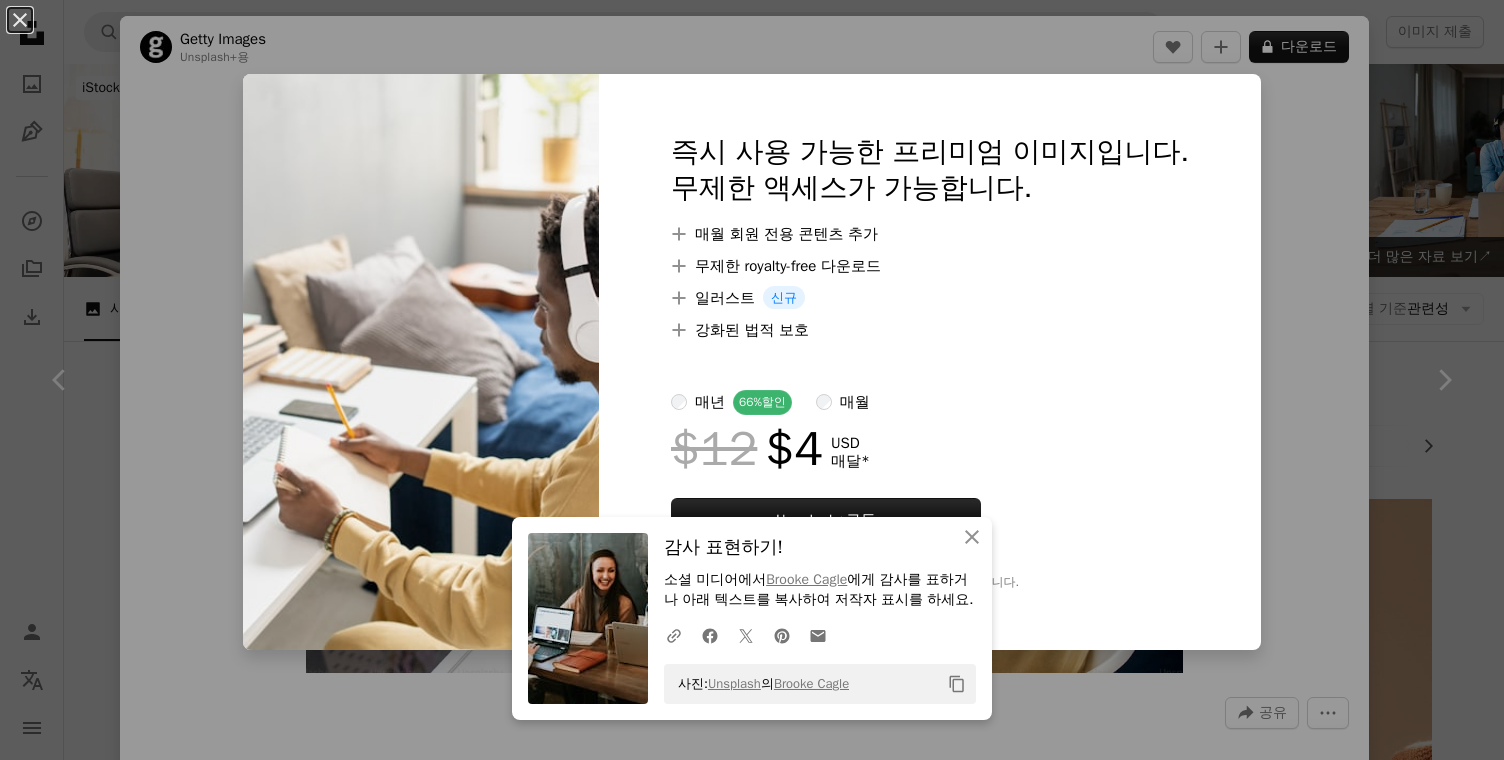 scroll, scrollTop: 2631, scrollLeft: 0, axis: vertical 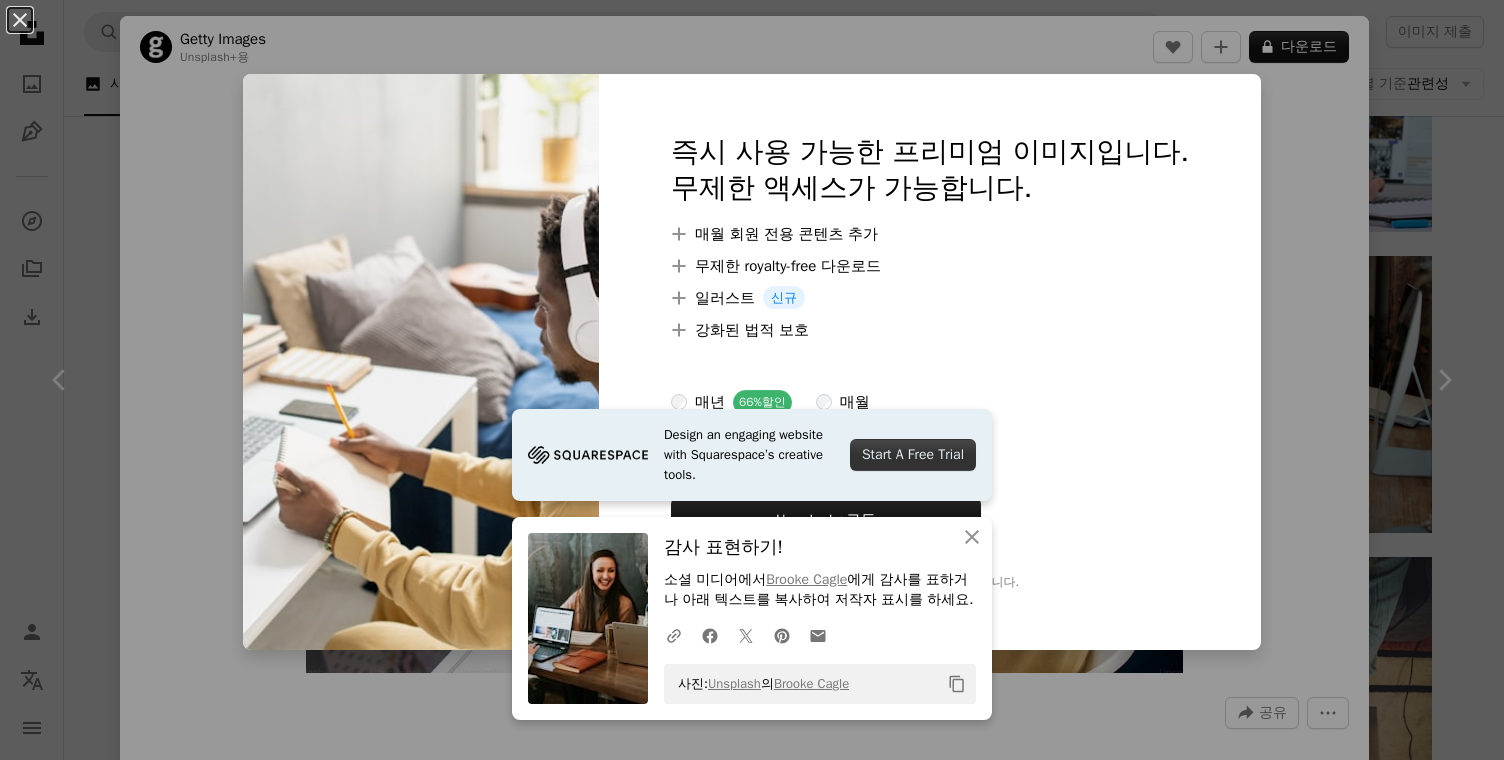 click on "An X shape Design an engaging website with Squarespace’s creative tools. Start A Free Trial An X shape 닫기 감사 표현하기! 소셜 미디어에서  [FIRST] [LAST] 에게 감사를 표하거나 아래 텍스트를 복사하여 저작자 표시를 하세요. A URL sharing icon (chains) Facebook icon X (formerly Twitter) icon Pinterest icon An envelope 사진:  Unsplash 의 [FIRST] [LAST]
Copy content 즉시 사용 가능한 프리미엄 이미지입니다. 무제한 액세스가 가능합니다. A plus sign 매월 회원 전용 콘텐츠 추가 A plus sign 무제한 royalty-free 다운로드 A plus sign 일러스트  신규 A plus sign 강화된 법적 보호 매년 66%  할인 매월 $12   $4 USD 매달 * Unsplash+  구독 *매년 납부 시 선불로  $48  청구 해당 세금 별도. 자동으로 연장됩니다. 언제든지 취소 가능합니다." at bounding box center (752, 380) 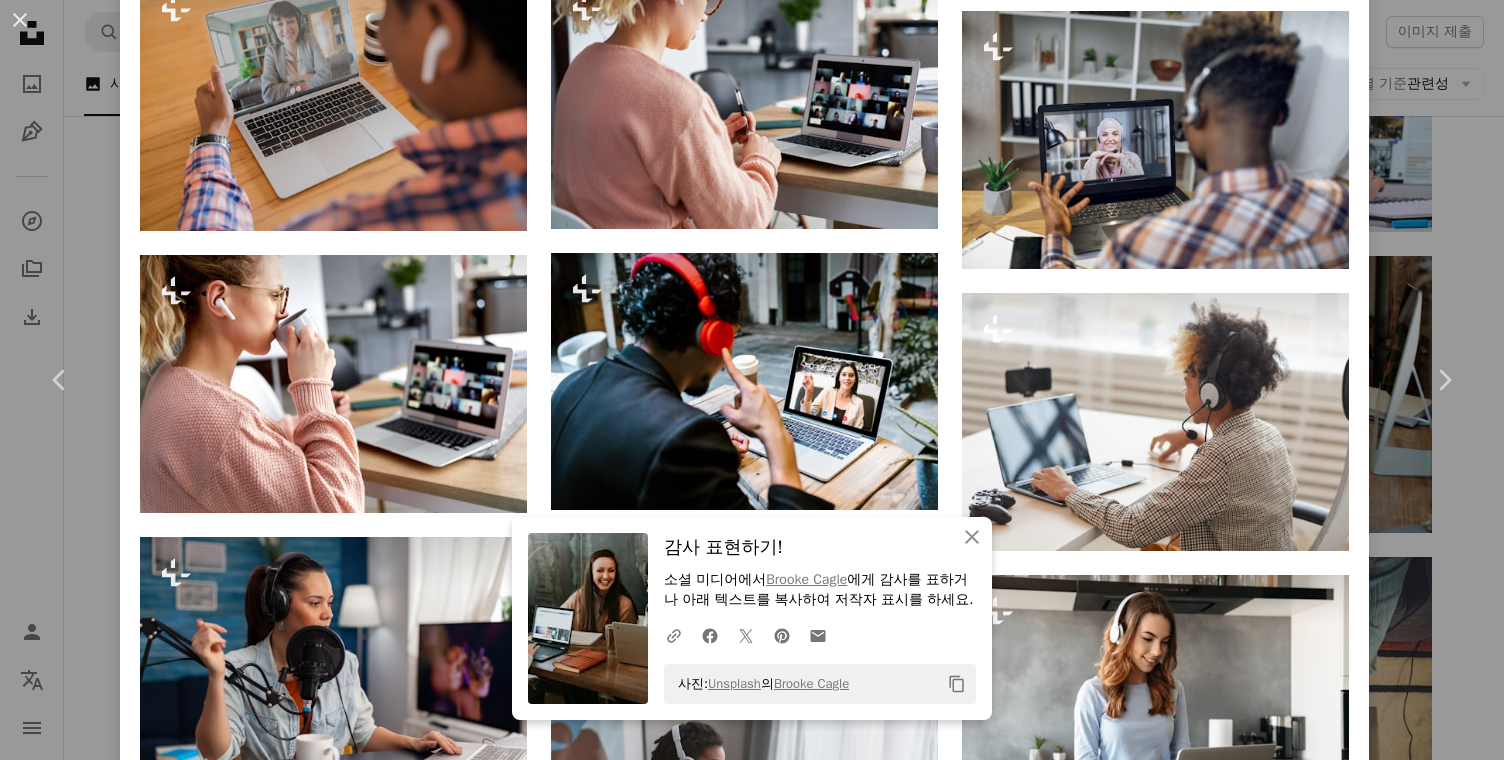 scroll, scrollTop: 2478, scrollLeft: 0, axis: vertical 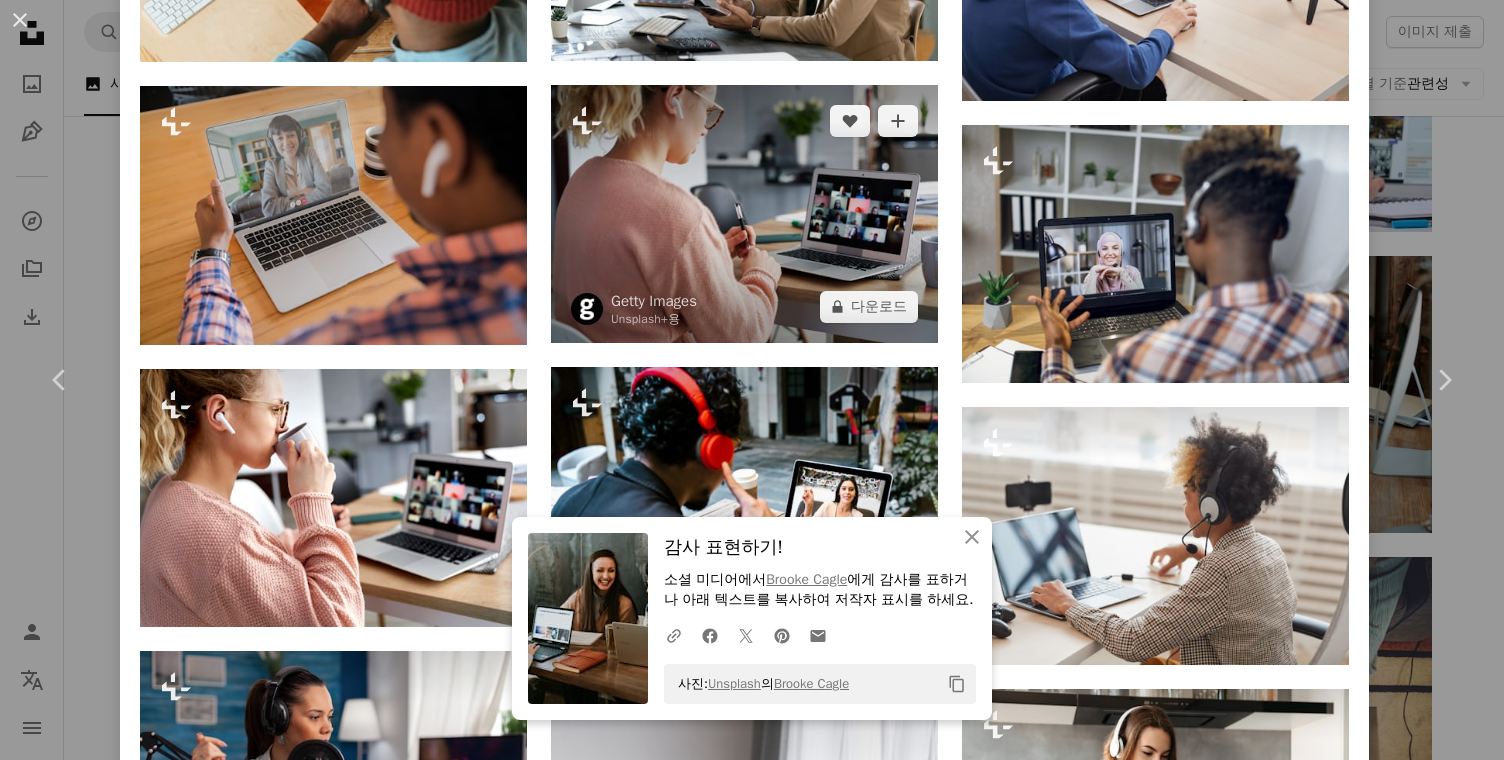 click at bounding box center [744, 214] 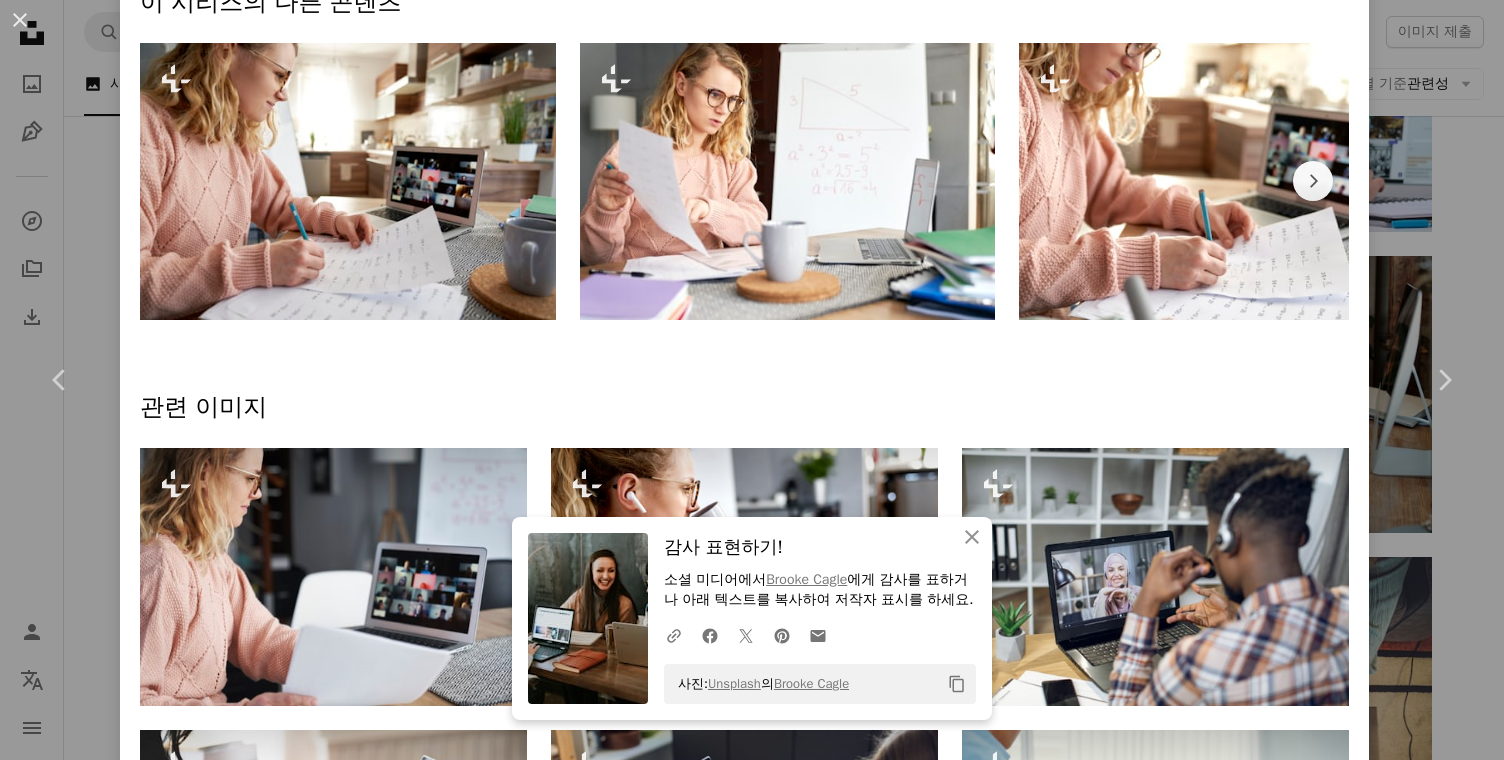scroll, scrollTop: 1001, scrollLeft: 0, axis: vertical 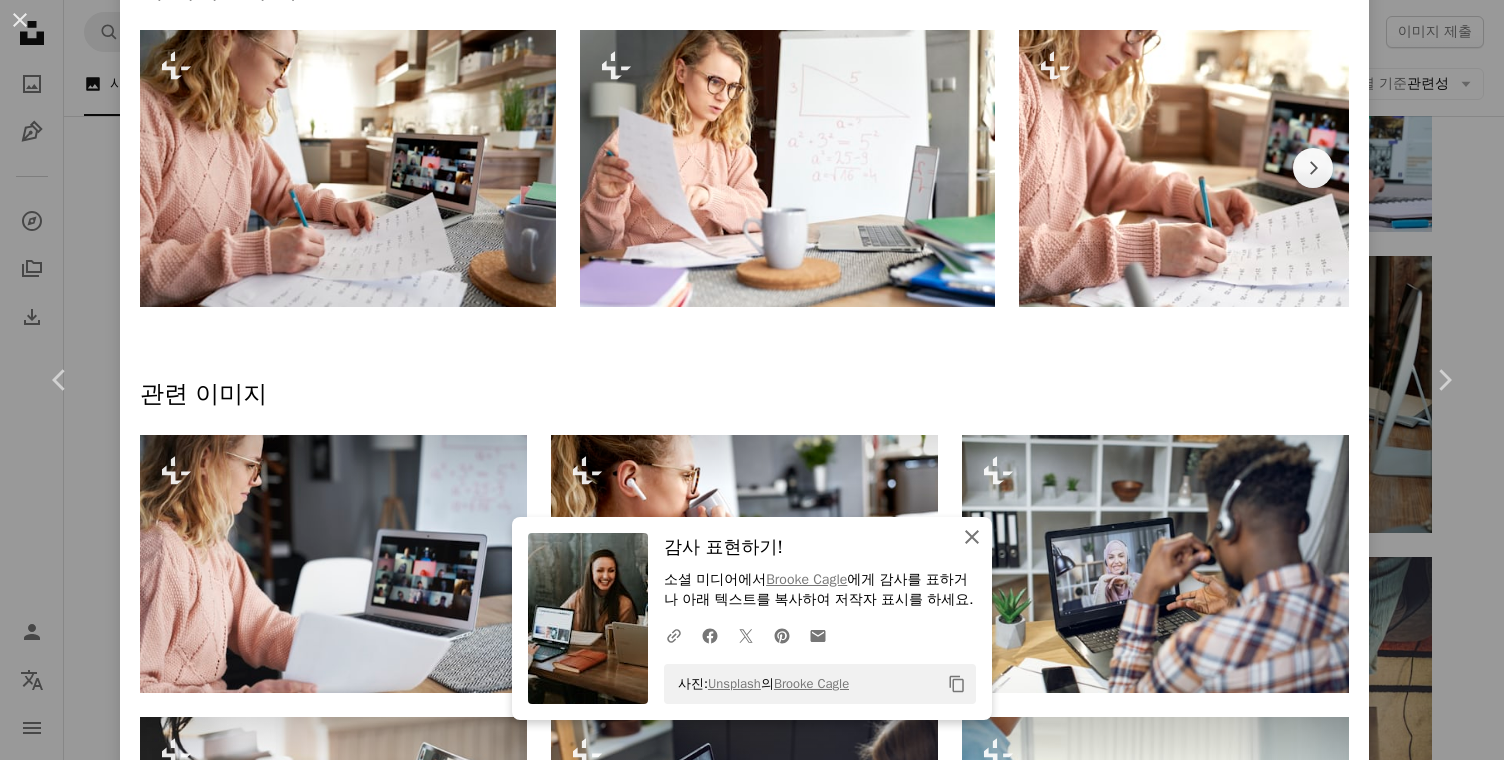 click on "An X shape" 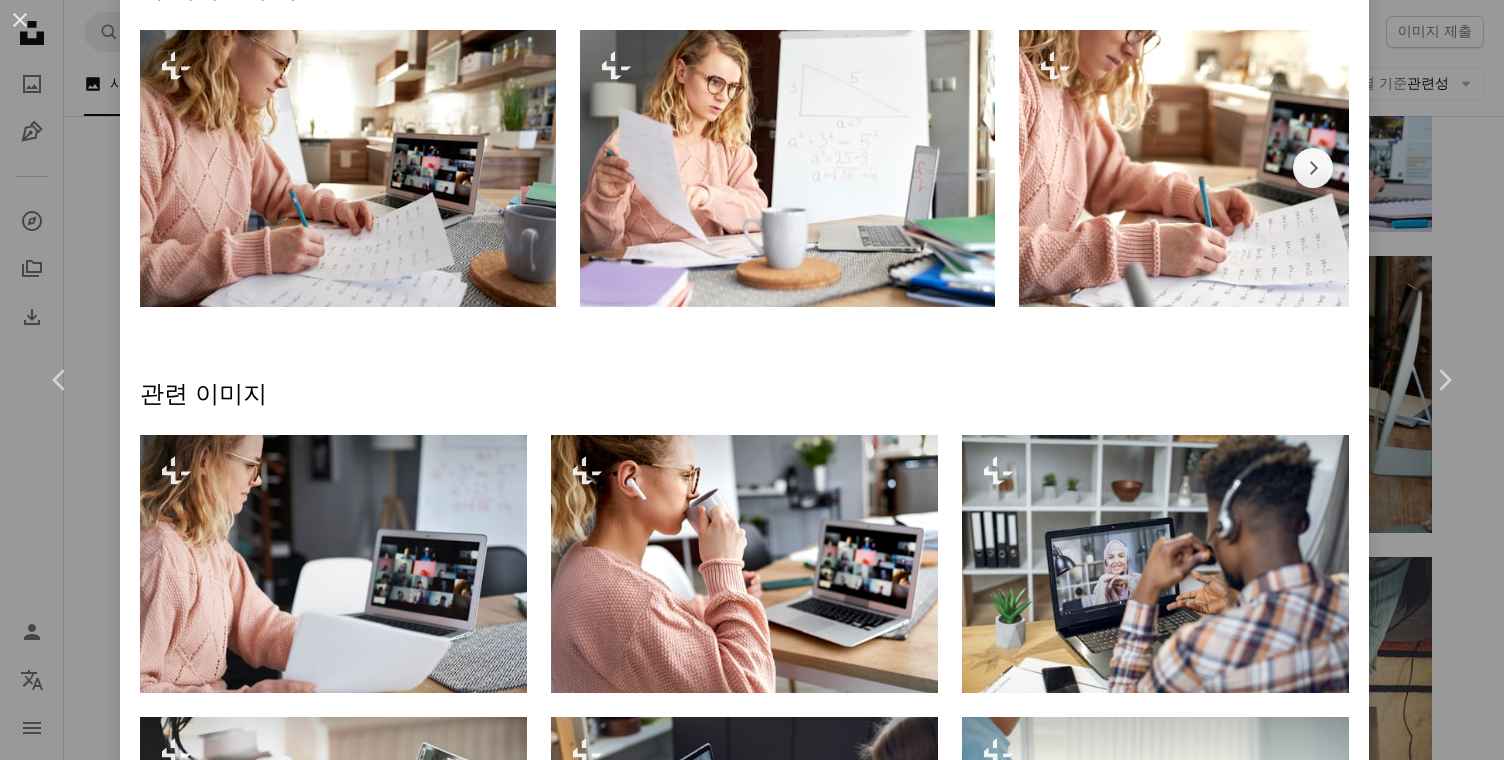 click on "이 시리즈의 다른 콘텐츠 Chevron right Plus sign for Unsplash+ Plus sign for Unsplash+ Plus sign for Unsplash+ Plus sign for Unsplash+ Plus sign for Unsplash+ Plus sign for Unsplash+ Plus sign for Unsplash+ Plus sign for Unsplash+ Plus sign for Unsplash+ Plus sign for Unsplash+ Plus sign for Unsplash+ 관련 이미지 Plus sign for Unsplash+ A heart A plus sign Getty Images Unsplash+ 용 A lock 다운로드 Plus sign for Unsplash+ A heart A plus sign Getty Images Unsplash+ 용 A lock 다운로드 Plus sign for Unsplash+ A heart A plus sign Getty Images Unsplash+ 용 A lock 다운로드 Plus sign for Unsplash+ A heart A plus sign Getty Images Unsplash+ 용 A lock 다운로드 Plus sign for Unsplash+ A heart A plus sign Getty Images Unsplash+ 용 A lock 다운로드 Plus sign for Unsplash+ A heart A plus sign Getty Images Unsplash+ 용 A lock 다운로드 Plus sign for Unsplash+ A heart A plus sign Getty Images Unsplash+ 용 A lock 다운로드 Plus sign for Unsplash+ A heart A plus sign Getty Images Unsplash+ 용 A lock 용" at bounding box center (744, 1123) 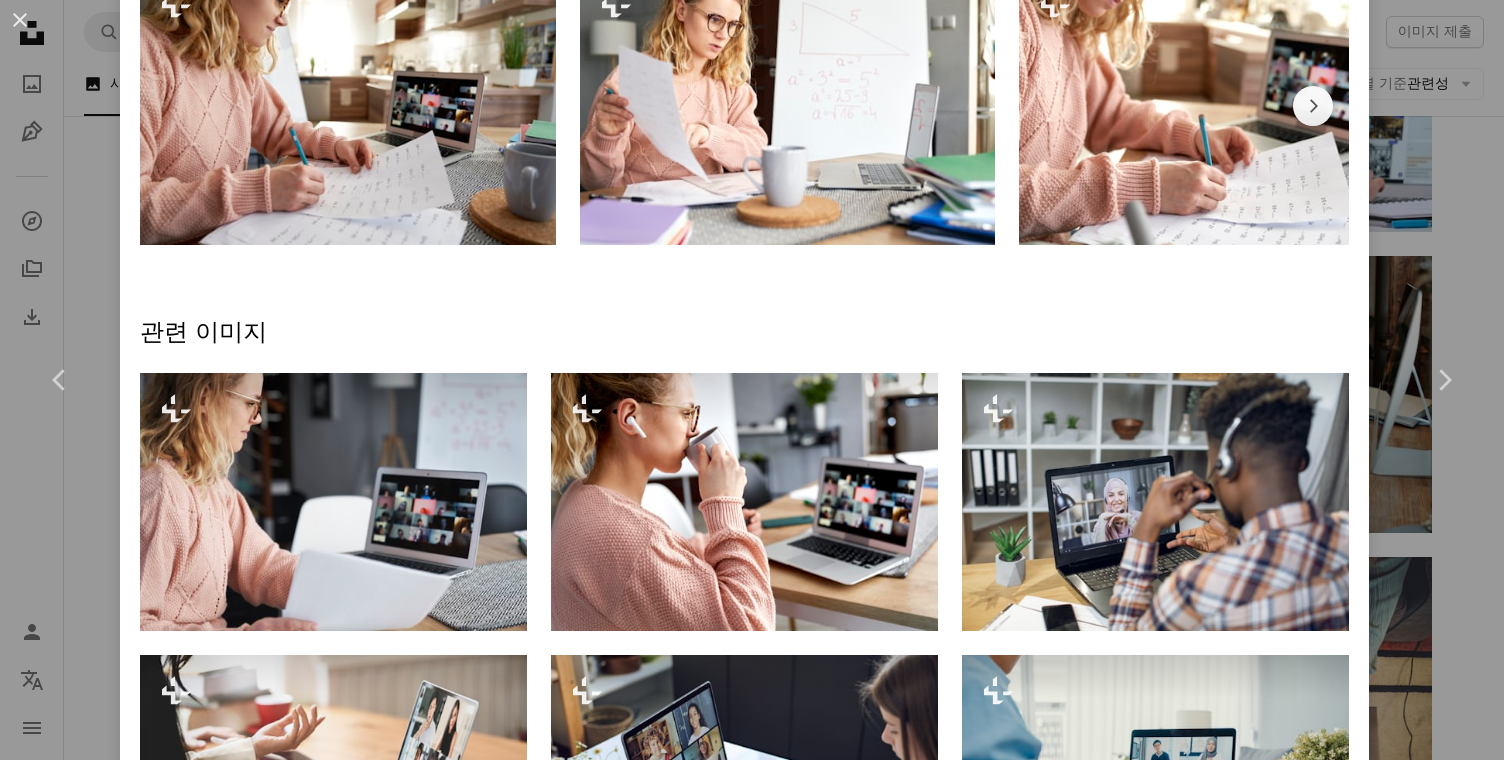 click on "이 시리즈의 다른 콘텐츠 Chevron right Plus sign for Unsplash+ Plus sign for Unsplash+ Plus sign for Unsplash+ Plus sign for Unsplash+ Plus sign for Unsplash+ Plus sign for Unsplash+ Plus sign for Unsplash+ Plus sign for Unsplash+ Plus sign for Unsplash+ Plus sign for Unsplash+ Plus sign for Unsplash+ 관련 이미지 Plus sign for Unsplash+ A heart A plus sign Getty Images Unsplash+ 용 A lock 다운로드 Plus sign for Unsplash+ A heart A plus sign Getty Images Unsplash+ 용 A lock 다운로드 Plus sign for Unsplash+ A heart A plus sign Getty Images Unsplash+ 용 A lock 다운로드 Plus sign for Unsplash+ A heart A plus sign Getty Images Unsplash+ 용 A lock 다운로드 Plus sign for Unsplash+ A heart A plus sign Getty Images Unsplash+ 용 A lock 다운로드 Plus sign for Unsplash+ A heart A plus sign Getty Images Unsplash+ 용 A lock 다운로드 Plus sign for Unsplash+ A heart A plus sign Getty Images Unsplash+ 용 A lock 다운로드 Plus sign for Unsplash+ A heart A plus sign Getty Images Unsplash+ 용 A lock 용" at bounding box center [744, 1061] 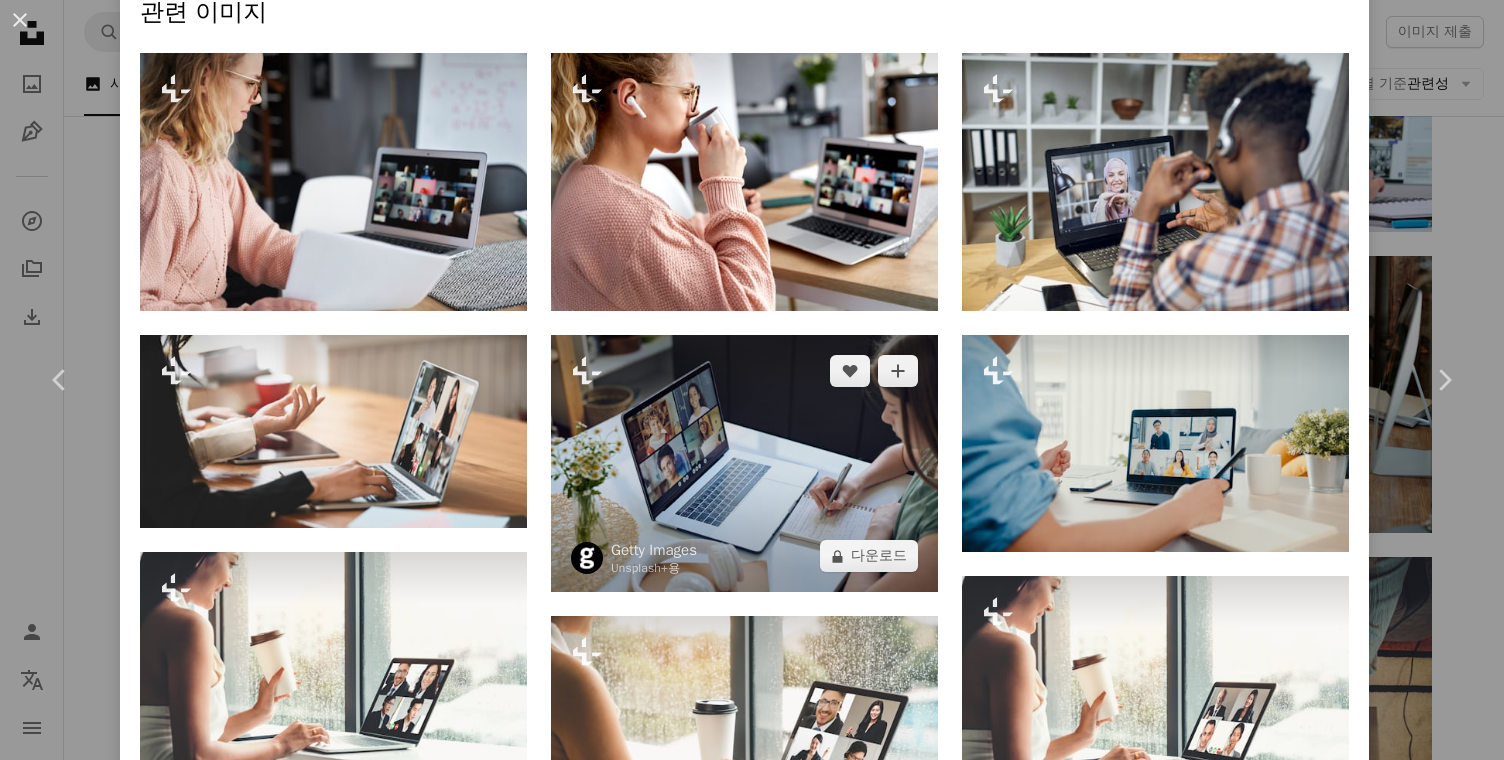 click at bounding box center (744, 464) 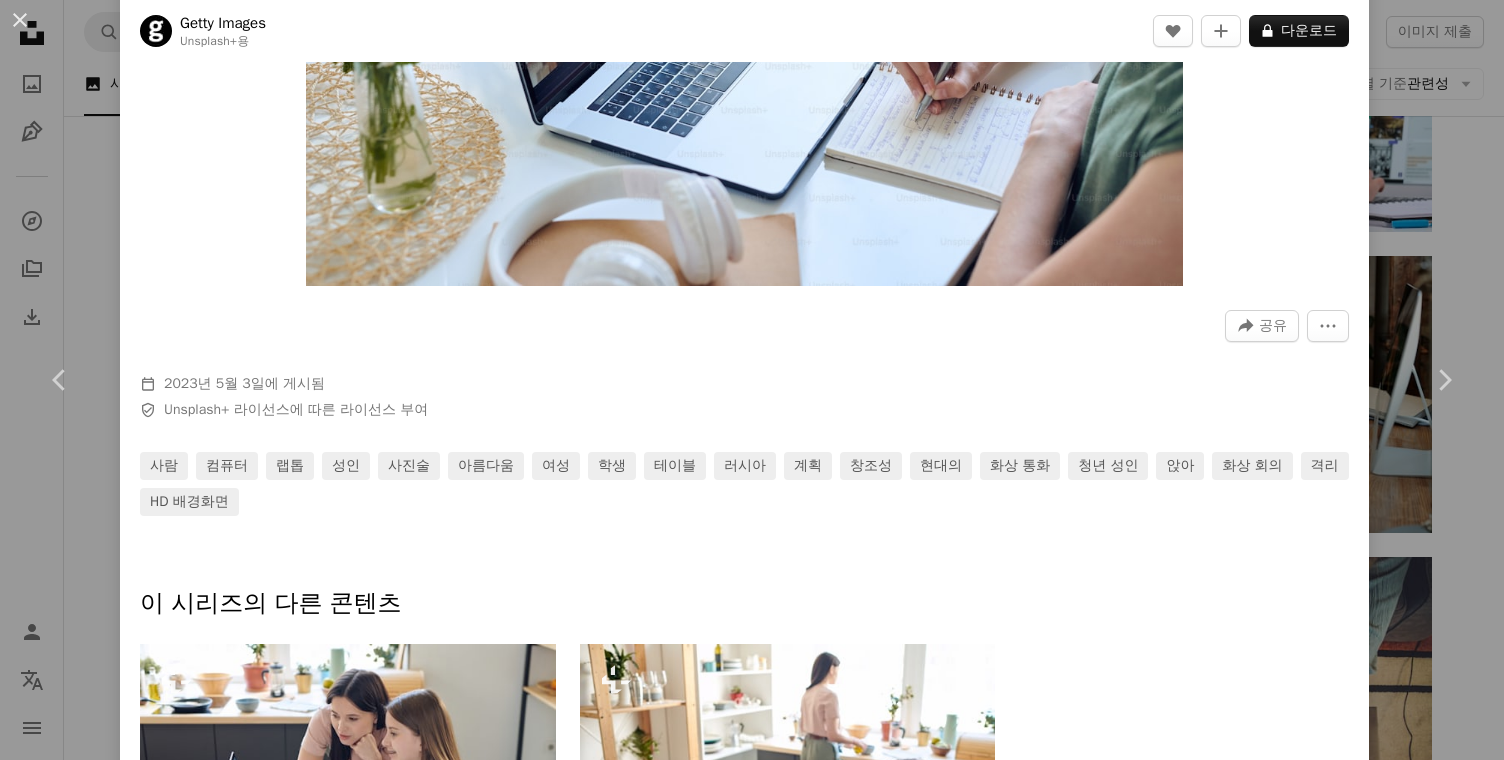 scroll, scrollTop: 1081, scrollLeft: 0, axis: vertical 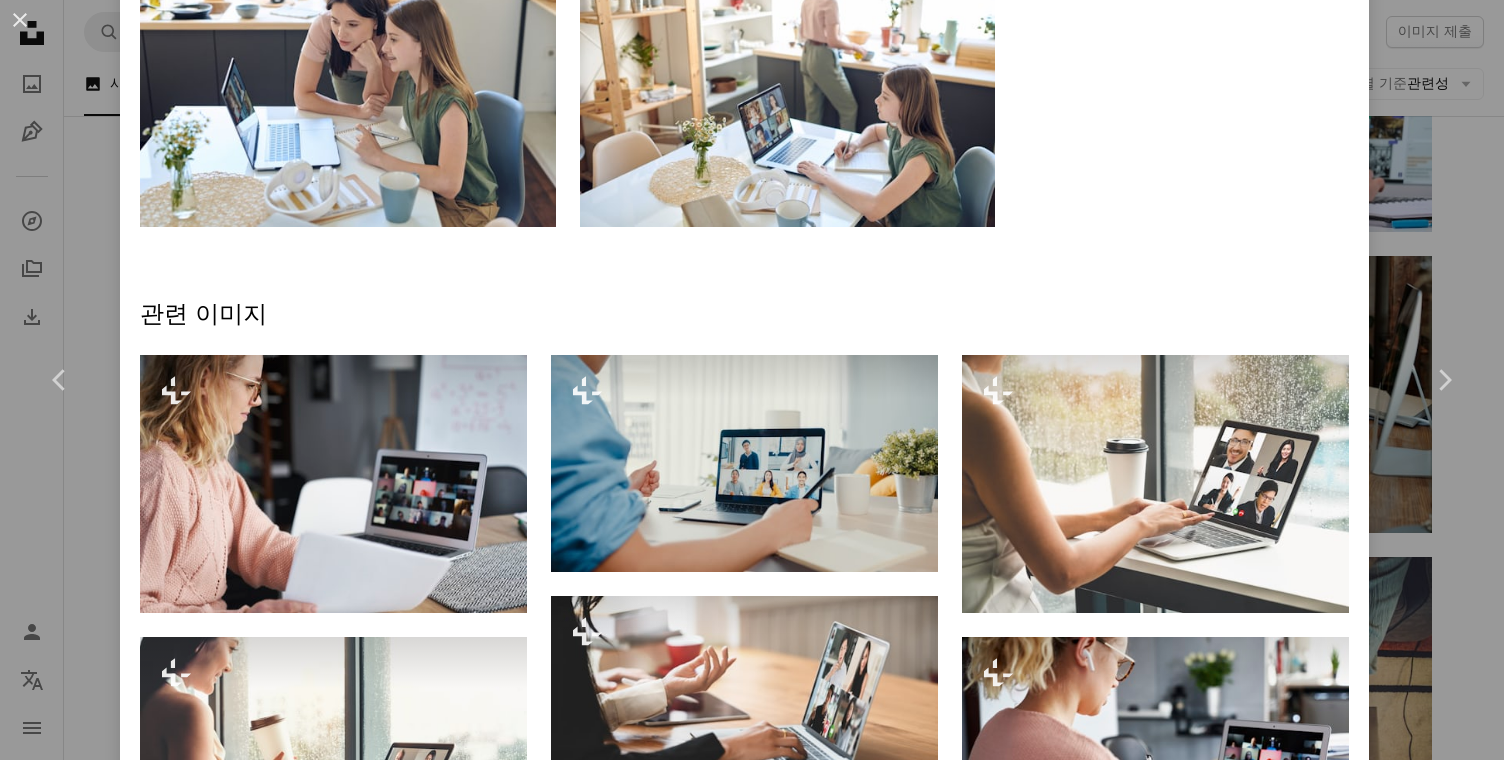 click on "... Plus sign for Unsplash+ A heart A plus sign Getty Images Unsplash+ 용 A lock 다운로드 Plus sign for Unsplash+ A heart A plus sign Getty Images Unsplash+ 용 A lock 다운로드 Plus sign for Unsplash+ A heart A plus sign Getty Images Unsplash+ 용 A lock 다운로드 Plus sign for Unsplash+ A heart A plus sign Getty Images Unsplash+ 용 A lock 다운로드 Plus sign for Unsplash+ A heart A plus sign Getty Images Unsplash+ 용 A lock 다운로드 Plus sign for Unsplash+ A heart A plus sign Curated Lifestyle Unsplash+ 용 A lock 다운로드 Plus sign for Unsplash+ A heart A plus sign Getty Images Unsplash+ 용 A lock 다운로드 Plus sign for Unsplash+ A heart A plus sign Getty Images Unsplash+ 용 A lock 다운로드 Plus sign for Unsplash+ A heart A plus sign Getty Images Unsplash+ 용 A lock 다운로드 Plus sign for Unsplash+ A heart A plus sign Getty Images Unsplash+ 용 A lock 다운로드 A heart" at bounding box center [744, 1072] 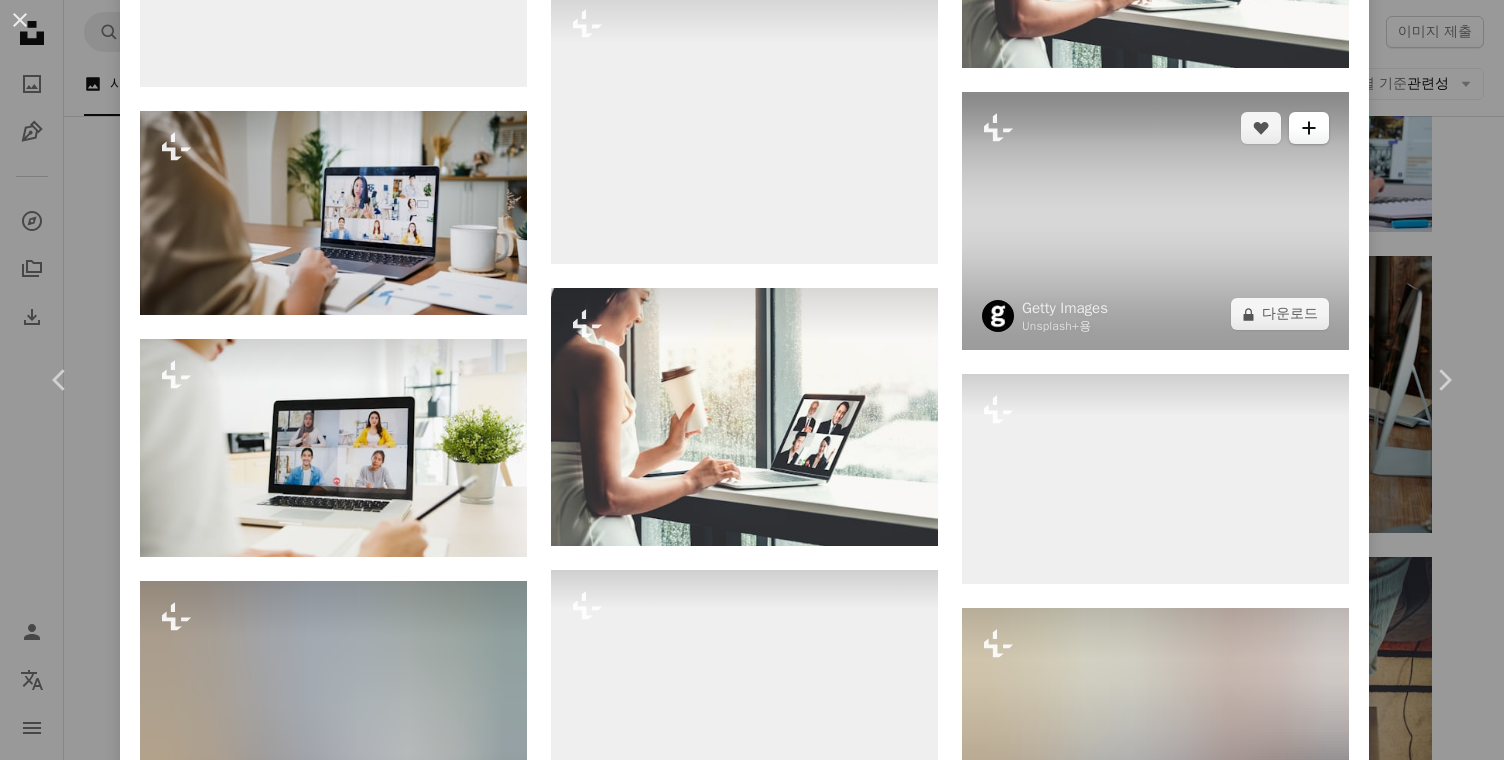 scroll, scrollTop: 2230, scrollLeft: 0, axis: vertical 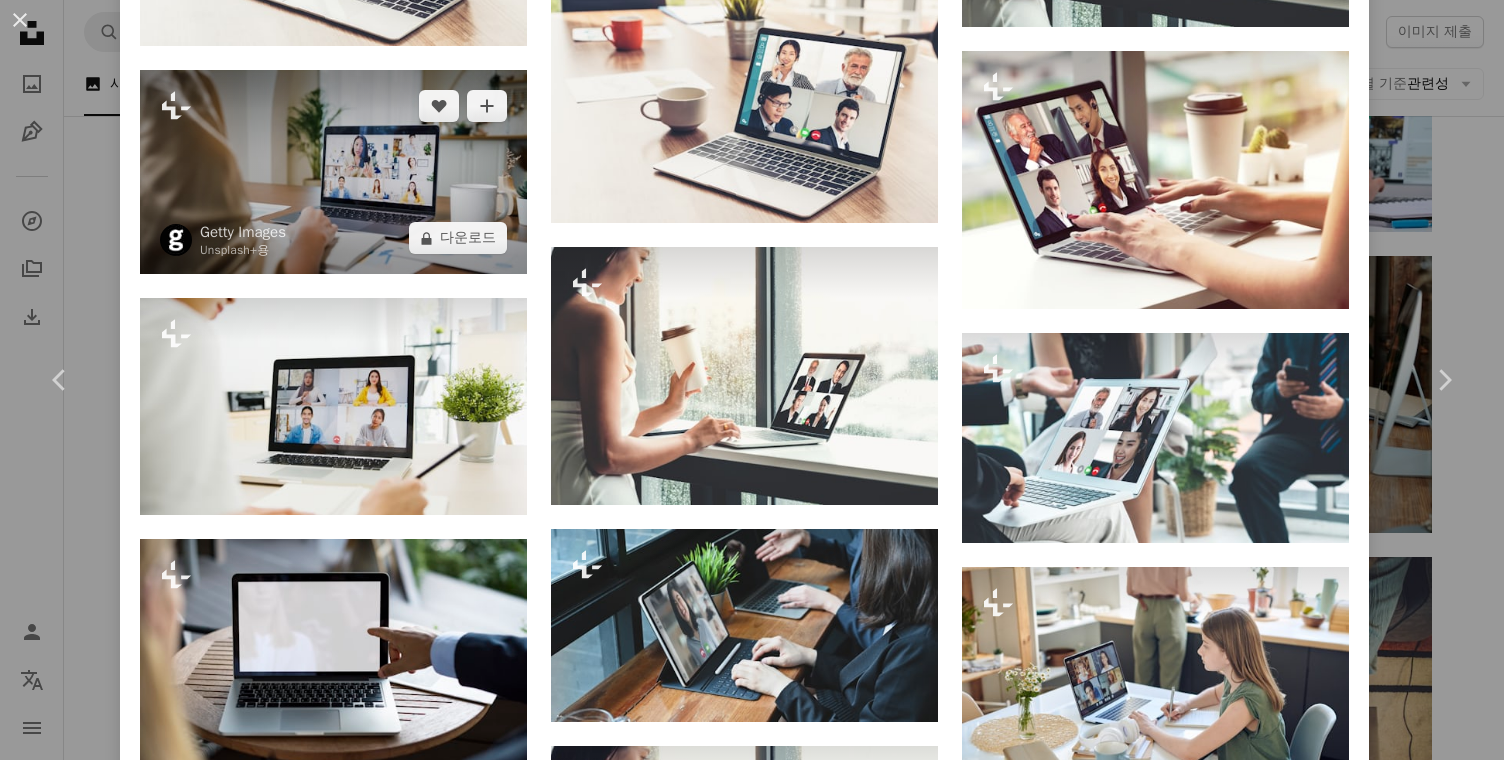 click at bounding box center (333, 172) 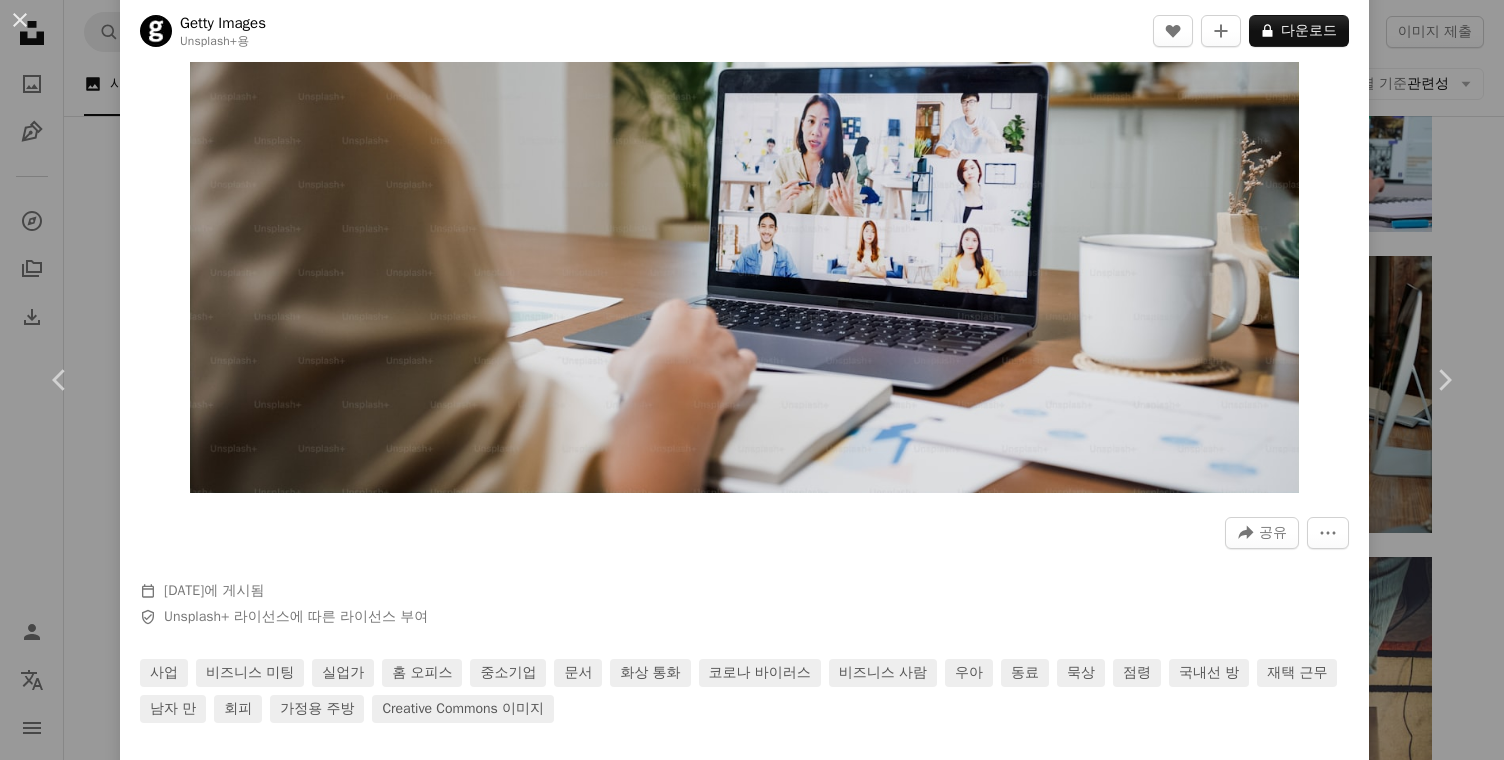 scroll, scrollTop: 0, scrollLeft: 0, axis: both 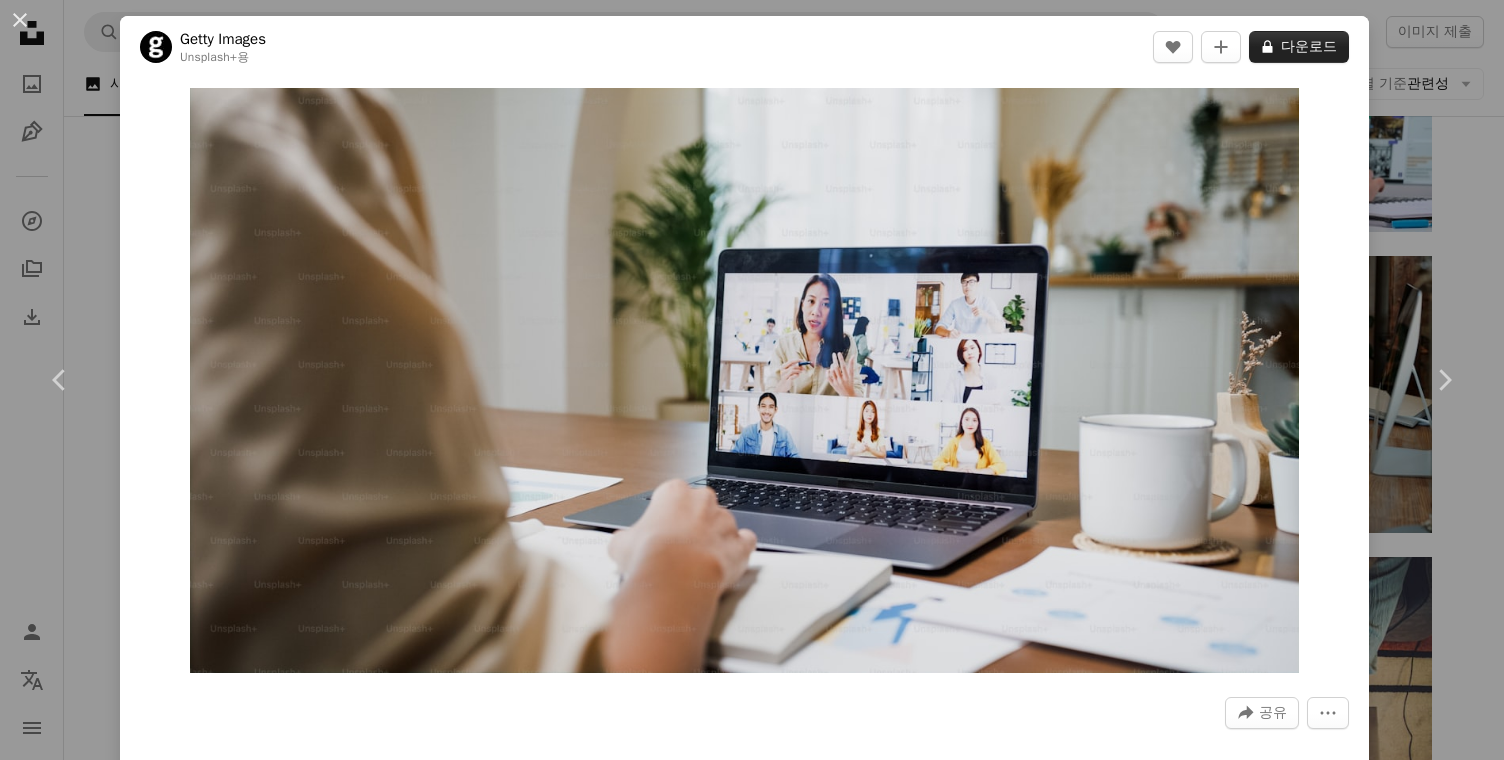 click on "A lock 다운로드" at bounding box center (1299, 47) 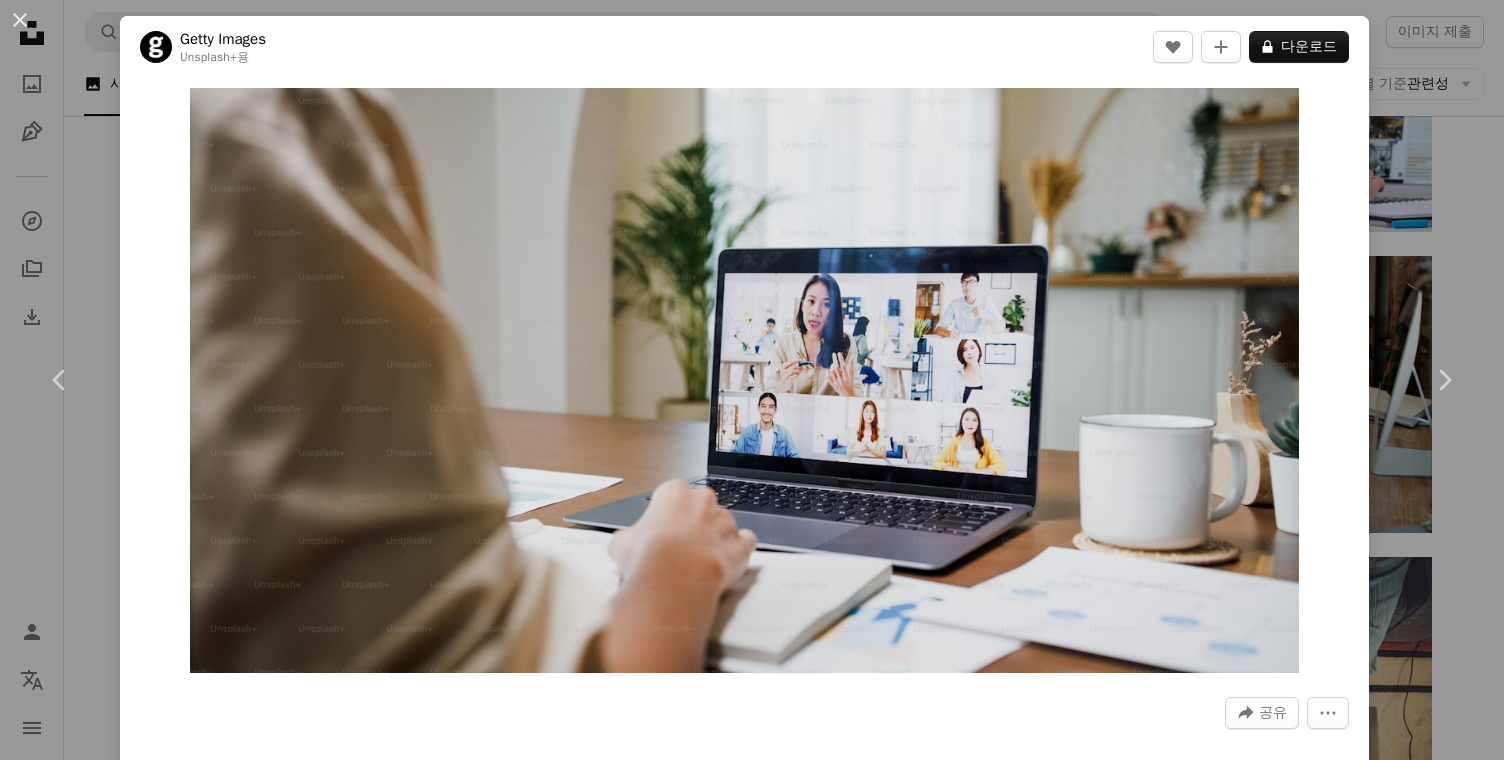 click on "An X shape 즉시 사용 가능한 프리미엄 이미지입니다. 무제한 액세스가 가능합니다. A plus sign 매월 회원 전용 콘텐츠 추가 A plus sign 무제한 royalty-free 다운로드 A plus sign 일러스트  신규 A plus sign 강화된 법적 보호 매년 66%  할인 매월 $12   $4 USD 매달 * Unsplash+  구독 *매년 납부 시 선불로  $48  청구 해당 세금 별도. 자동으로 연장됩니다. 언제든지 취소 가능합니다." at bounding box center (752, 4263) 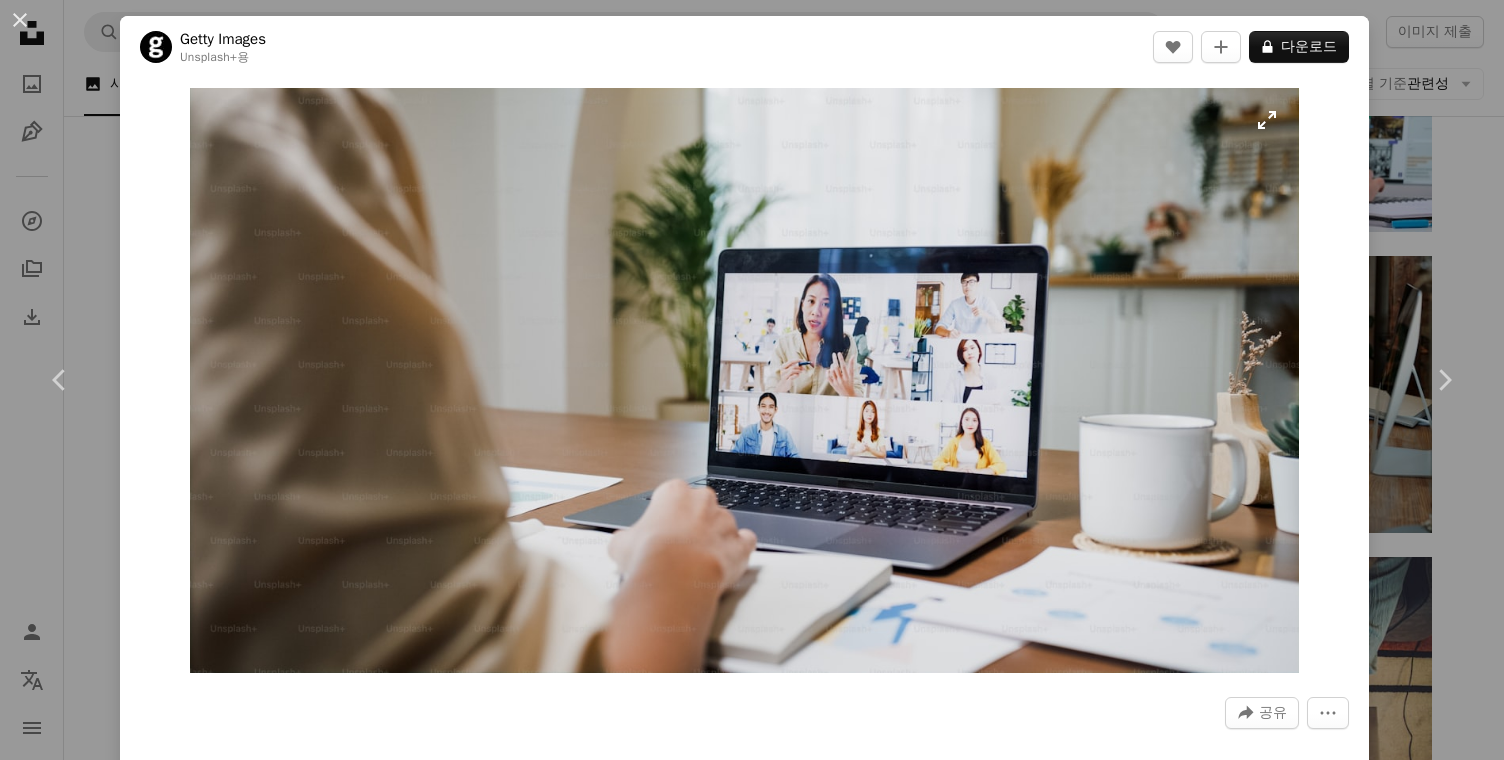 scroll, scrollTop: 609, scrollLeft: 0, axis: vertical 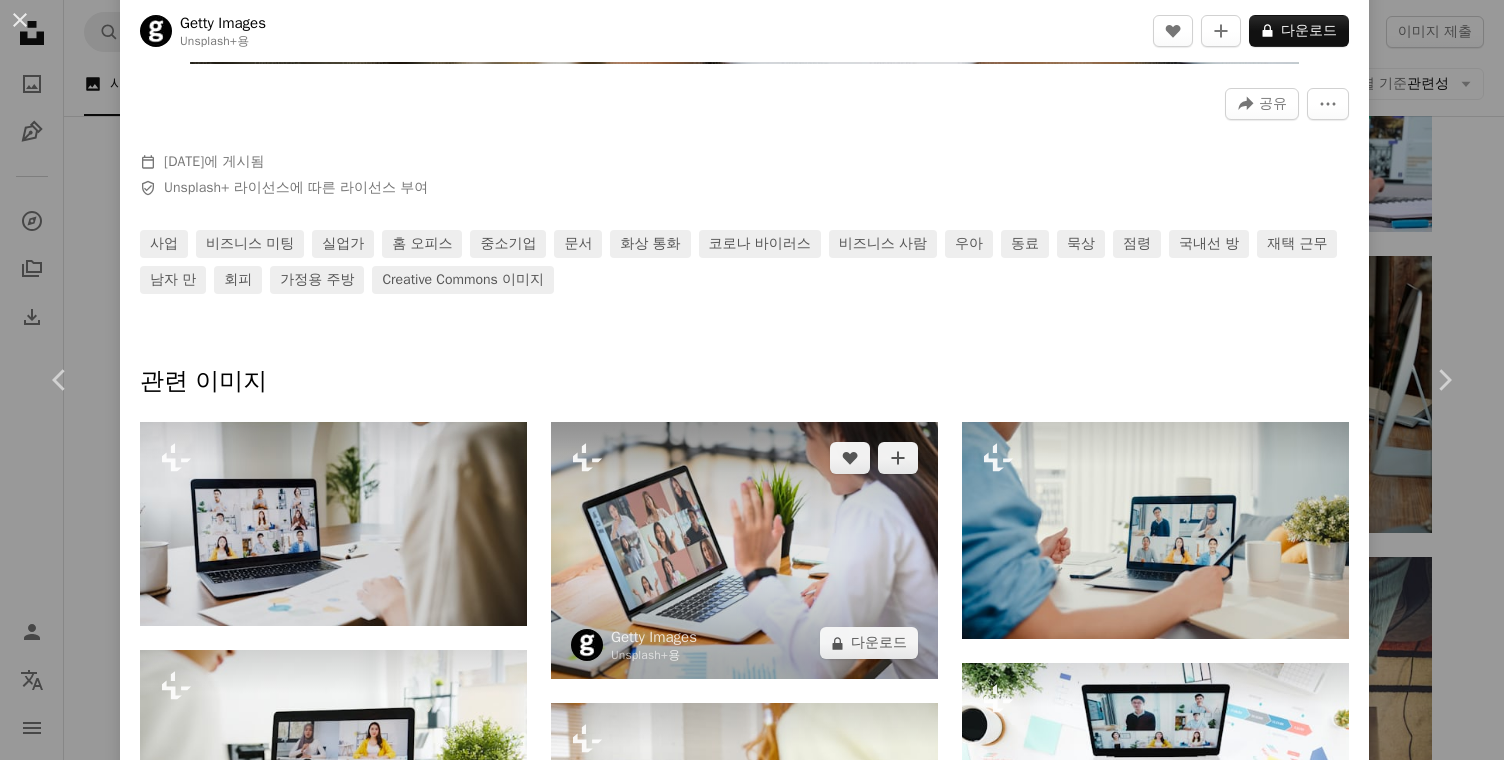 click at bounding box center (744, 551) 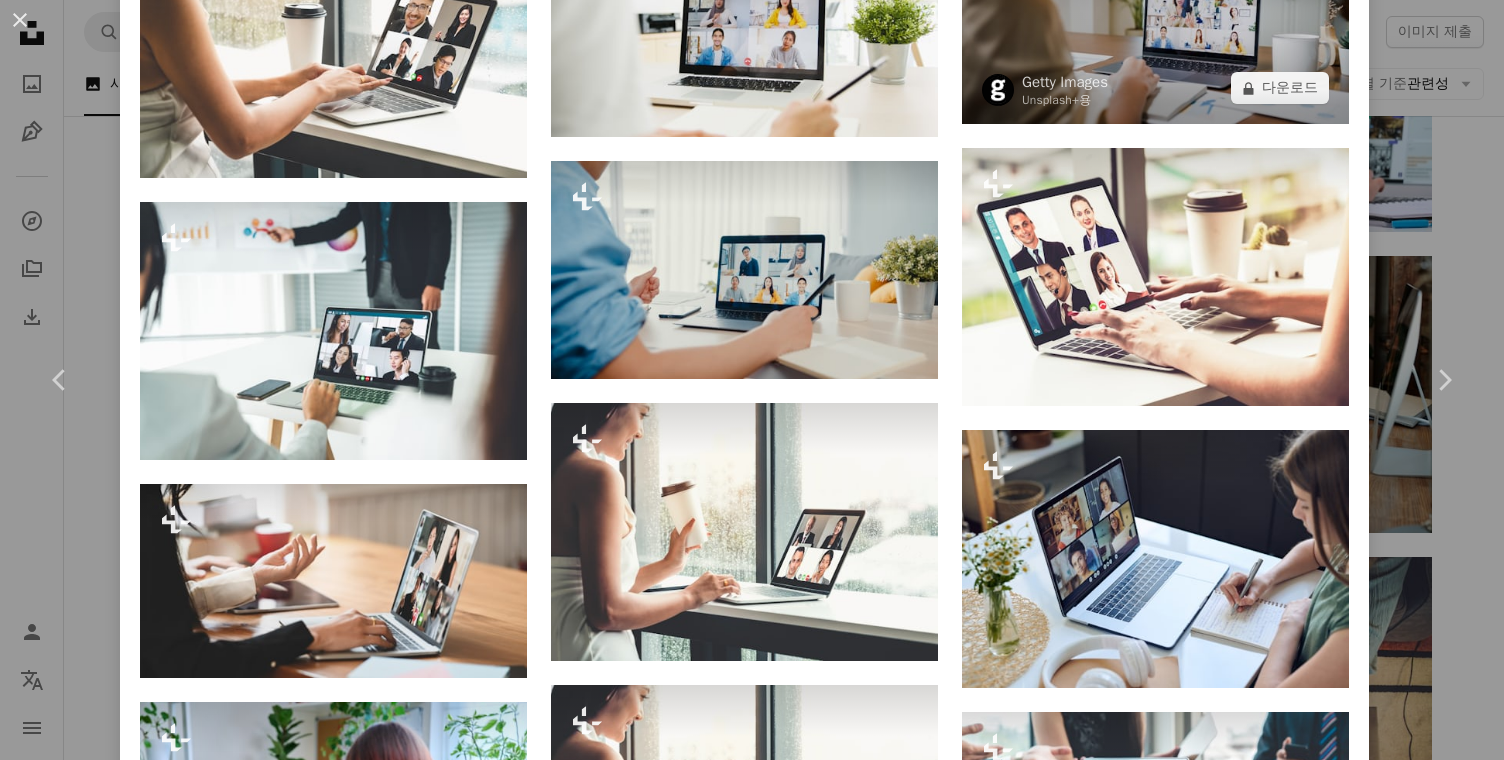 scroll, scrollTop: 1483, scrollLeft: 0, axis: vertical 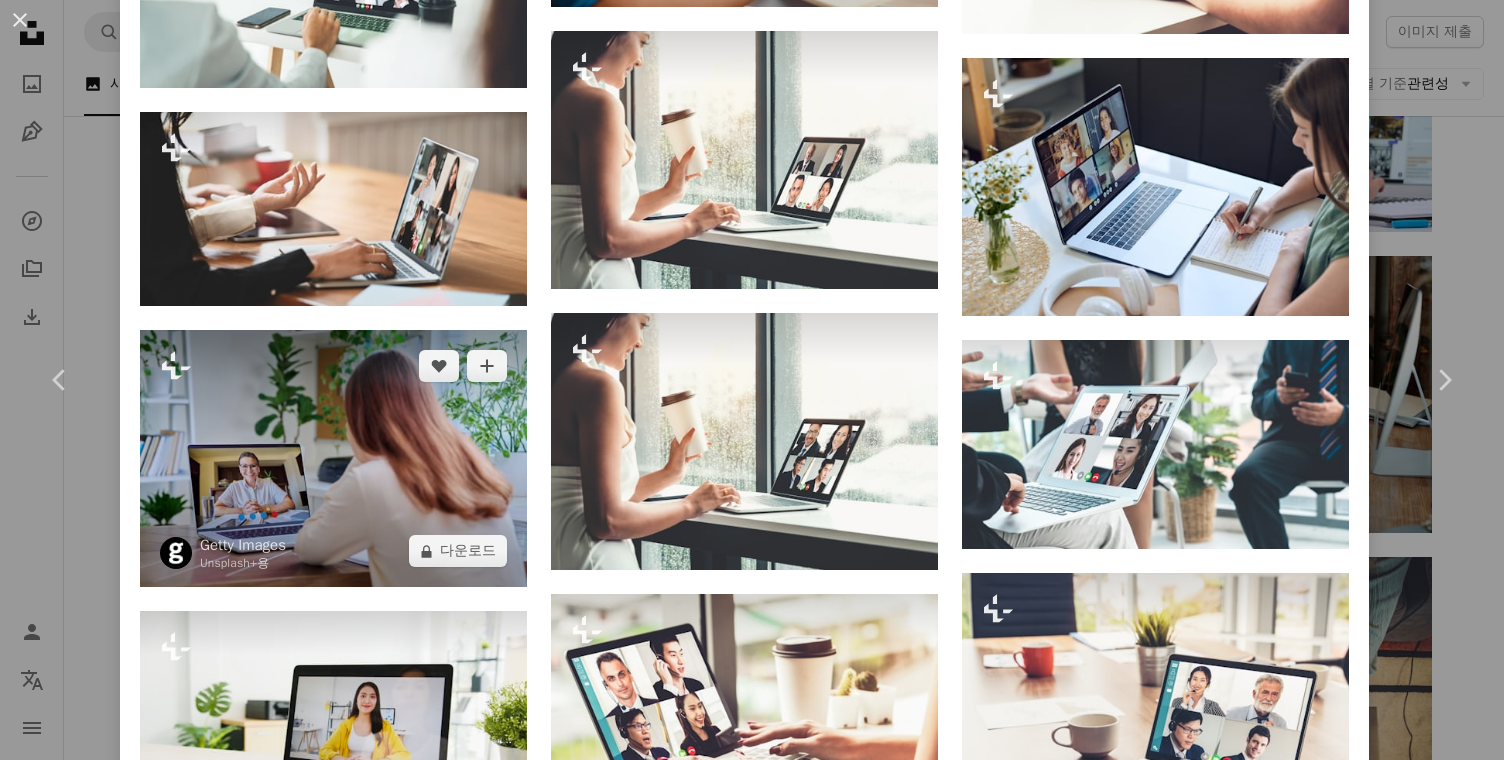 click at bounding box center (333, 459) 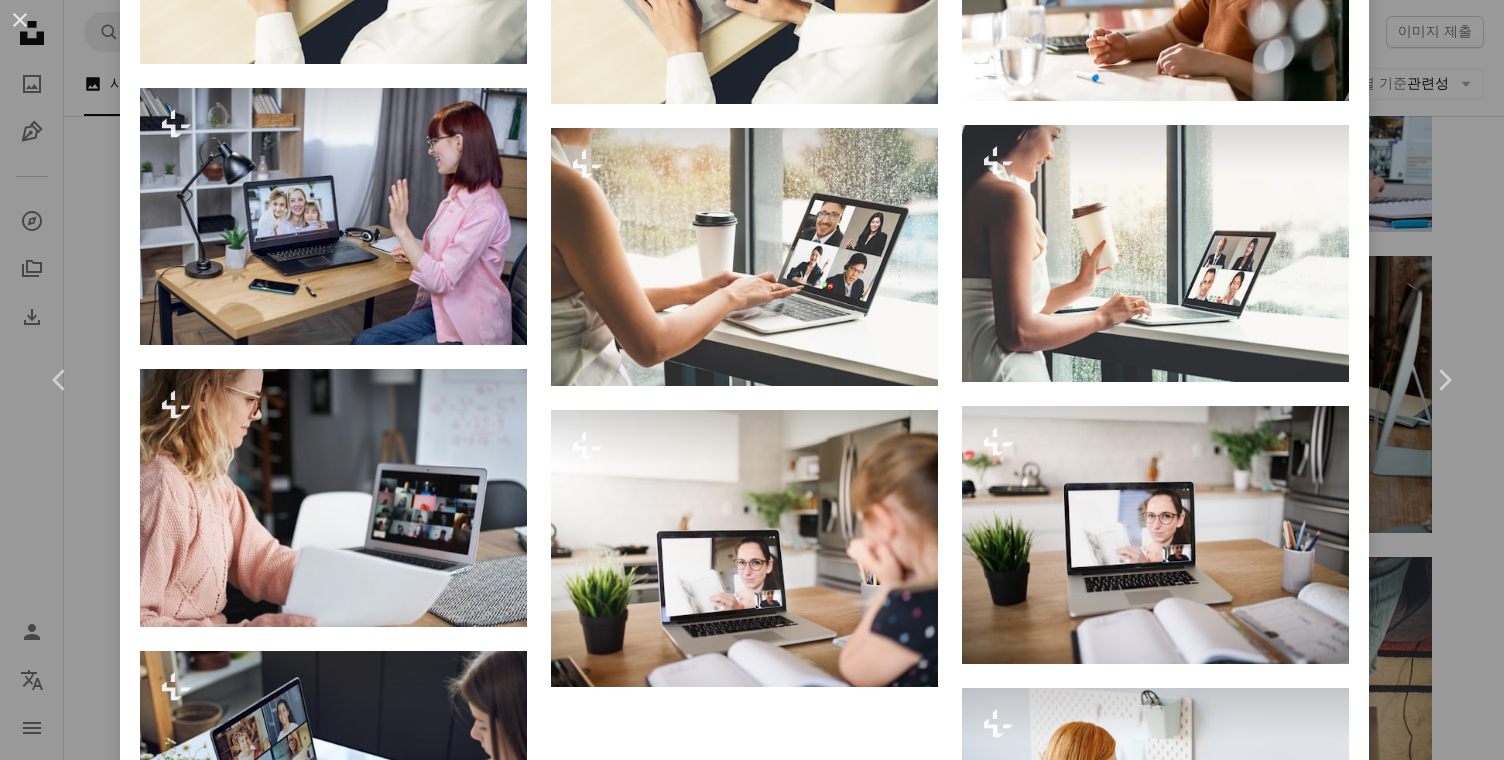 scroll, scrollTop: 2105, scrollLeft: 0, axis: vertical 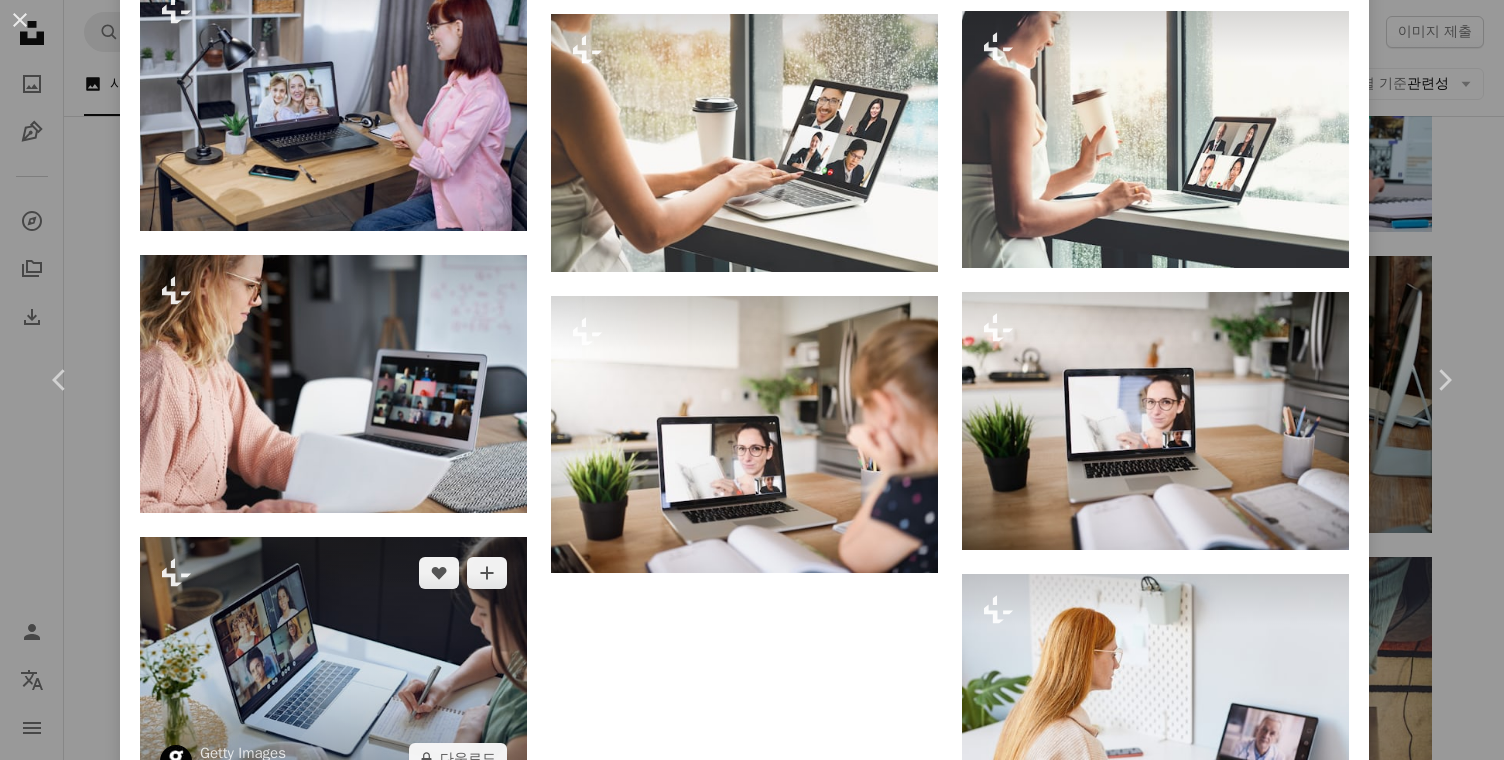 click at bounding box center (333, 666) 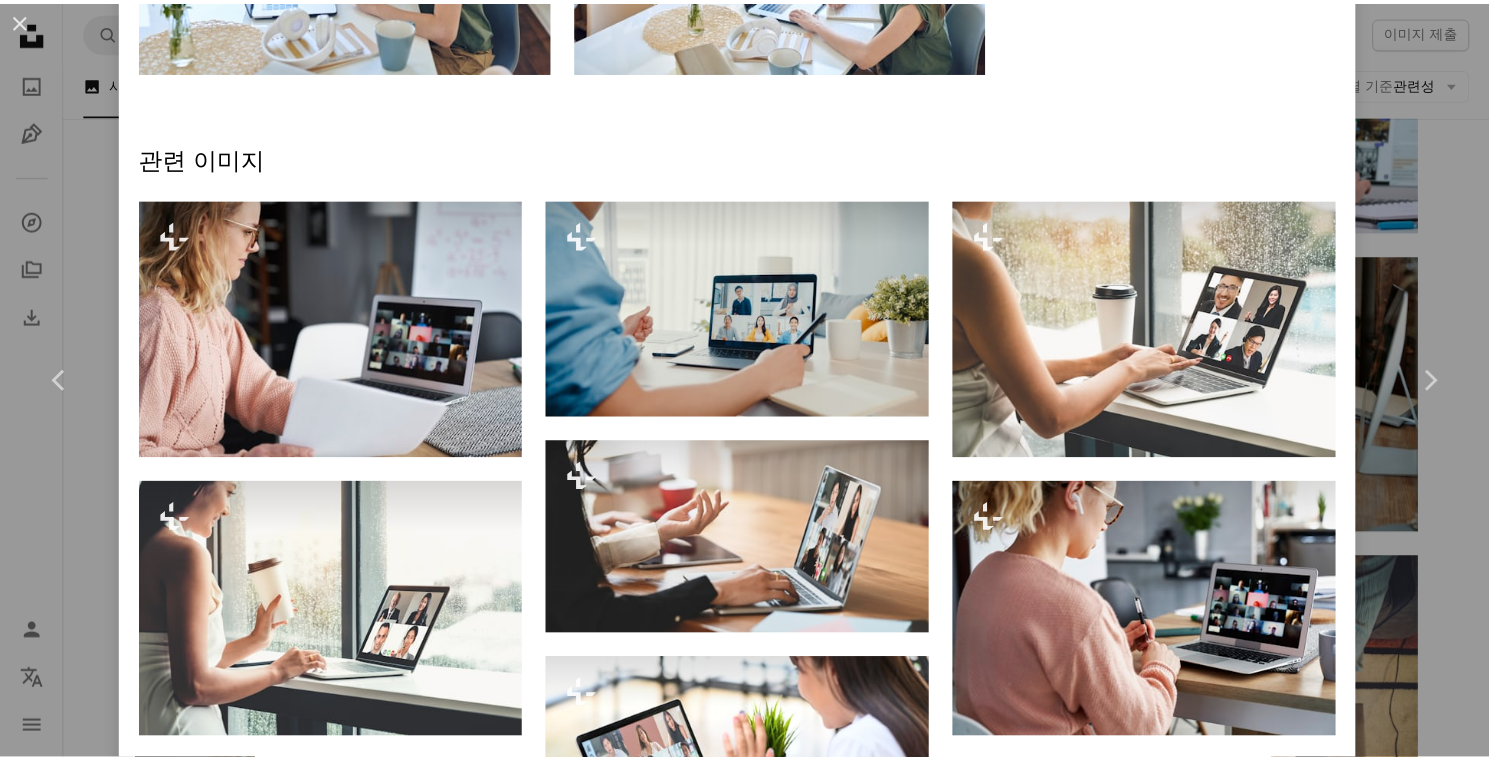 scroll, scrollTop: 1603, scrollLeft: 0, axis: vertical 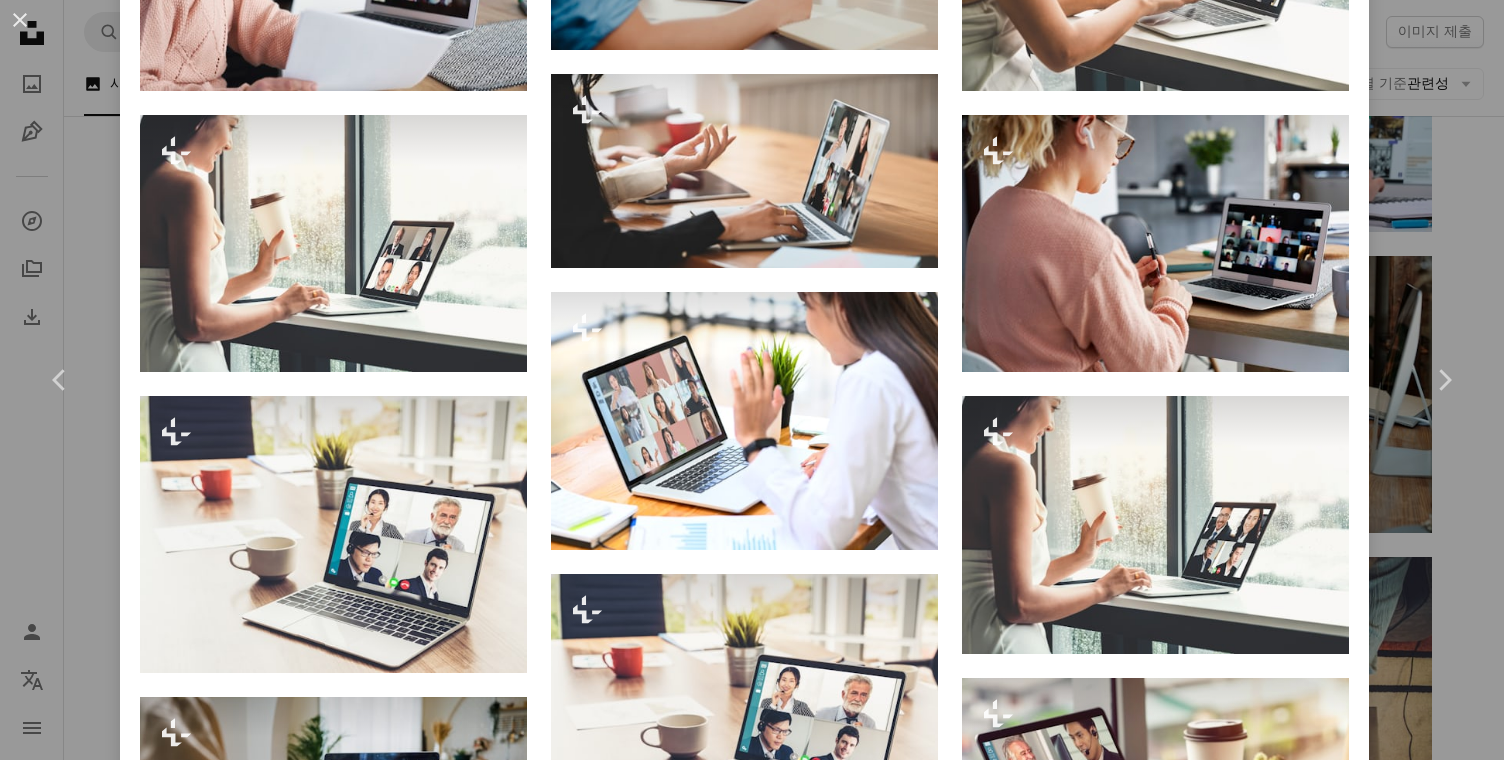click on "... 현대의 화상 통화 청년 성인 앉아 화상 회의 격리 HD 배경화면 이 시리즈의 다른 콘텐츠 ... Unsplash+" at bounding box center [752, 380] 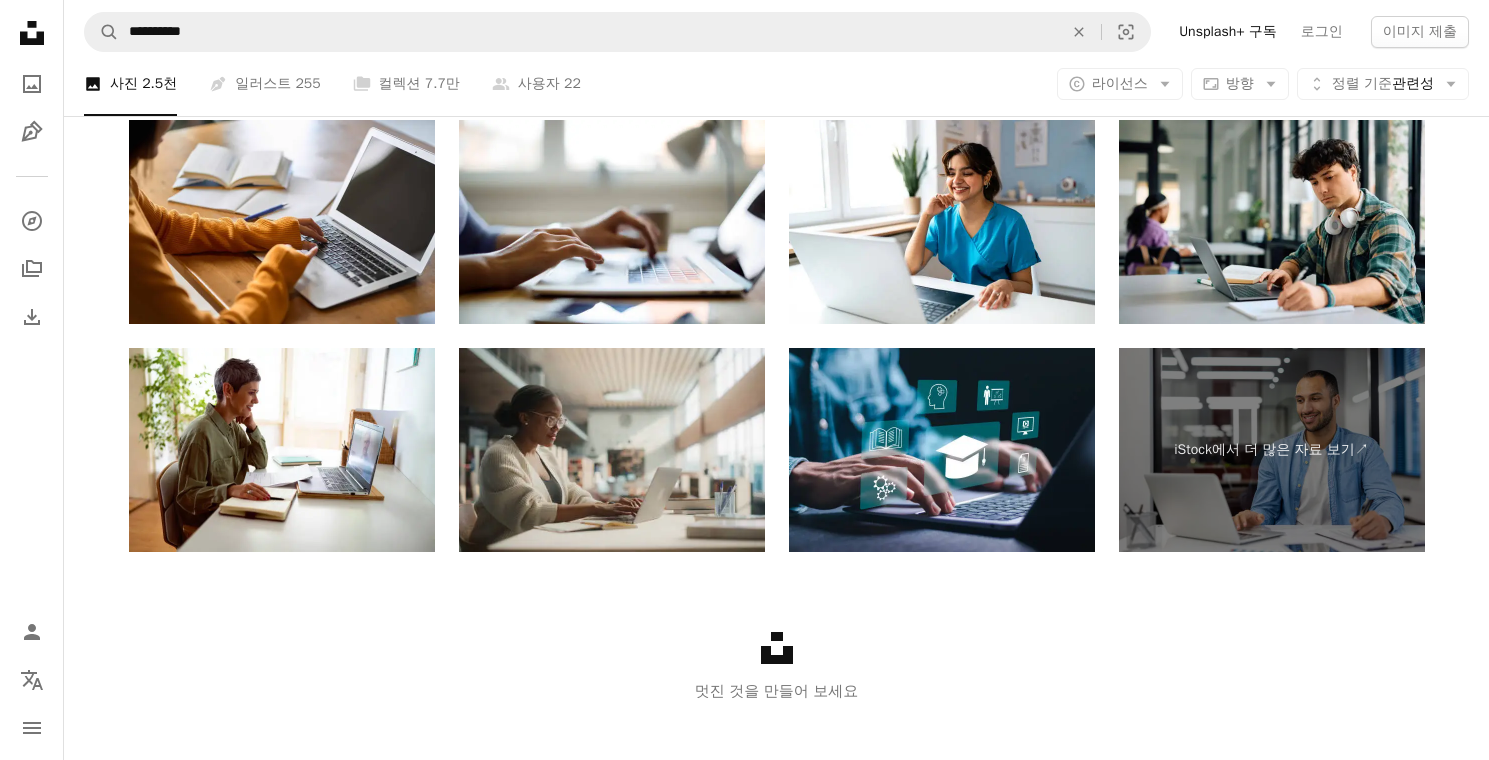scroll, scrollTop: 5755, scrollLeft: 0, axis: vertical 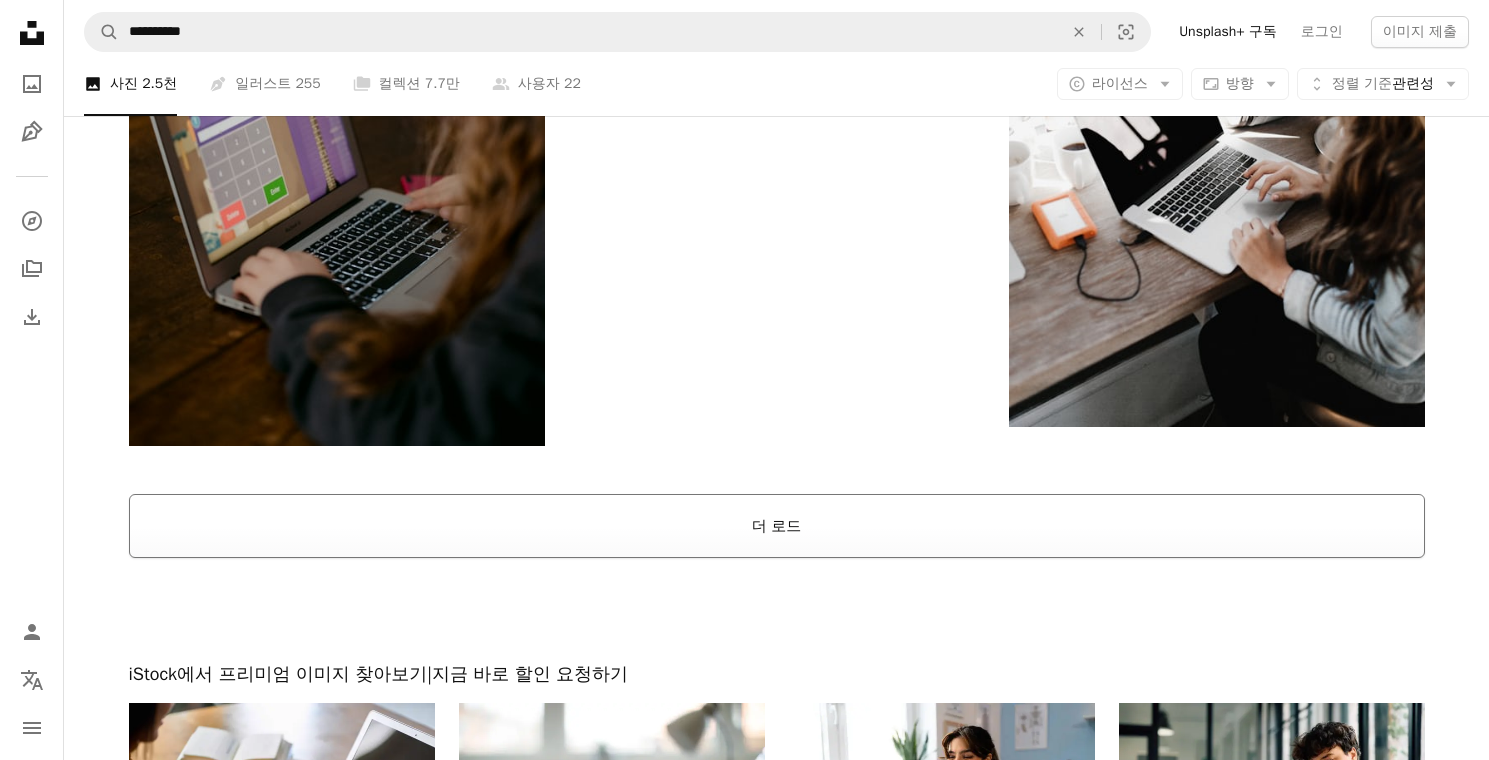 click on "더 로드" at bounding box center [777, 526] 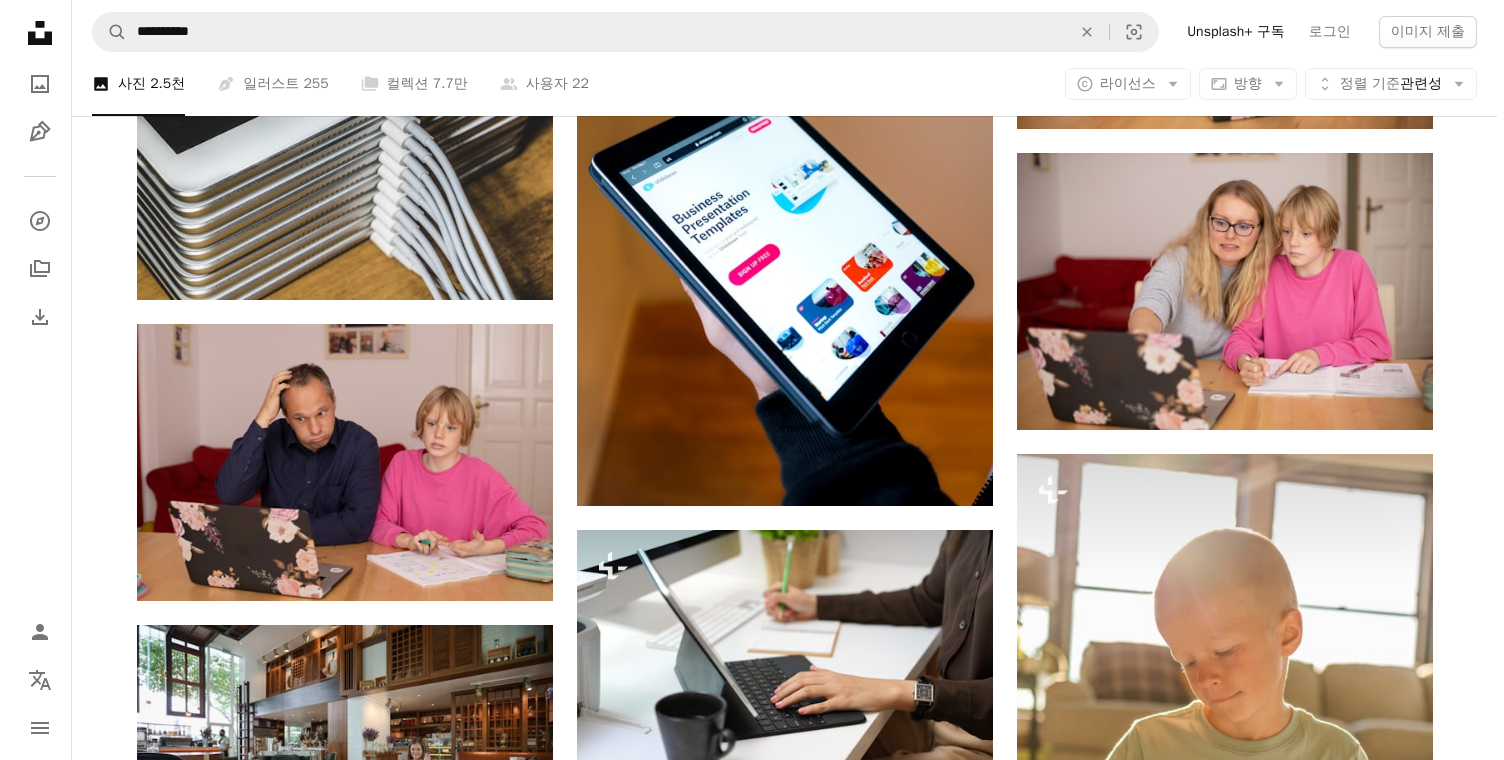 scroll, scrollTop: 13087, scrollLeft: 0, axis: vertical 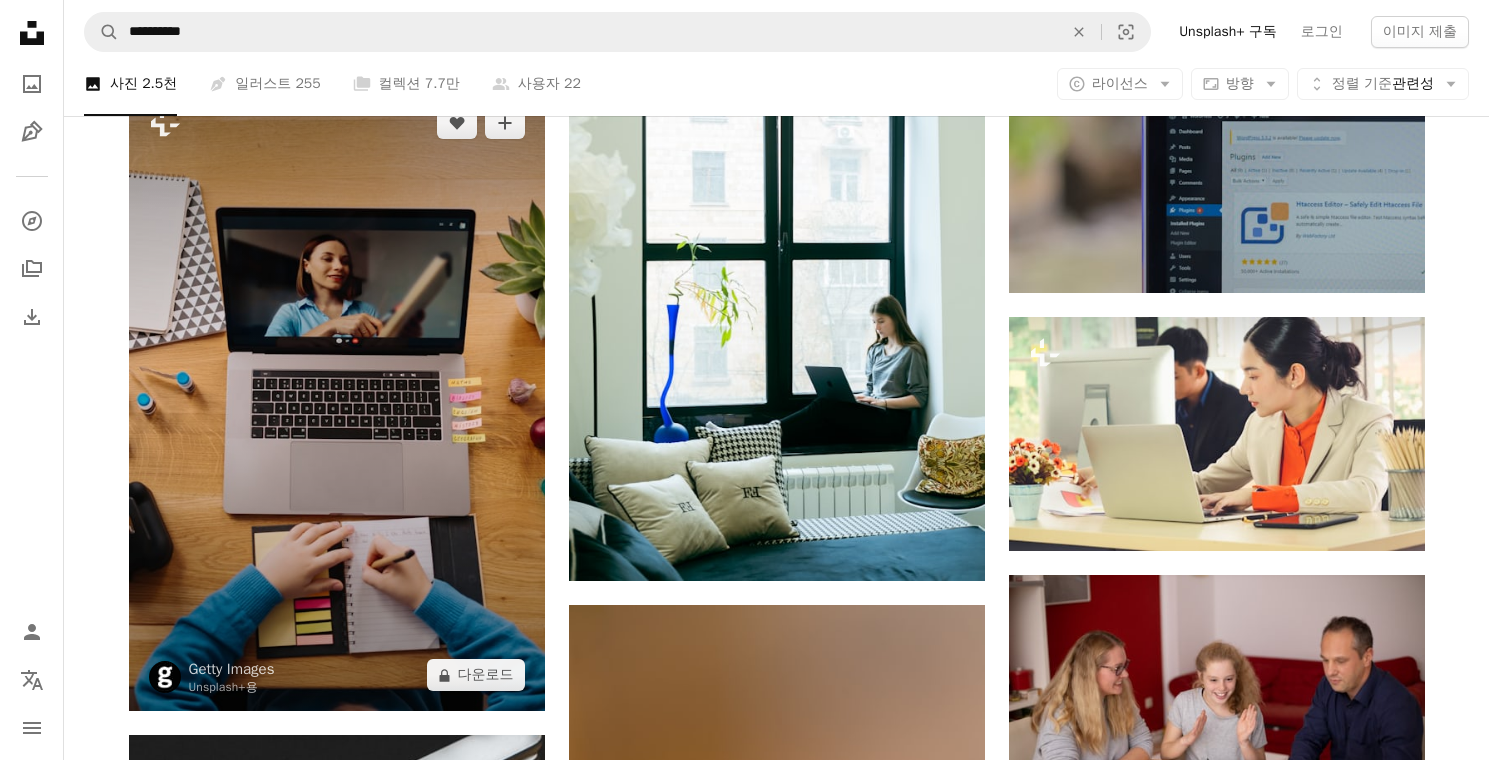 click at bounding box center (337, 399) 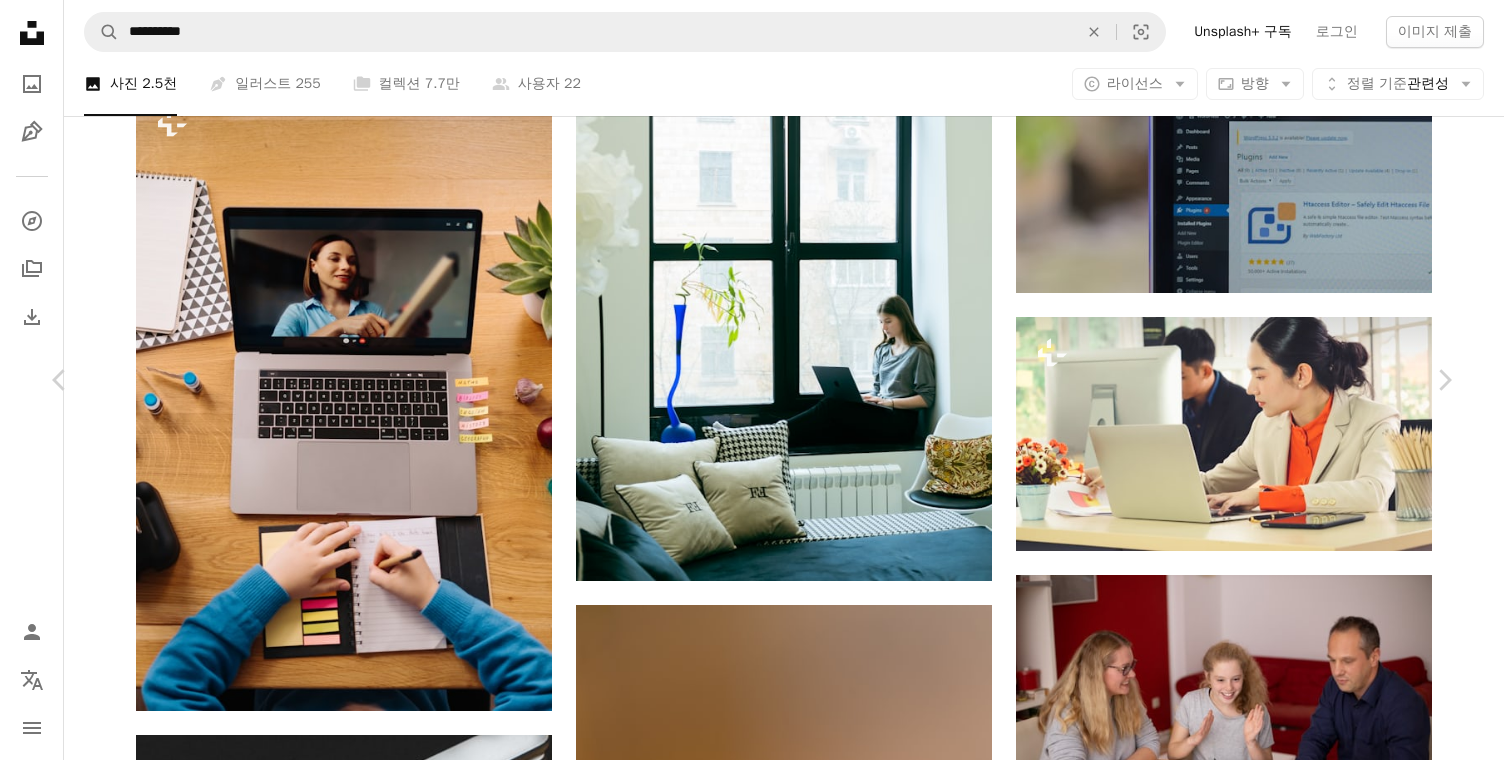 scroll, scrollTop: 2383, scrollLeft: 0, axis: vertical 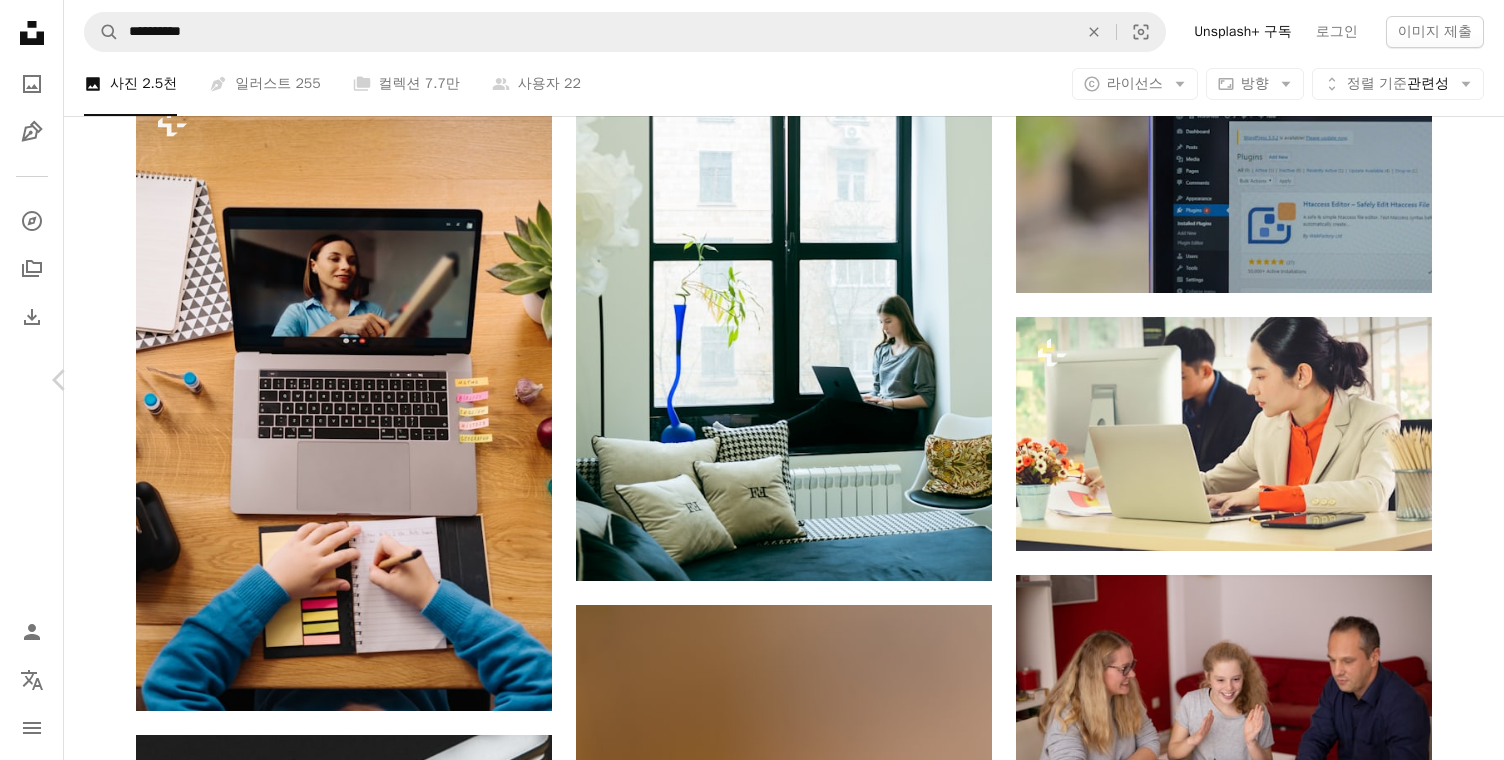 click on "Chevron right" 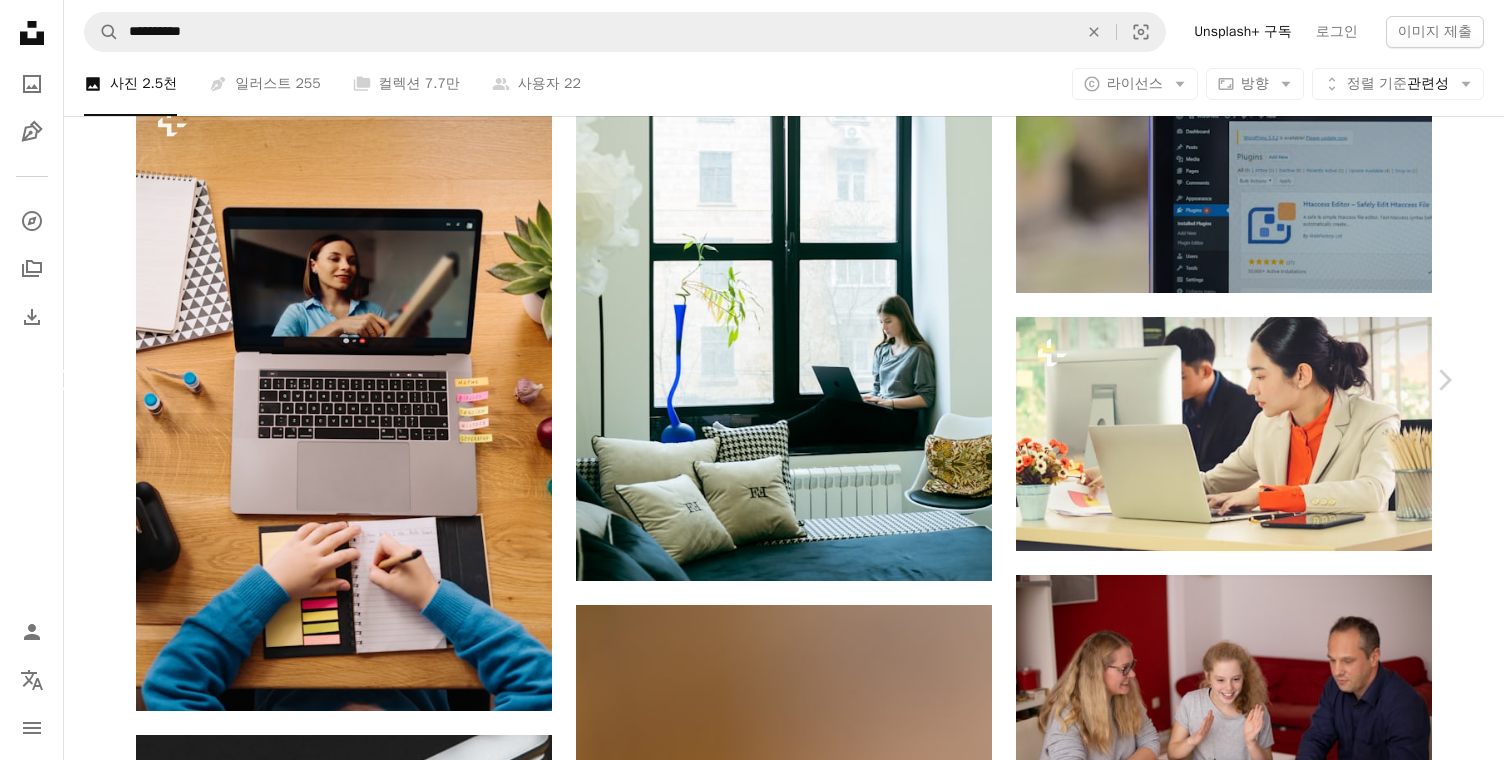 click on "Chevron left" 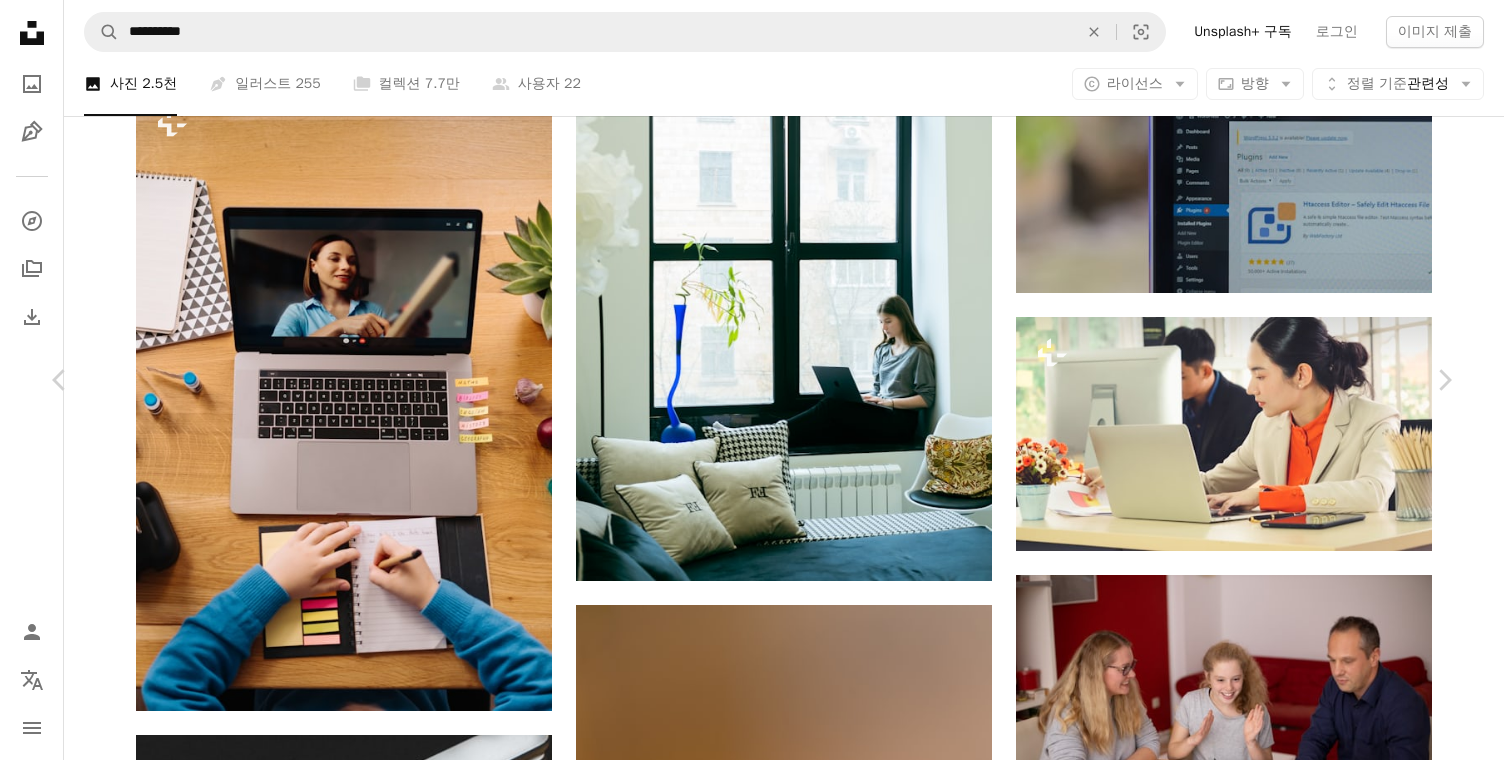 click on "An X shape Chevron left Chevron right [FIRST] [LAST] 고용 가능 A checkmark inside of a circle A heart A plus sign 무료 다운로드 Chevron down Zoom in 조회수 1,919,258 다운로드 12,536 소개 매체 학교로 돌아 가기 A forward-right arrow 공유 Info icon 정보 More Actions A map marker SMAN 1 Parungkuda, Jl. Raya Parungkuda, Bojong Kokosan, Sukabumi Regency, Jawa Barat, Indonesia Calendar outlined [DATE] 에 게시됨 Camera SONY, ILCE-3000 Safety Unsplash 라이선스 하에서 무료로 사용 가능 학교 교육 학생 교실 공부 자녀 공부 영화 사진 배우다 숙제 국민학교 35 밀리미터 문 맹 퇴치 개정판 원격 학습 학업 학교 개정 교과 과정 바람직한 HD 배경화면 iStock에서 프리미엄 관련 이미지 찾아보기  |  코드 UNSPLASH20로 20% 할인 혜택 받기 iStock에서 더 많은 자료 보기  ↗ 관련 이미지 A heart A plus sign [FIRST] [LAST] 고용 가능 A checkmark inside of a circle Arrow pointing down A heart" at bounding box center [752, 4938] 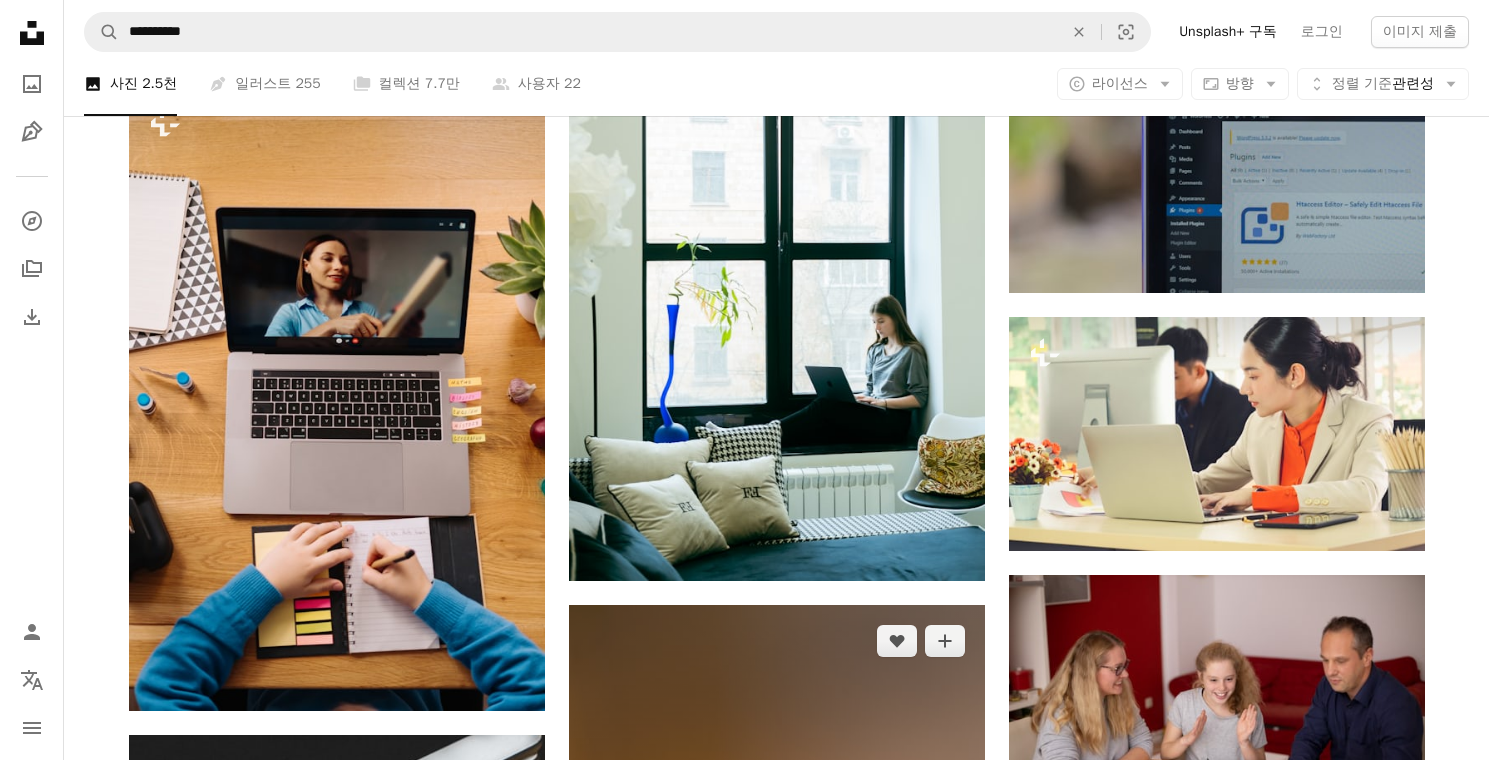 scroll, scrollTop: 13567, scrollLeft: 0, axis: vertical 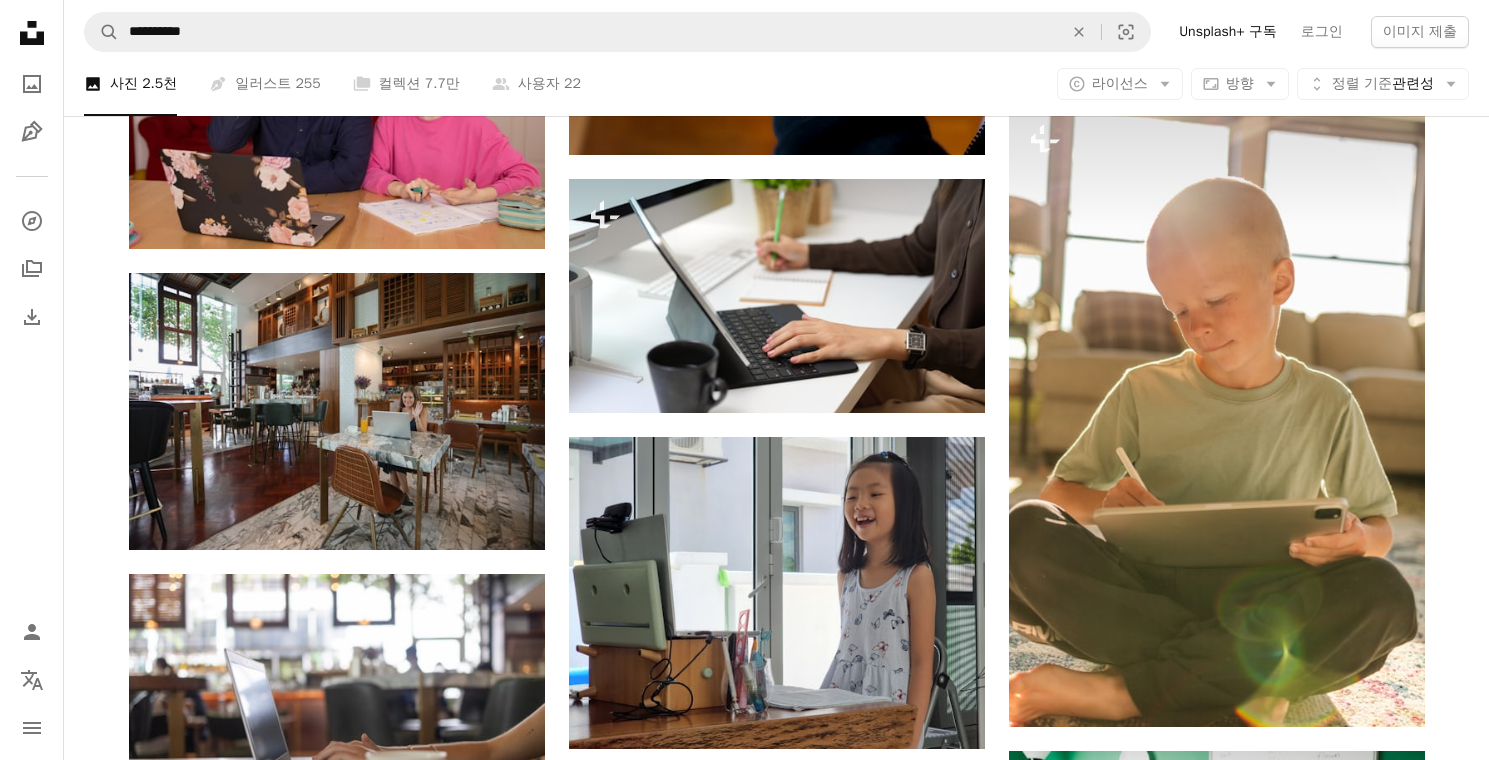 click on "Plus sign for Unsplash+ A heart A plus sign Getty Images Unsplash+ 용 A lock 다운로드 A heart A plus sign [FIRST] [LAST] 고용 가능 A checkmark inside of a circle Arrow pointing down A heart A plus sign [FIRST] [LAST] Arrow pointing down A heart A plus sign Marvin Meyer 고용 가능 A checkmark inside of a circle Arrow pointing down A heart A plus sign [FIRST] [LAST] 고용 가능 A checkmark inside of a circle Arrow pointing down Plus sign for Unsplash+ A heart A plus sign Getty Images Unsplash+ 용 A lock 다운로드 A heart A plus sign [FIRST] [LAST] Arrow pointing down A heart A plus sign [FIRST] [LAST] Arrow pointing down Plus sign for Unsplash+ A heart A plus sign Getty Images Unsplash+ 용 A lock 다운로드 A heart A plus sign [FIRST] [LAST] Arrow pointing down –– ––– –––  –– ––– –  ––– –––  ––––  –   – –– –––  – – ––– –– –– –––– –– The best in on-brand content creation Learn More A heart A plus sign A heart" at bounding box center (776, -5089) 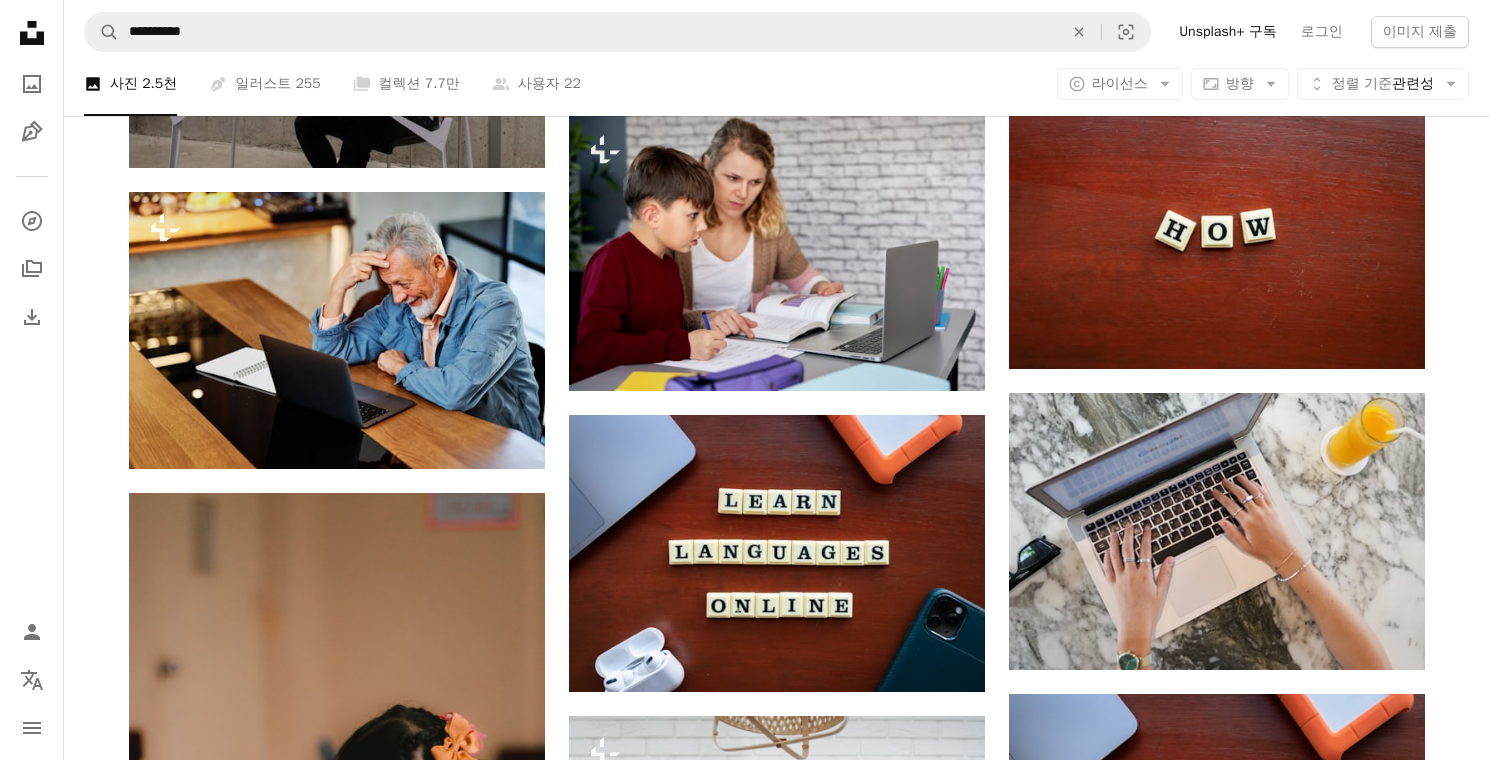 scroll, scrollTop: 18147, scrollLeft: 0, axis: vertical 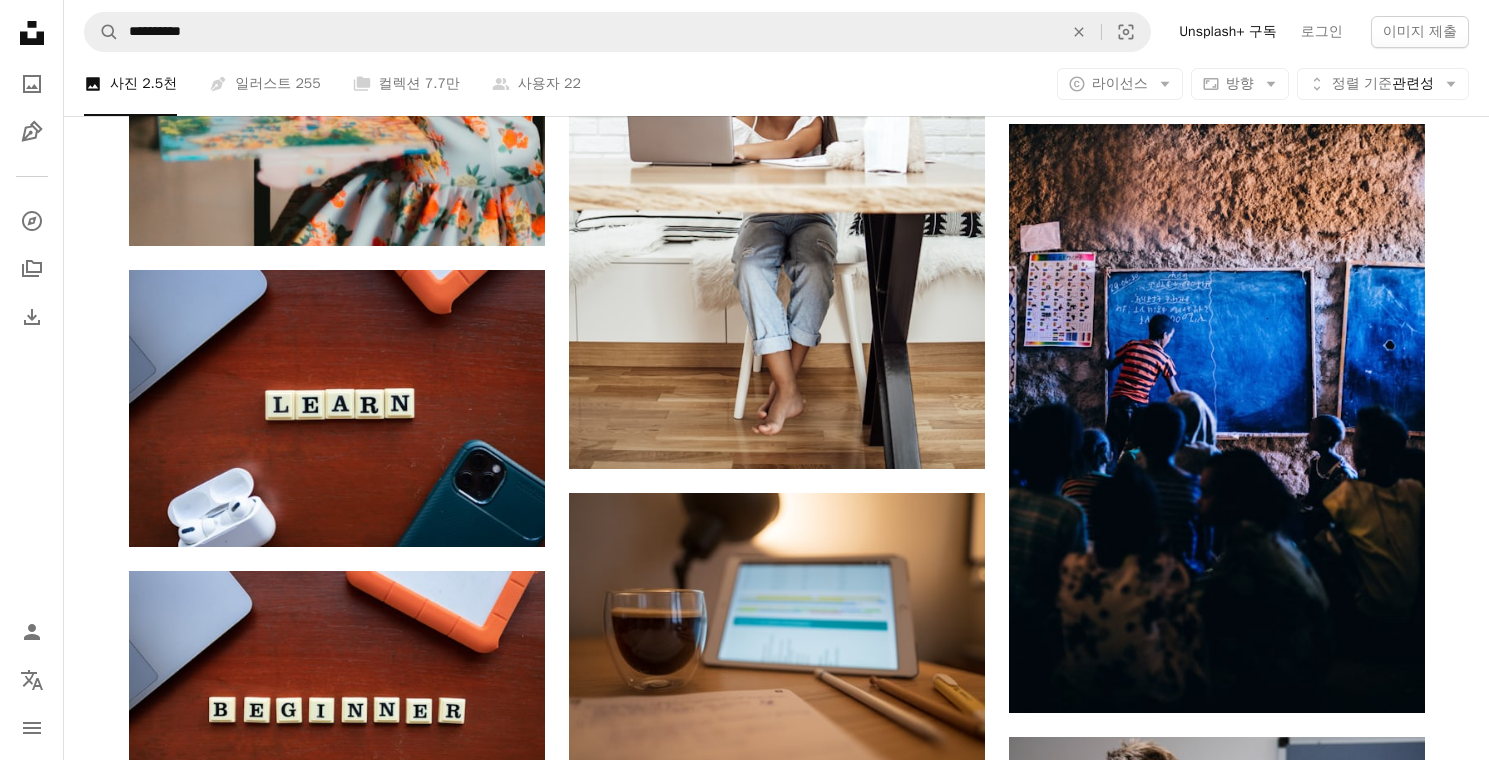 click on "Plus sign for Unsplash+ A heart A plus sign Getty Images Unsplash+ 용 A lock 다운로드 A heart A plus sign [FIRST] [LAST] 고용 가능 A checkmark inside of a circle Arrow pointing down A heart A plus sign [FIRST] [LAST] Arrow pointing down A heart A plus sign Marvin Meyer 고용 가능 A checkmark inside of a circle Arrow pointing down A heart A plus sign [FIRST] [LAST] 고용 가능 A checkmark inside of a circle Arrow pointing down Plus sign for Unsplash+ A heart A plus sign Getty Images Unsplash+ 용 A lock 다운로드 A heart A plus sign [FIRST] [LAST] Arrow pointing down A heart A plus sign [FIRST] [LAST] Arrow pointing down Plus sign for Unsplash+ A heart A plus sign Getty Images Unsplash+ 용 A lock 다운로드 A heart A plus sign [FIRST] [LAST] Arrow pointing down –– ––– –––  –– ––– –  ––– –––  ––––  –   – –– –––  – – ––– –– –– –––– –– The best in on-brand content creation Learn More A heart A plus sign A heart" at bounding box center (776, -7853) 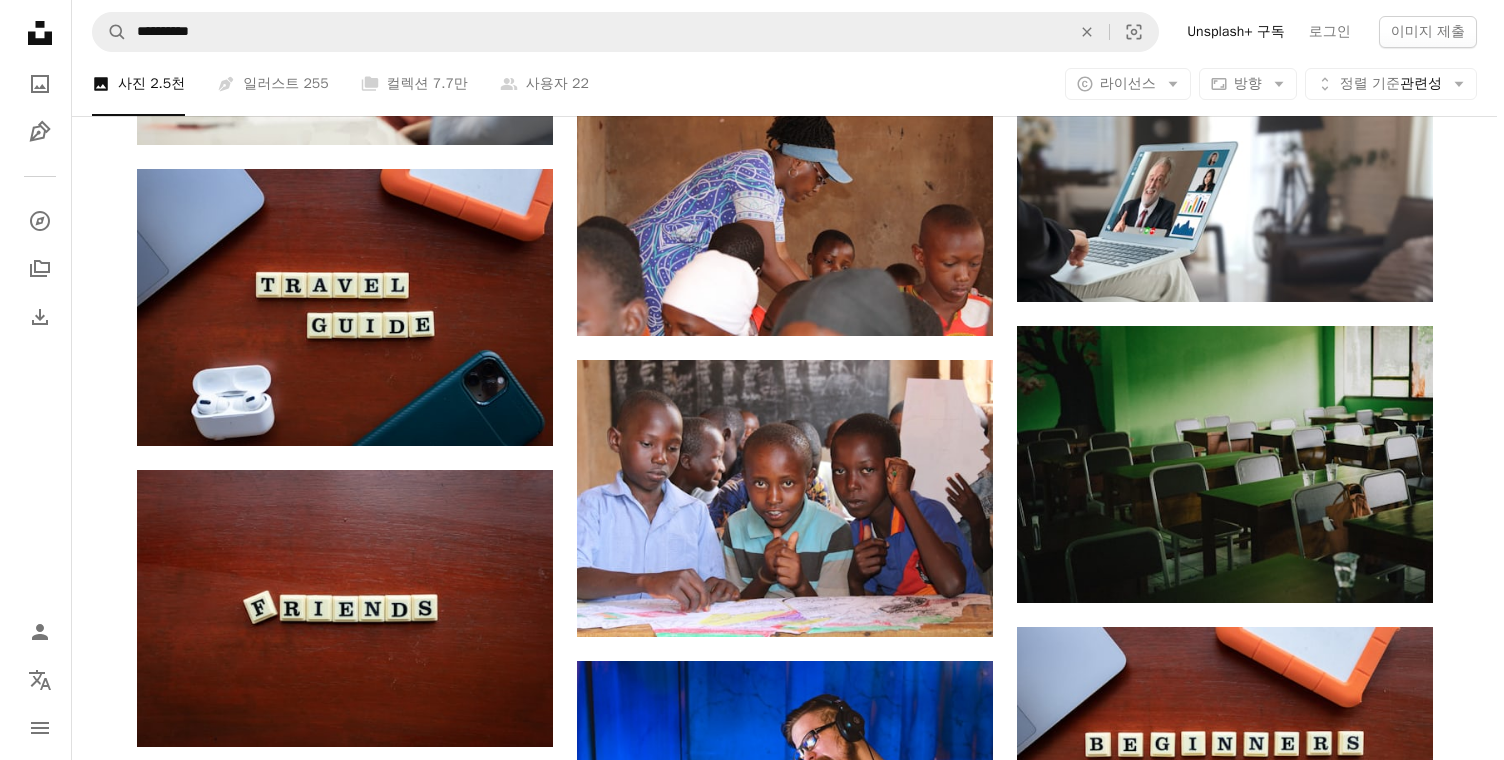 scroll, scrollTop: 22384, scrollLeft: 0, axis: vertical 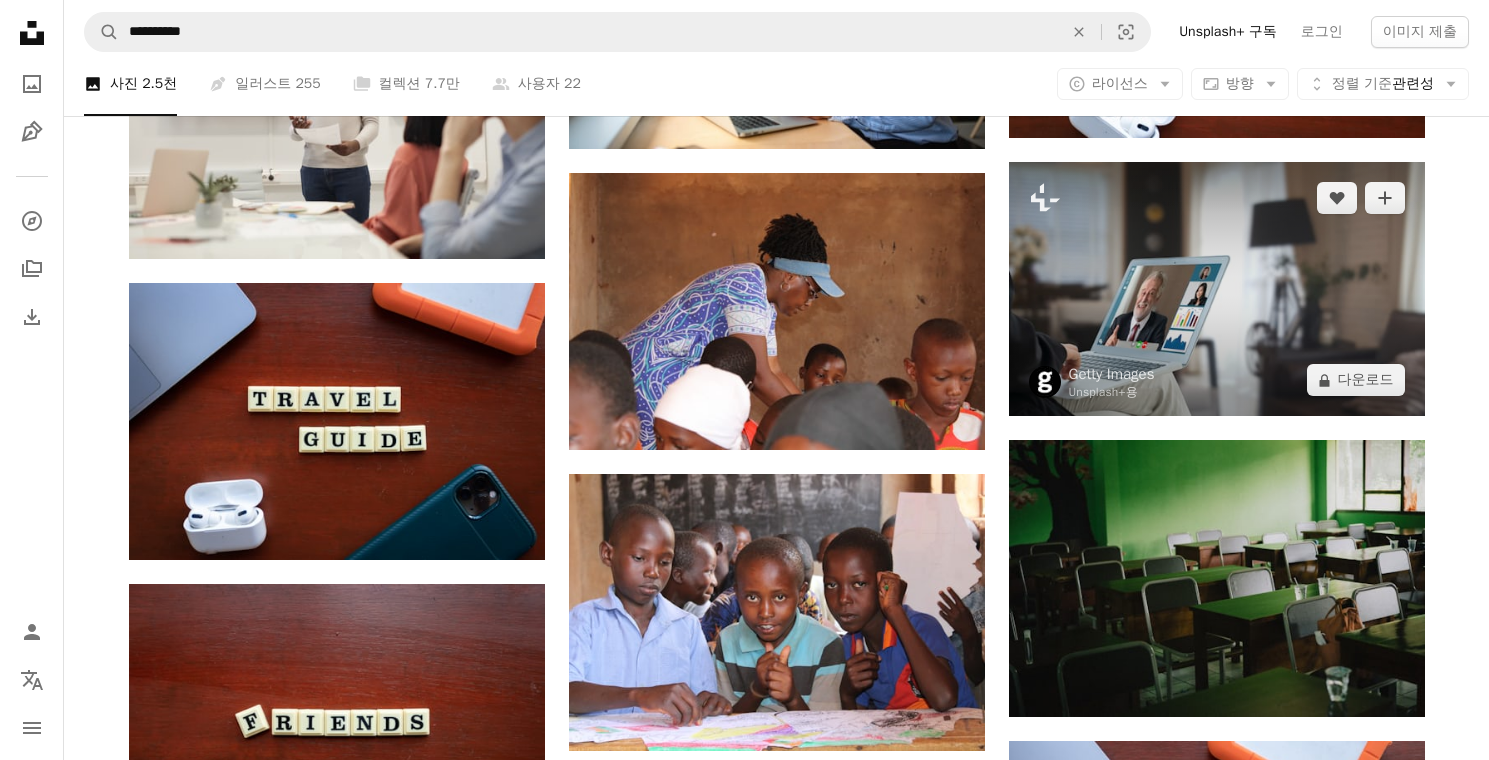 click at bounding box center [1217, 289] 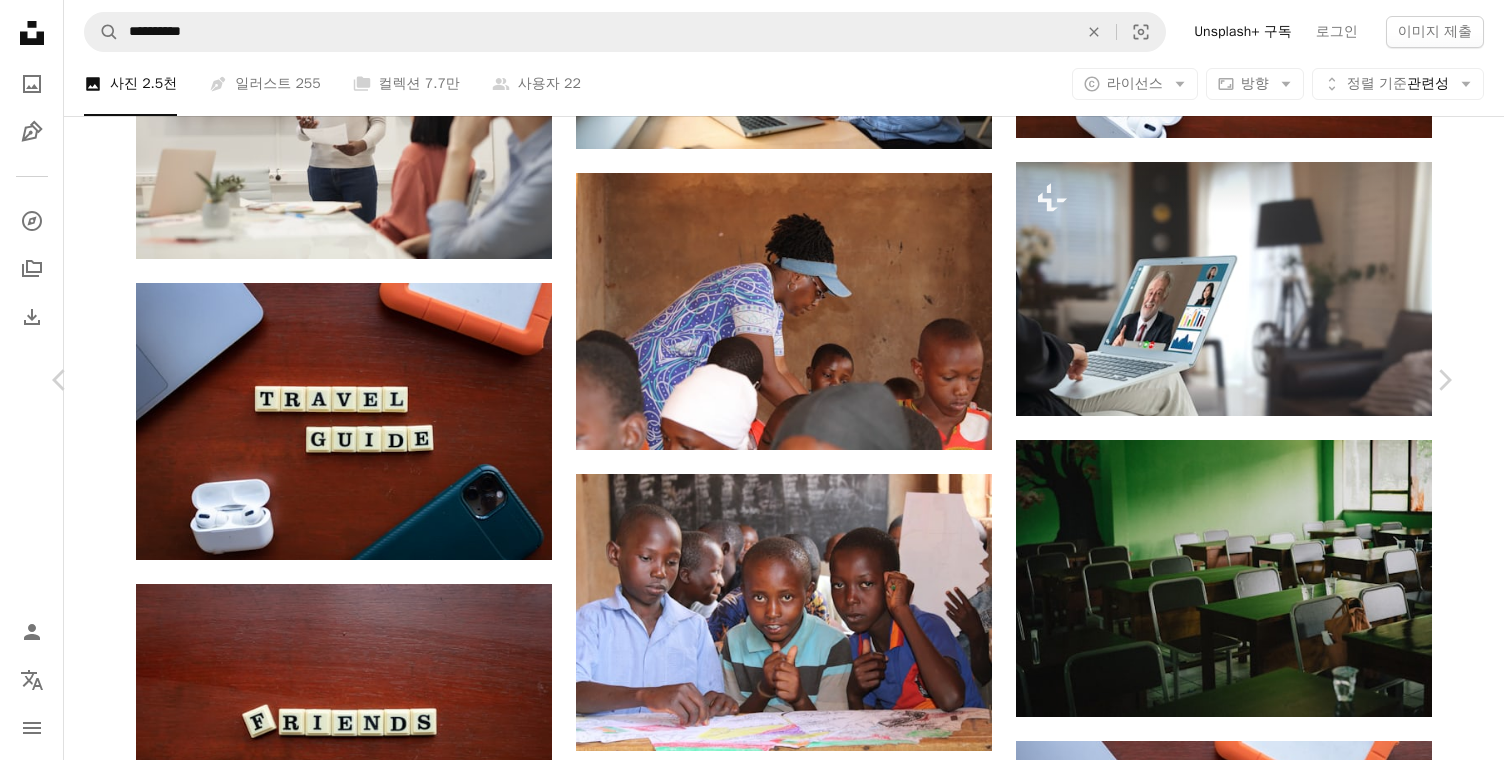 scroll, scrollTop: 4474, scrollLeft: 0, axis: vertical 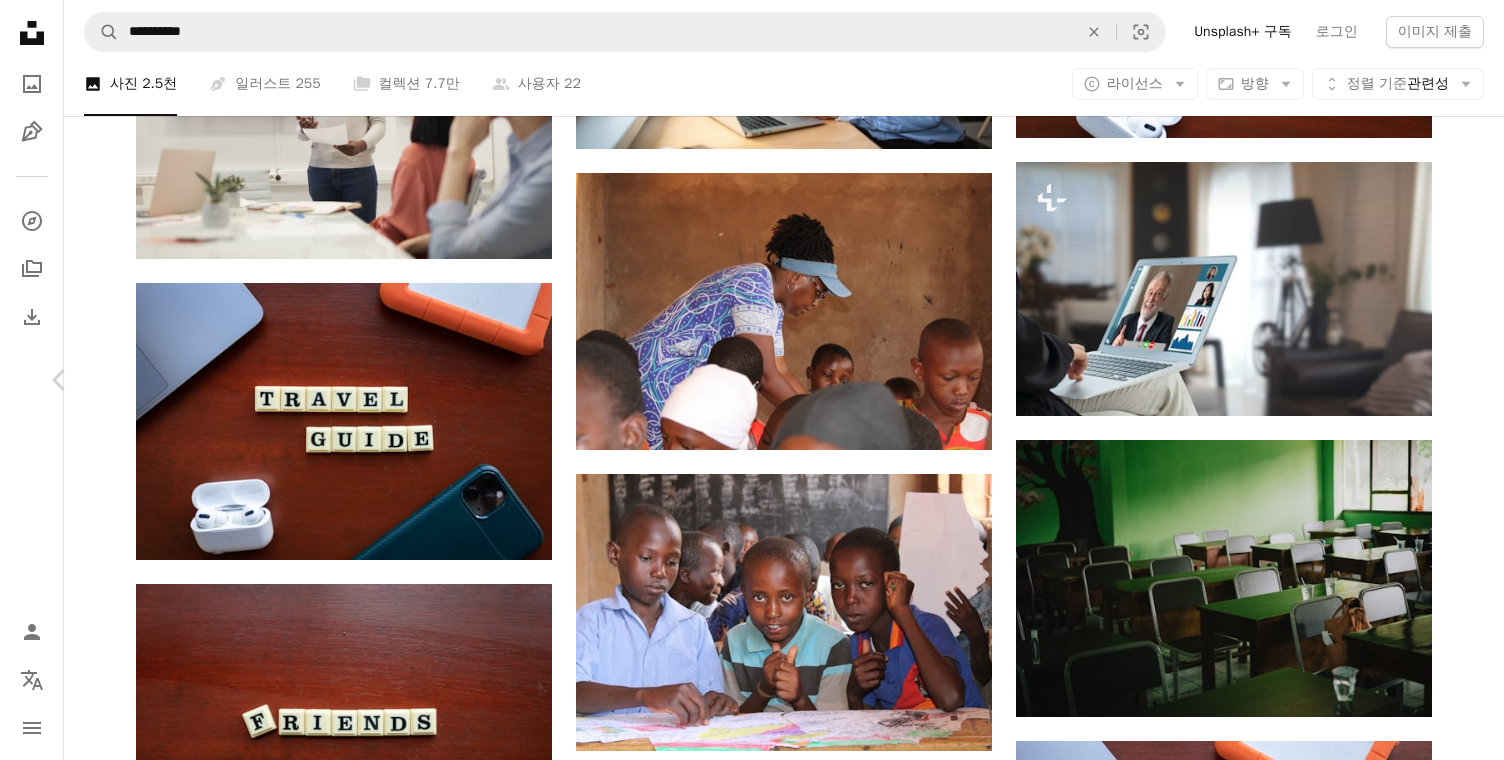 click on "Chevron right" at bounding box center (1444, 380) 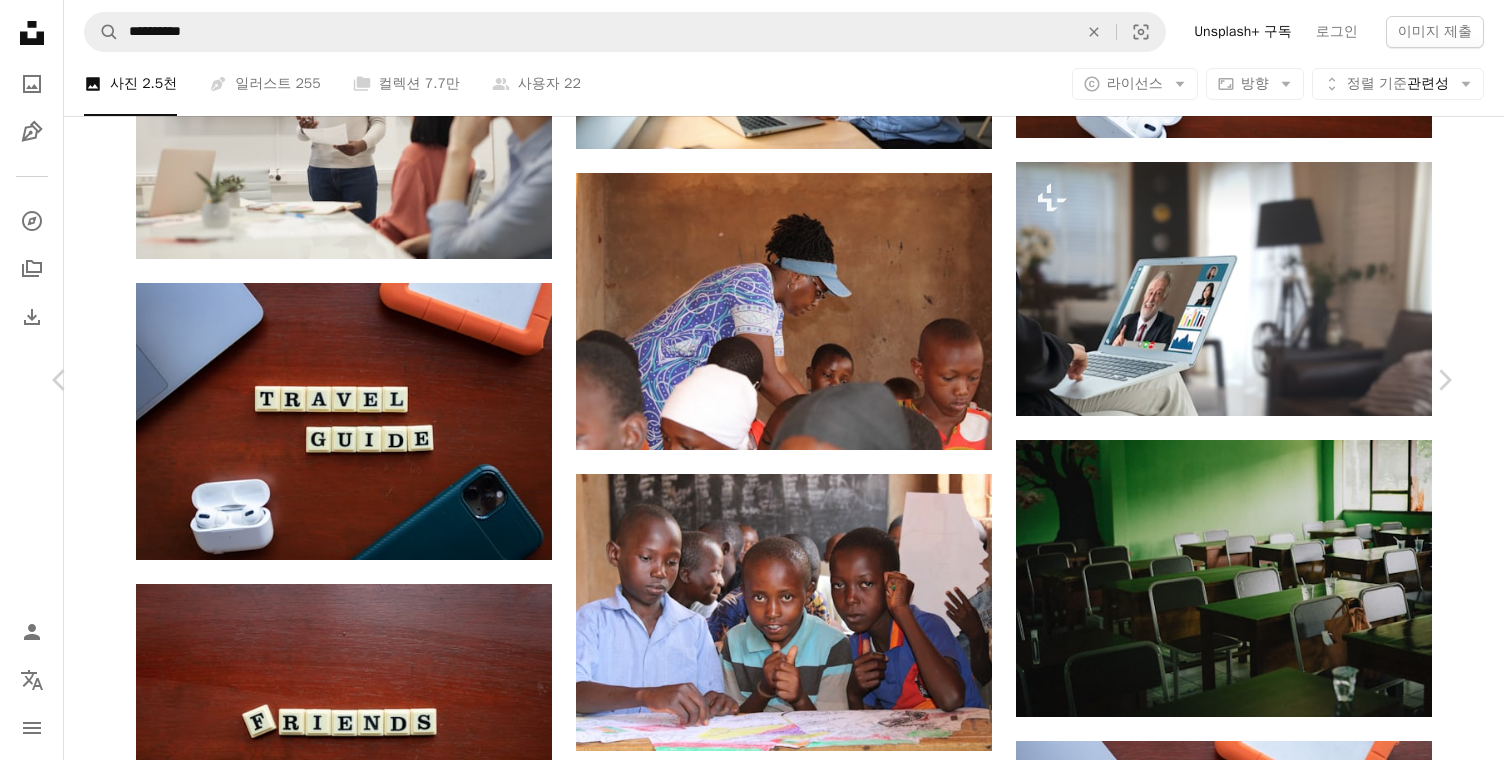 scroll, scrollTop: 682, scrollLeft: 0, axis: vertical 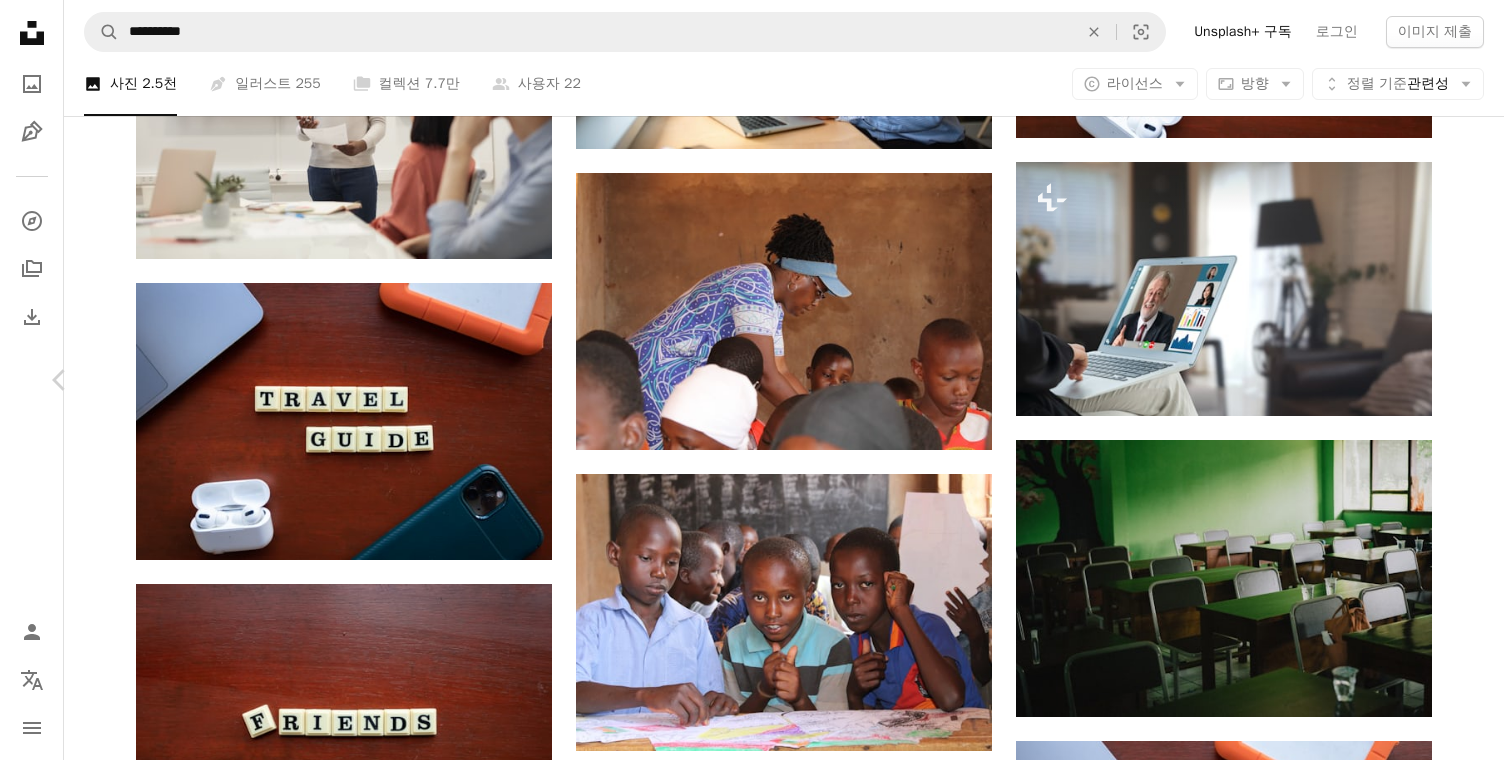 click on "Chevron right" at bounding box center [1444, 380] 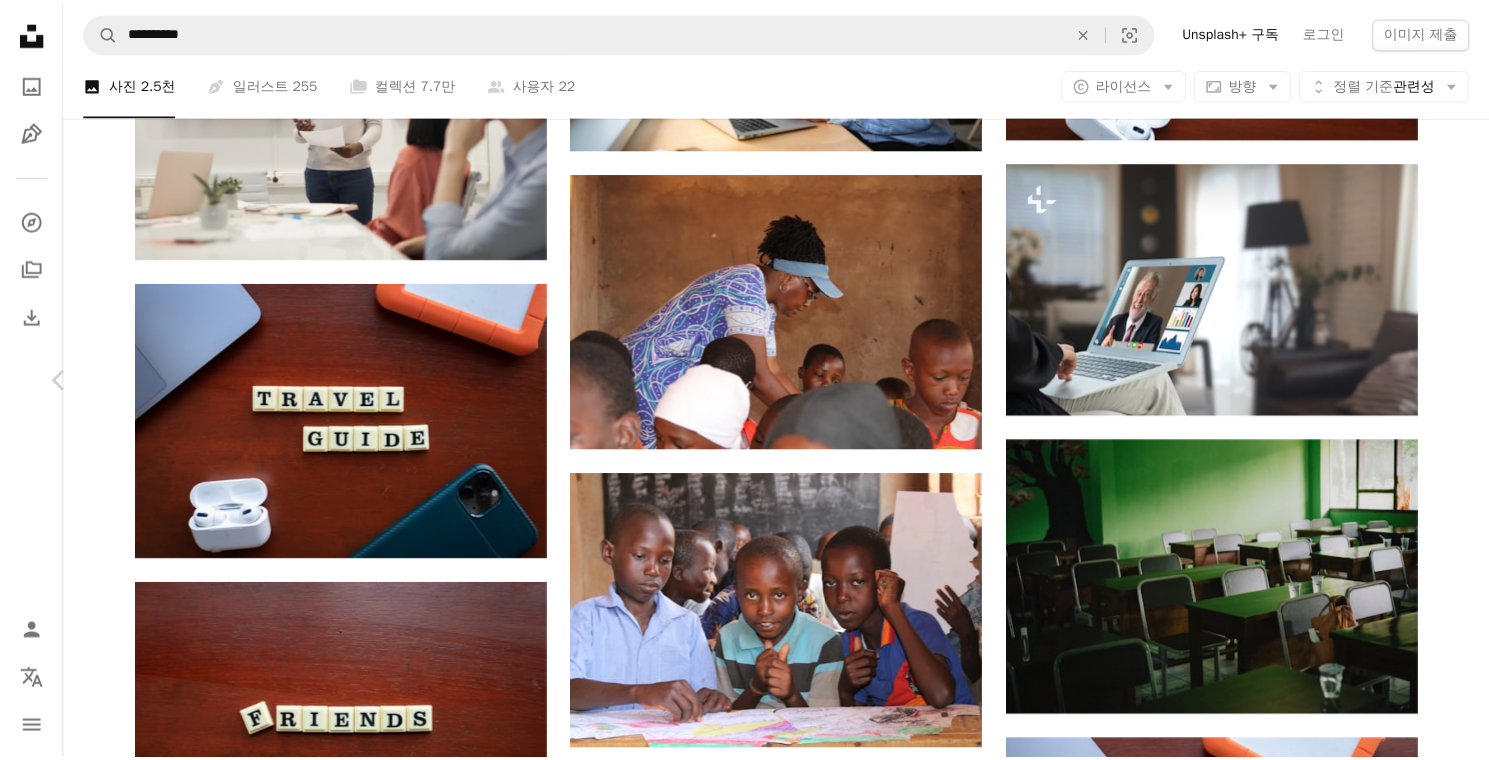 scroll, scrollTop: 0, scrollLeft: 0, axis: both 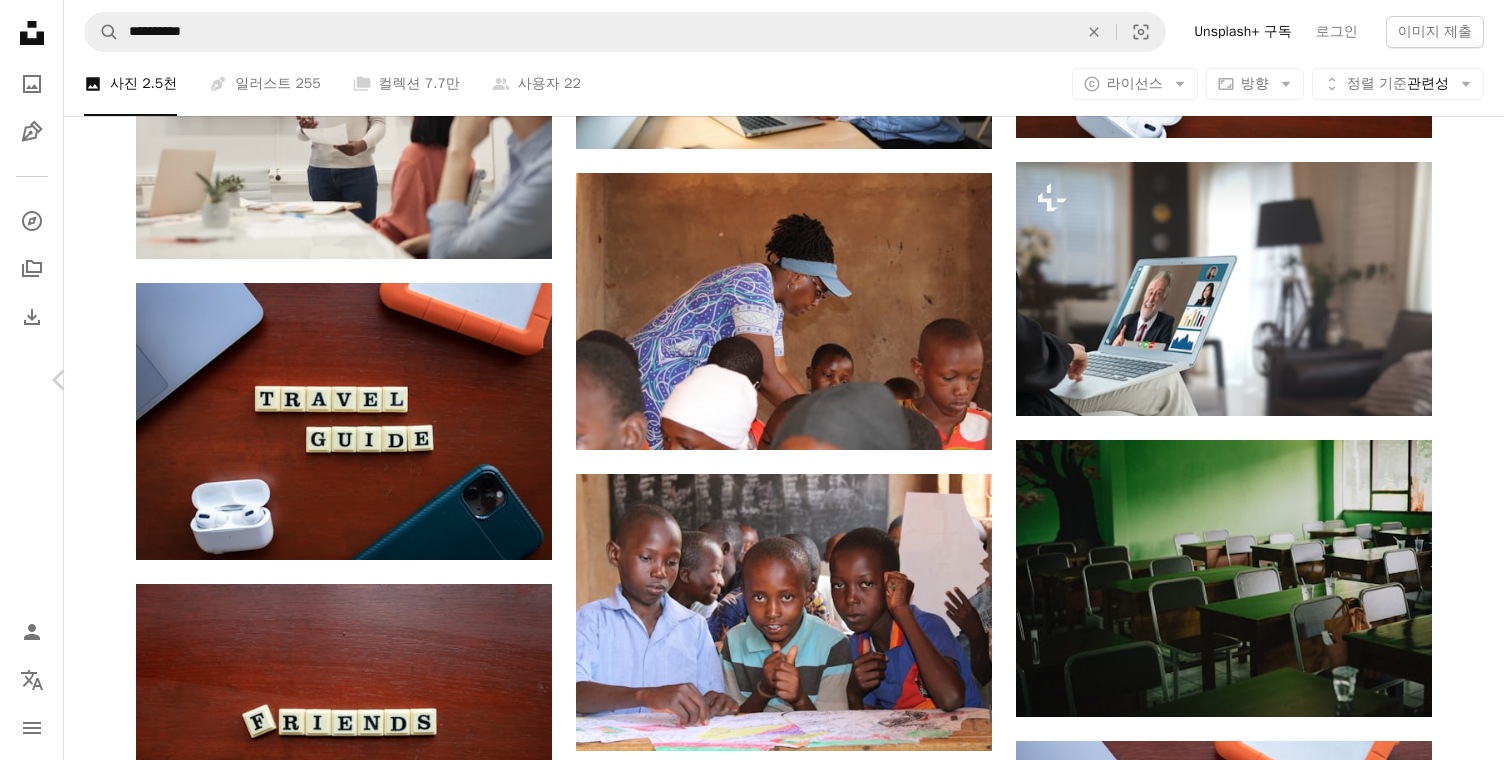 click on "Chevron right" at bounding box center (1444, 380) 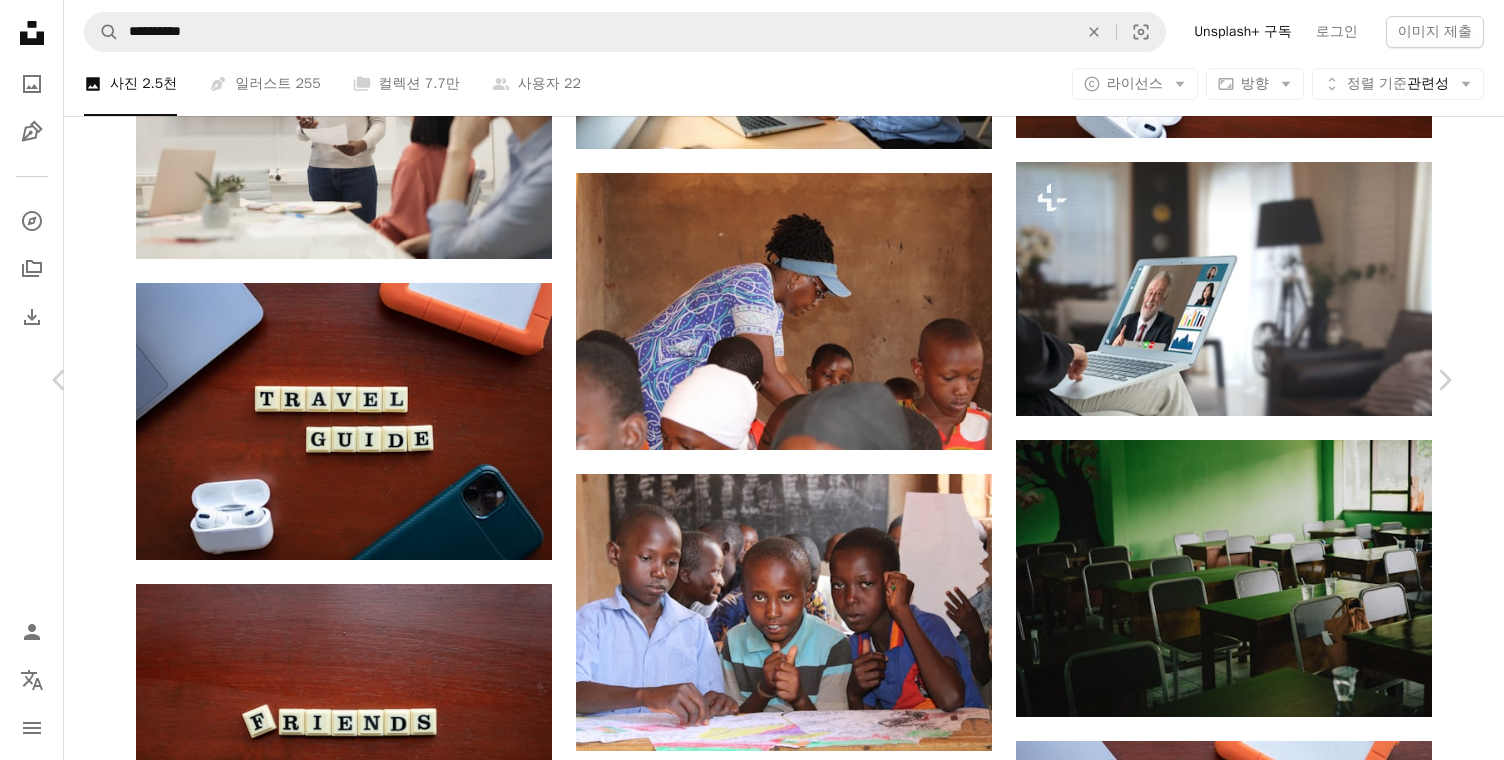 click on "An X shape Chevron left Chevron right [FIRST] [LAST] 고용 가능 A checkmark inside of a circle A heart A plus sign 무료 다운로드 Chevron down Zoom in 조회수 1,919,258 다운로드 12,536 소개 매체 학교로 돌아 가기 A forward-right arrow 공유 Info icon 정보 More Actions A map marker SMAN 1 Parungkuda, Jl. Raya Parungkuda, Bojong Kokosan, Sukabumi Regency, Jawa Barat, Indonesia Calendar outlined [DATE] 에 게시됨 Camera SONY, ILCE-3000 Safety Unsplash 라이선스 하에서 무료로 사용 가능 학교 교육 학생 교실 공부 자녀 공부 영화 사진 배우다 숙제 국민학교 35 밀리미터 문 맹 퇴치 개정판 원격 학습 학업 학교 개정 교과 과정 바람직한 HD 배경화면 iStock에서 프리미엄 관련 이미지 찾아보기  |  코드 UNSPLASH20로 20% 할인 혜택 받기 iStock에서 더 많은 자료 보기  ↗ 관련 이미지 A heart A plus sign [FIRST] [LAST] 고용 가능 A checkmark inside of a circle Arrow pointing down A heart" at bounding box center (752, 4235) 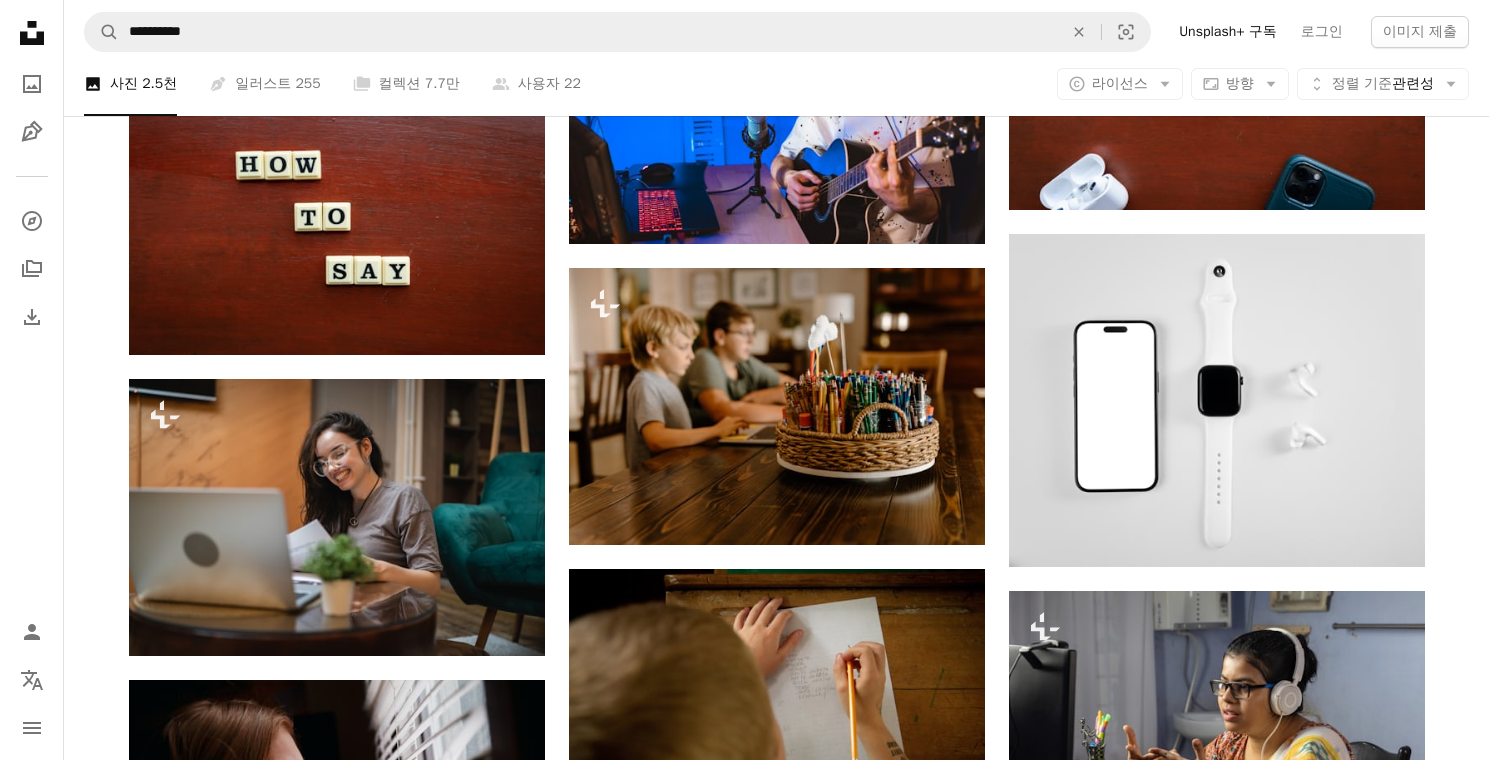 scroll, scrollTop: 22498, scrollLeft: 0, axis: vertical 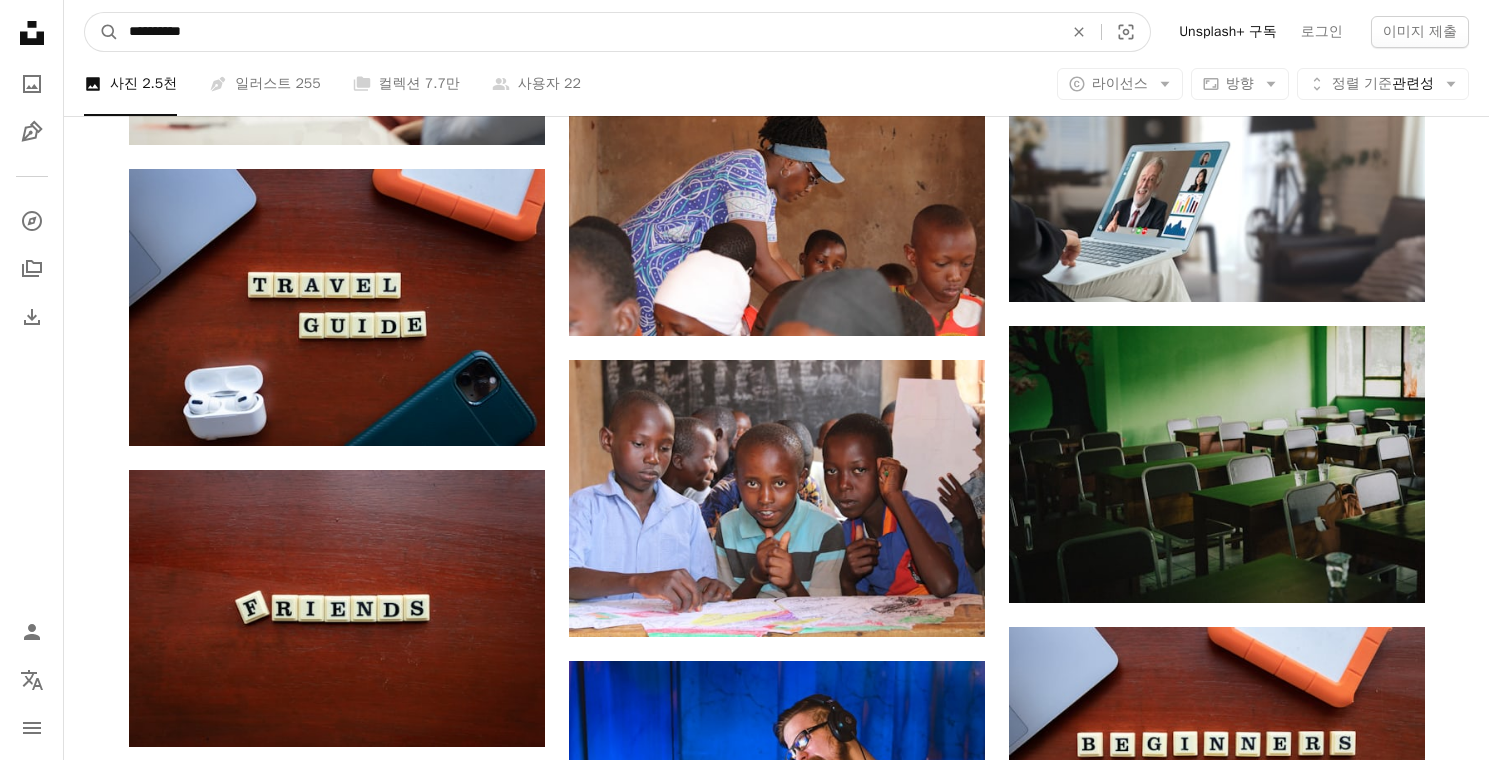 click on "**********" at bounding box center (588, 32) 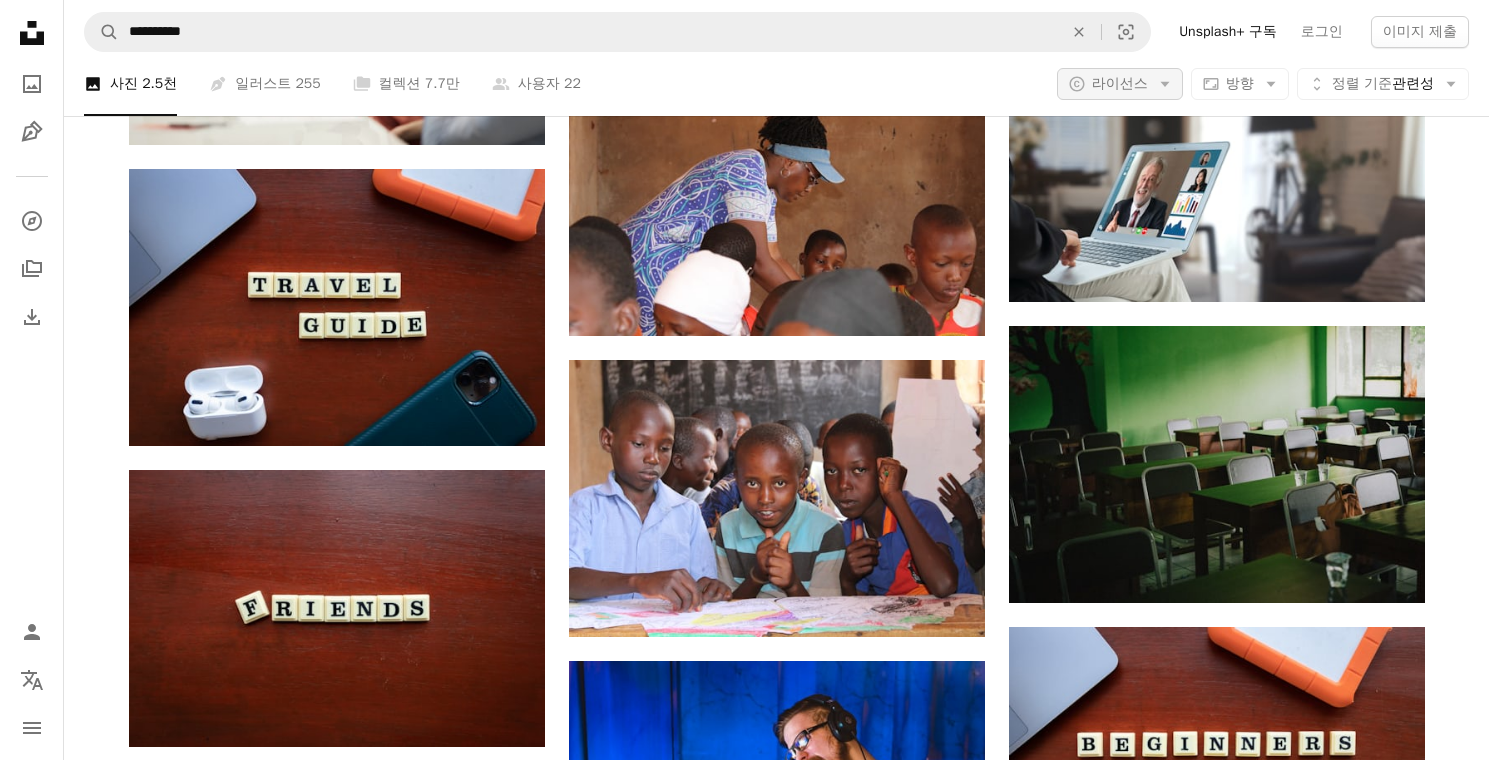 click on "Arrow down" 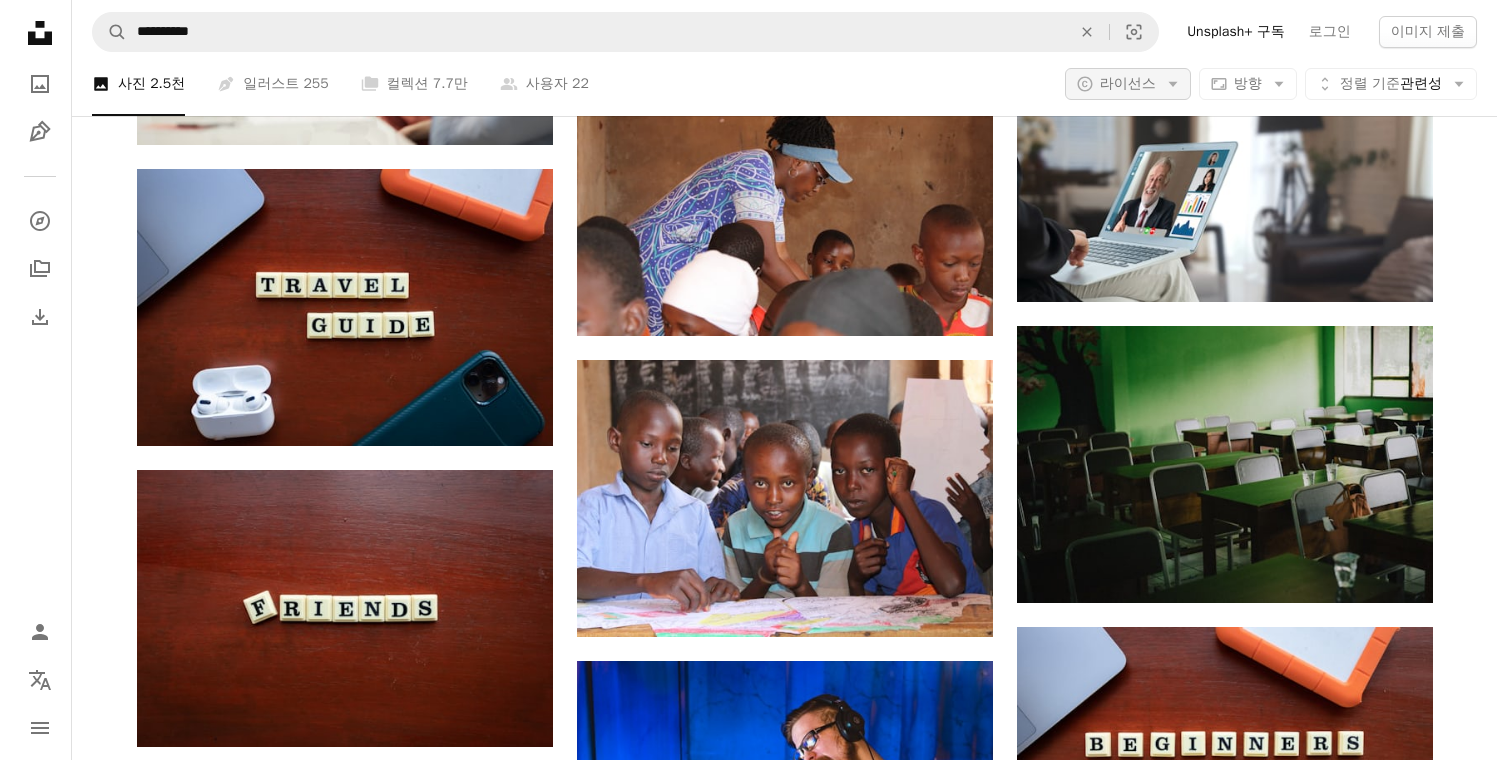 scroll, scrollTop: 0, scrollLeft: 0, axis: both 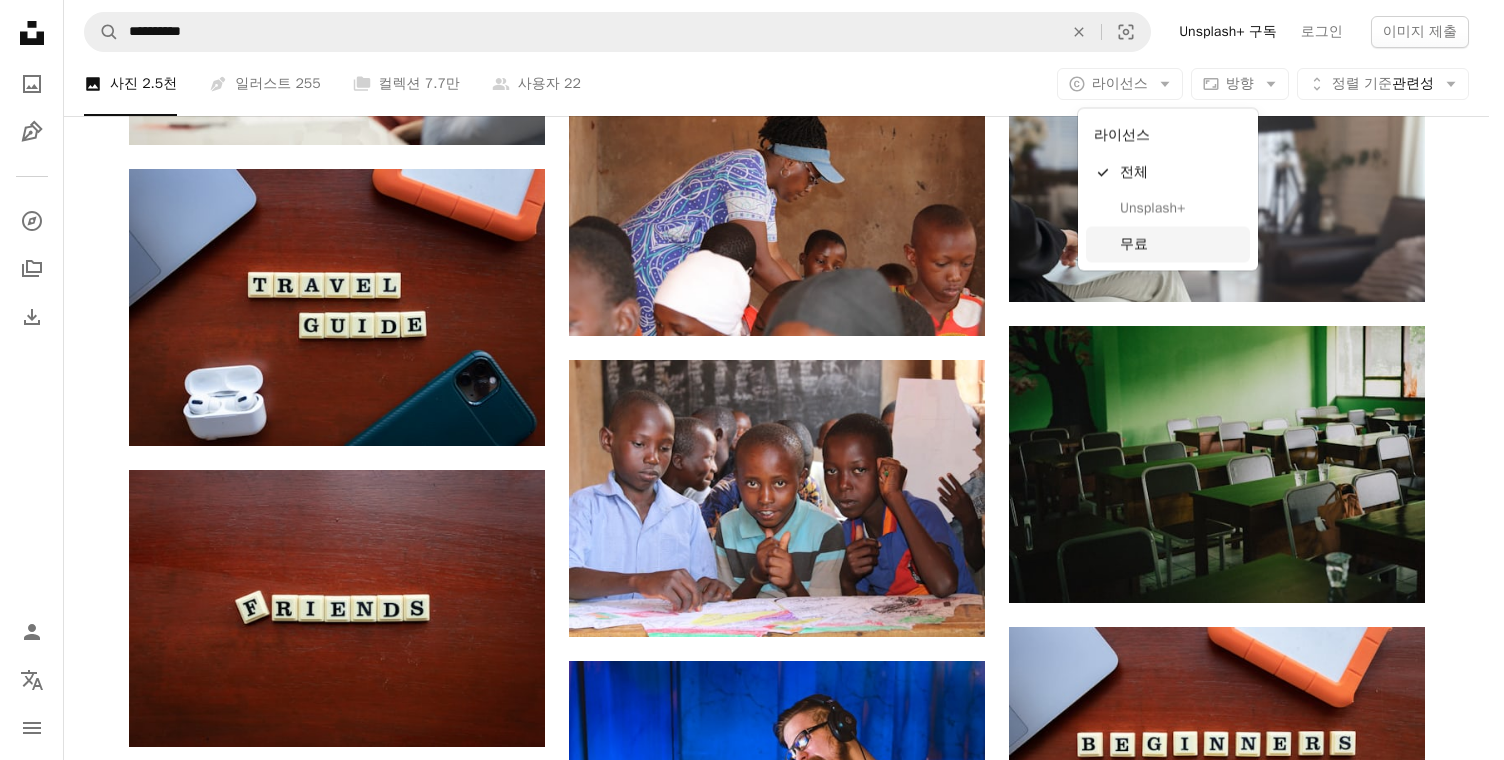 click on "무료" at bounding box center (1181, 244) 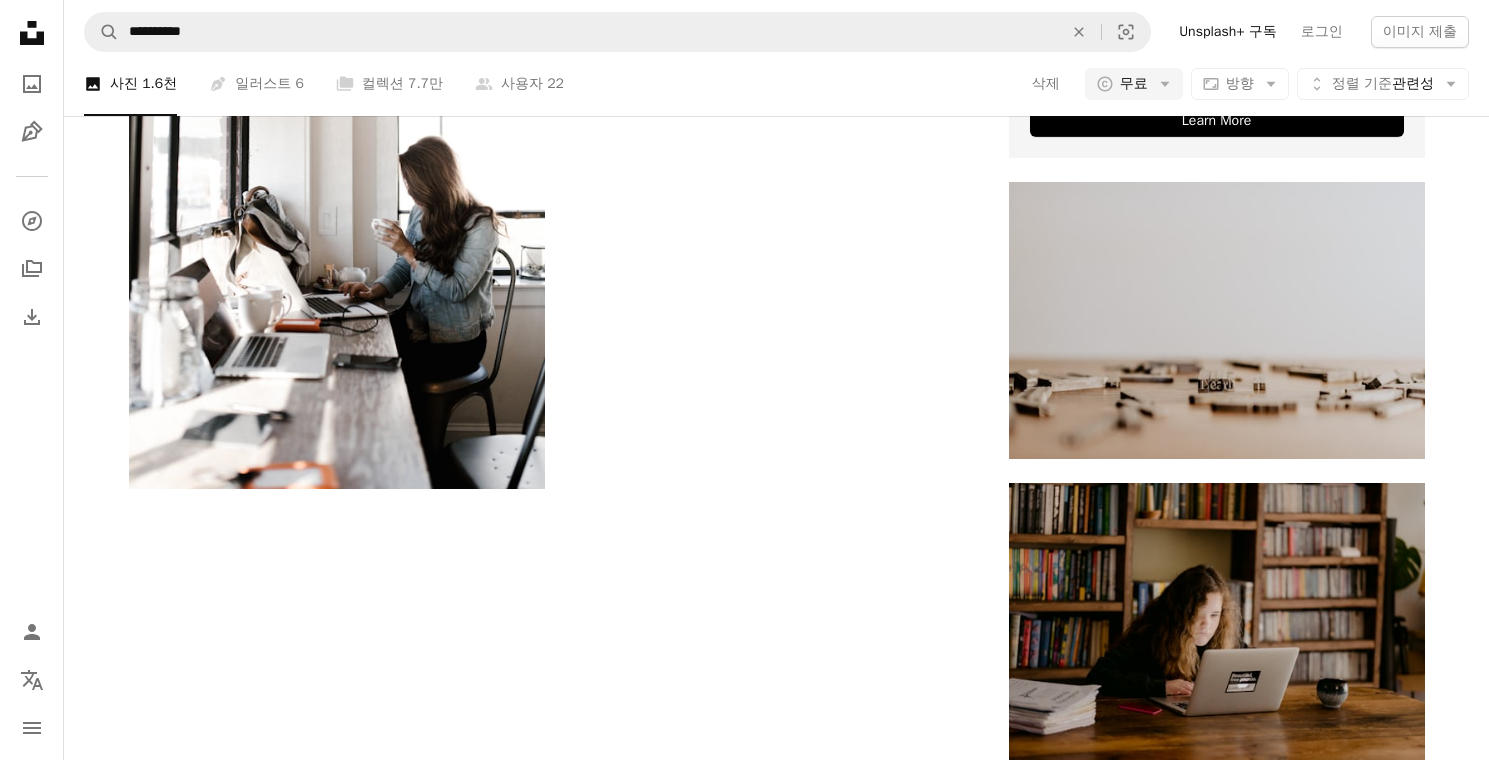 scroll, scrollTop: 5851, scrollLeft: 0, axis: vertical 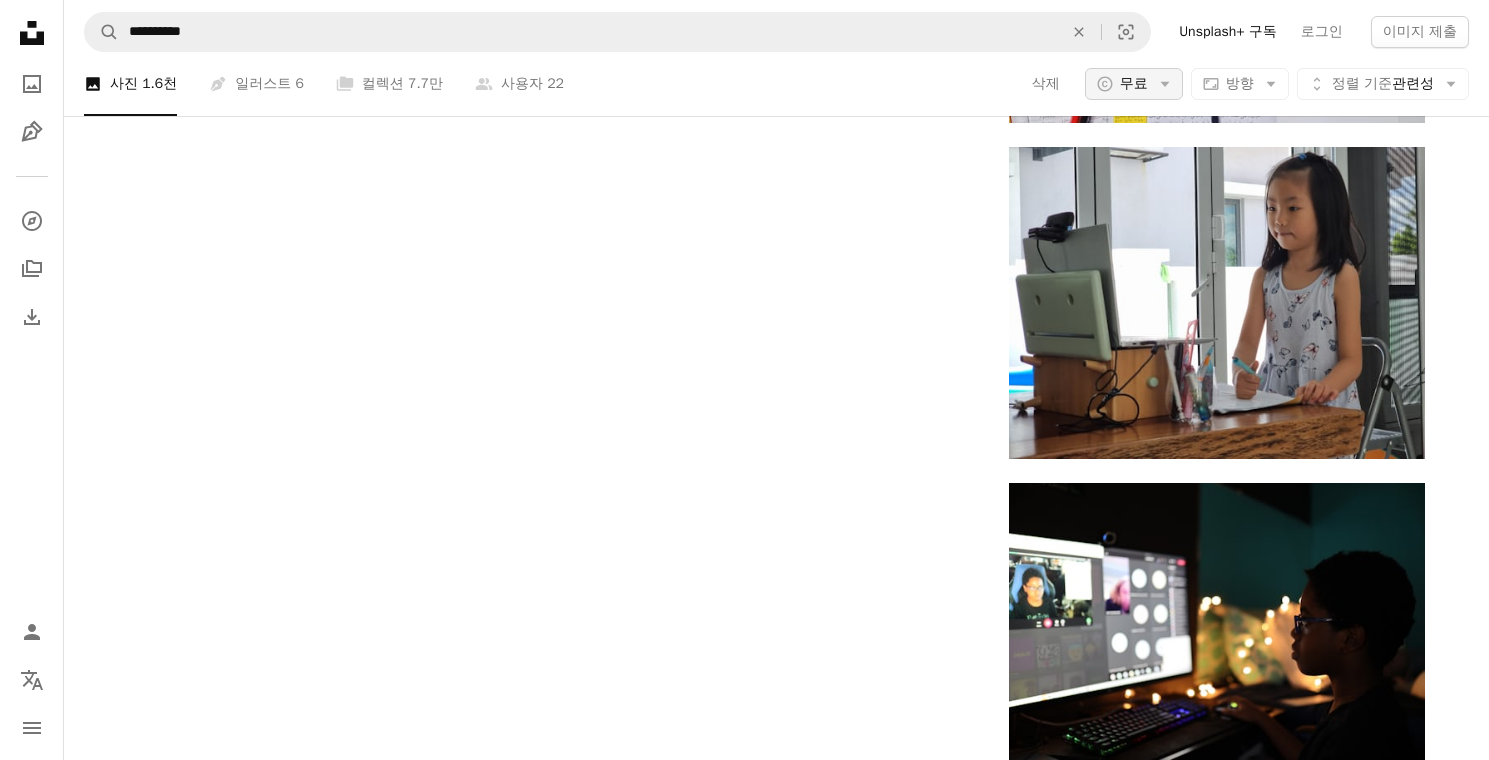 click on "A copyright icon © 무료 Arrow down" at bounding box center (1134, 84) 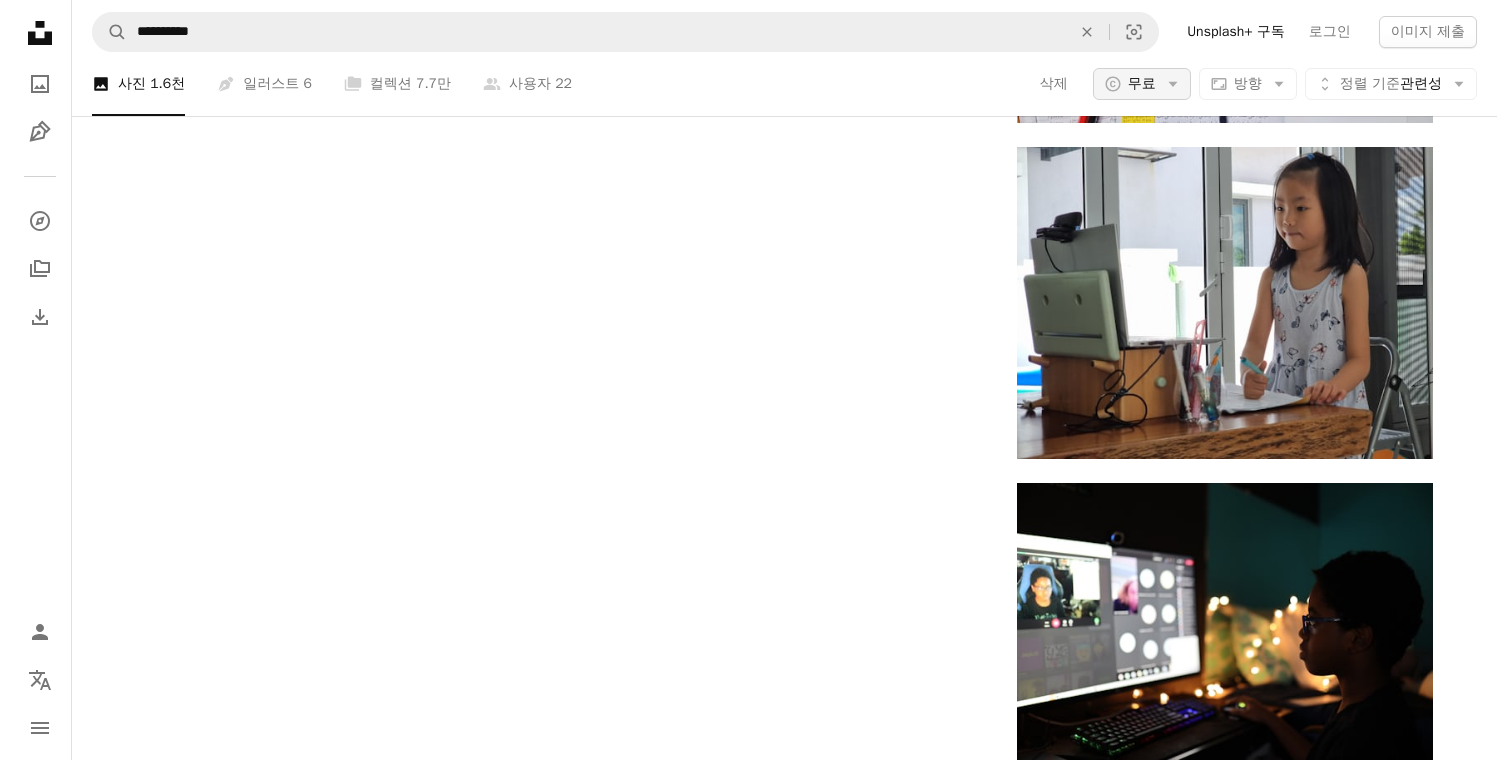 scroll, scrollTop: 0, scrollLeft: 0, axis: both 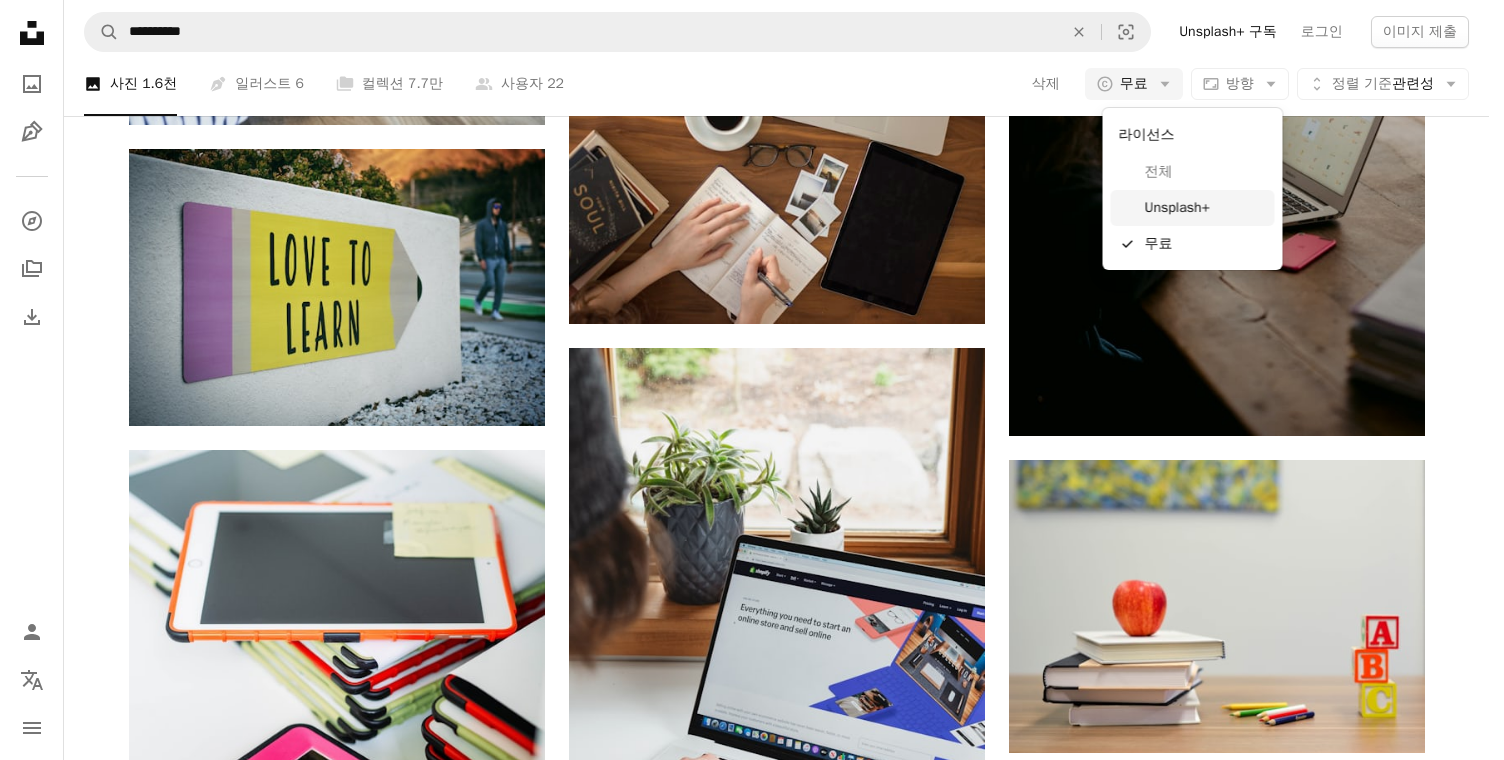 click on "Unsplash+" at bounding box center [1206, 208] 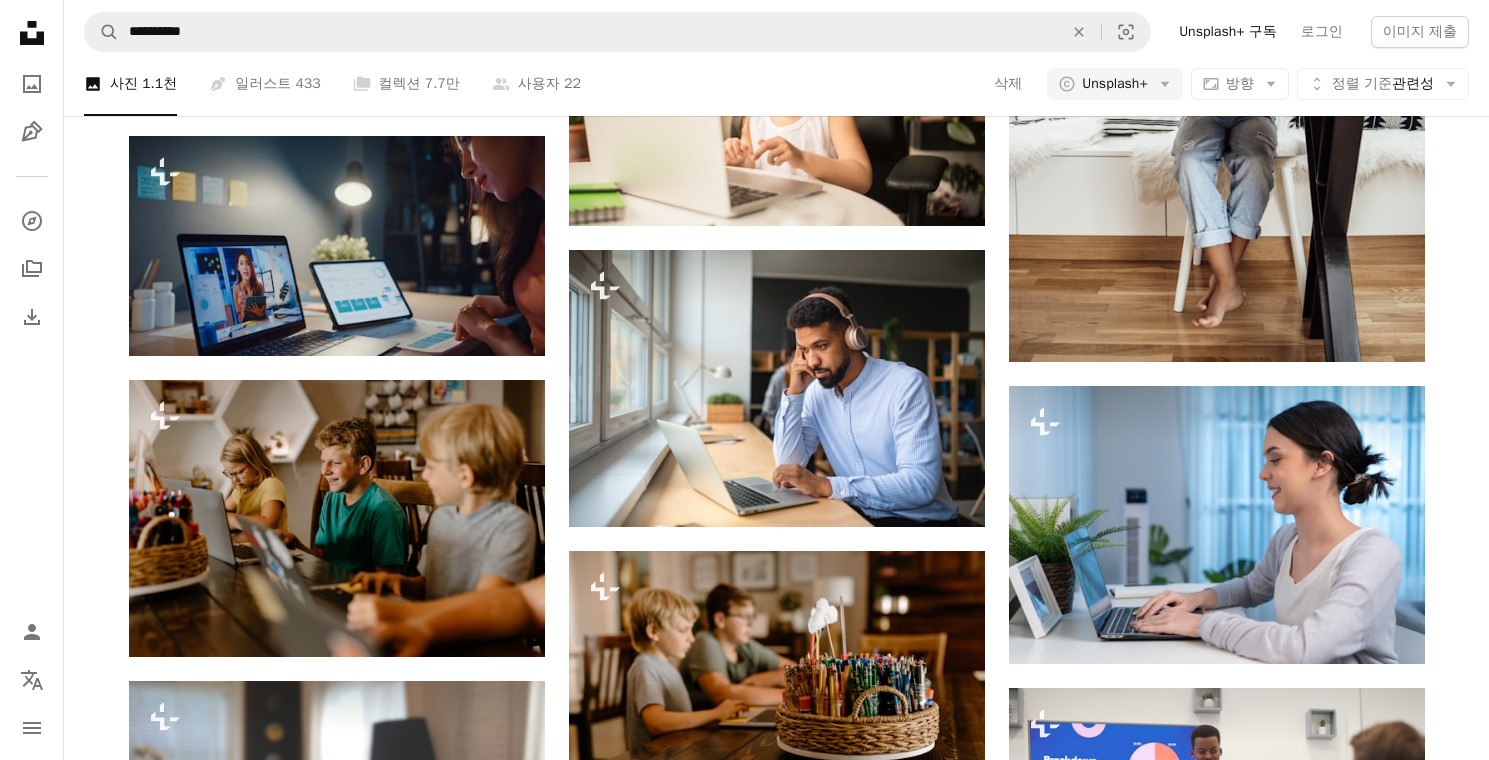 scroll, scrollTop: 21704, scrollLeft: 0, axis: vertical 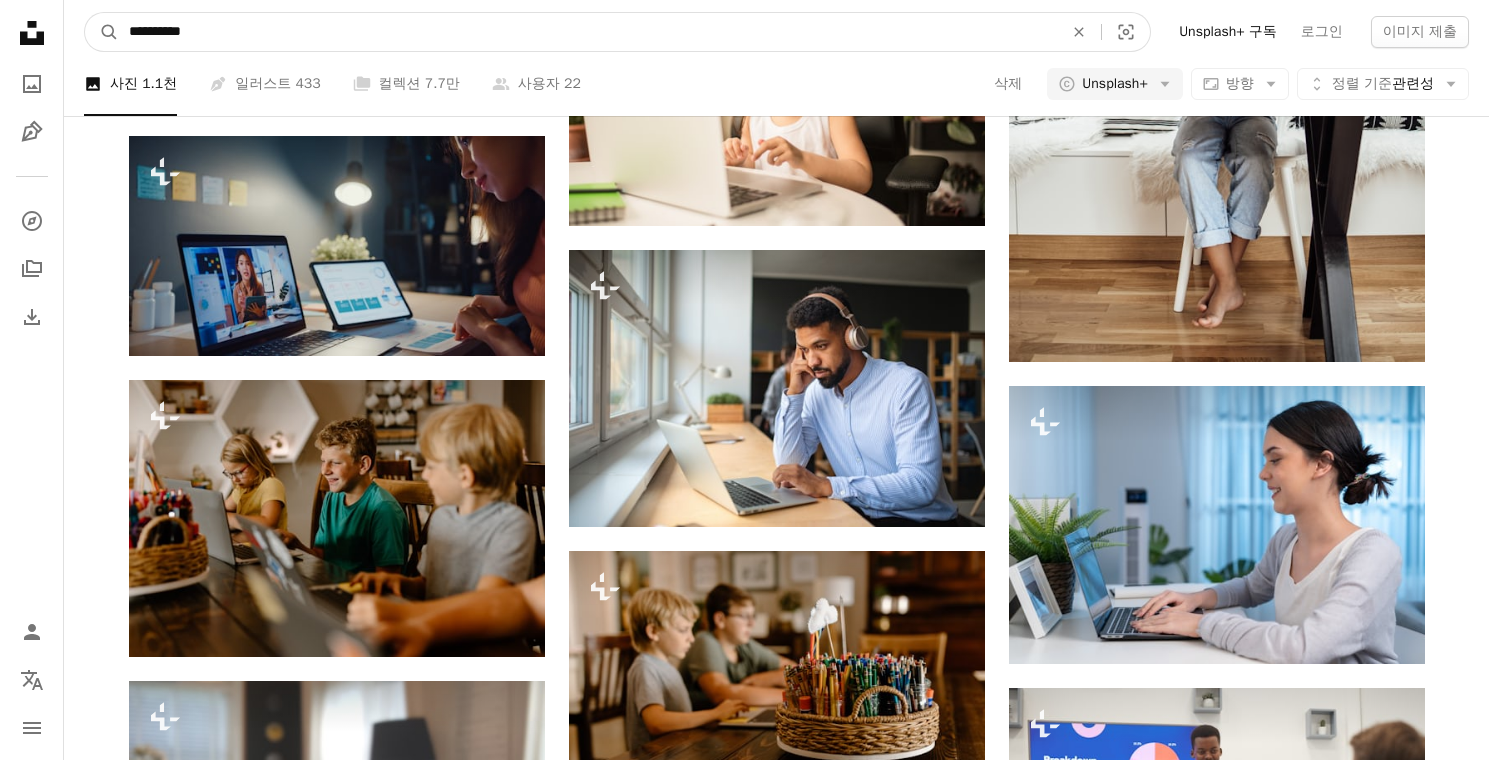 drag, startPoint x: 439, startPoint y: 34, endPoint x: 221, endPoint y: -35, distance: 228.65913 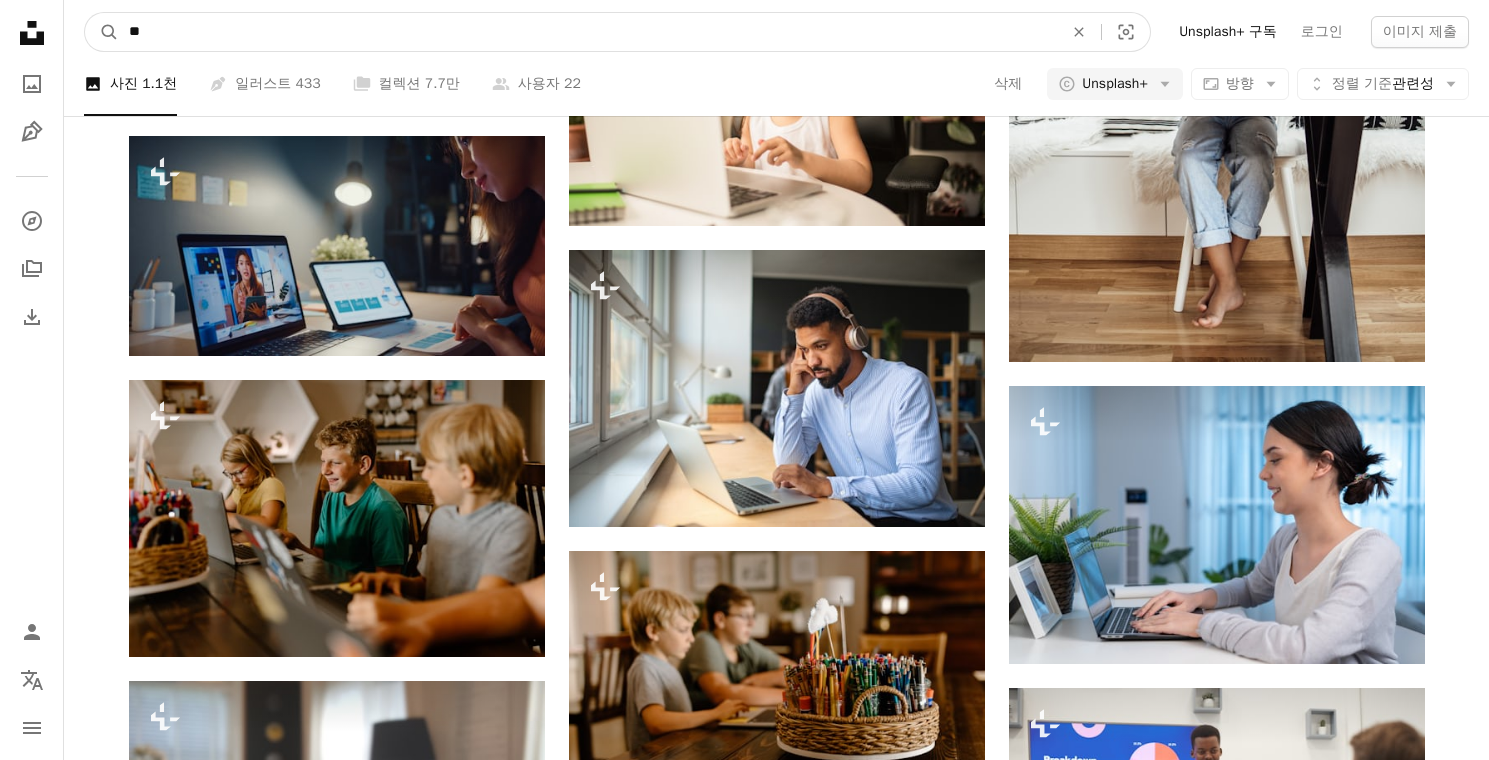 type on "**" 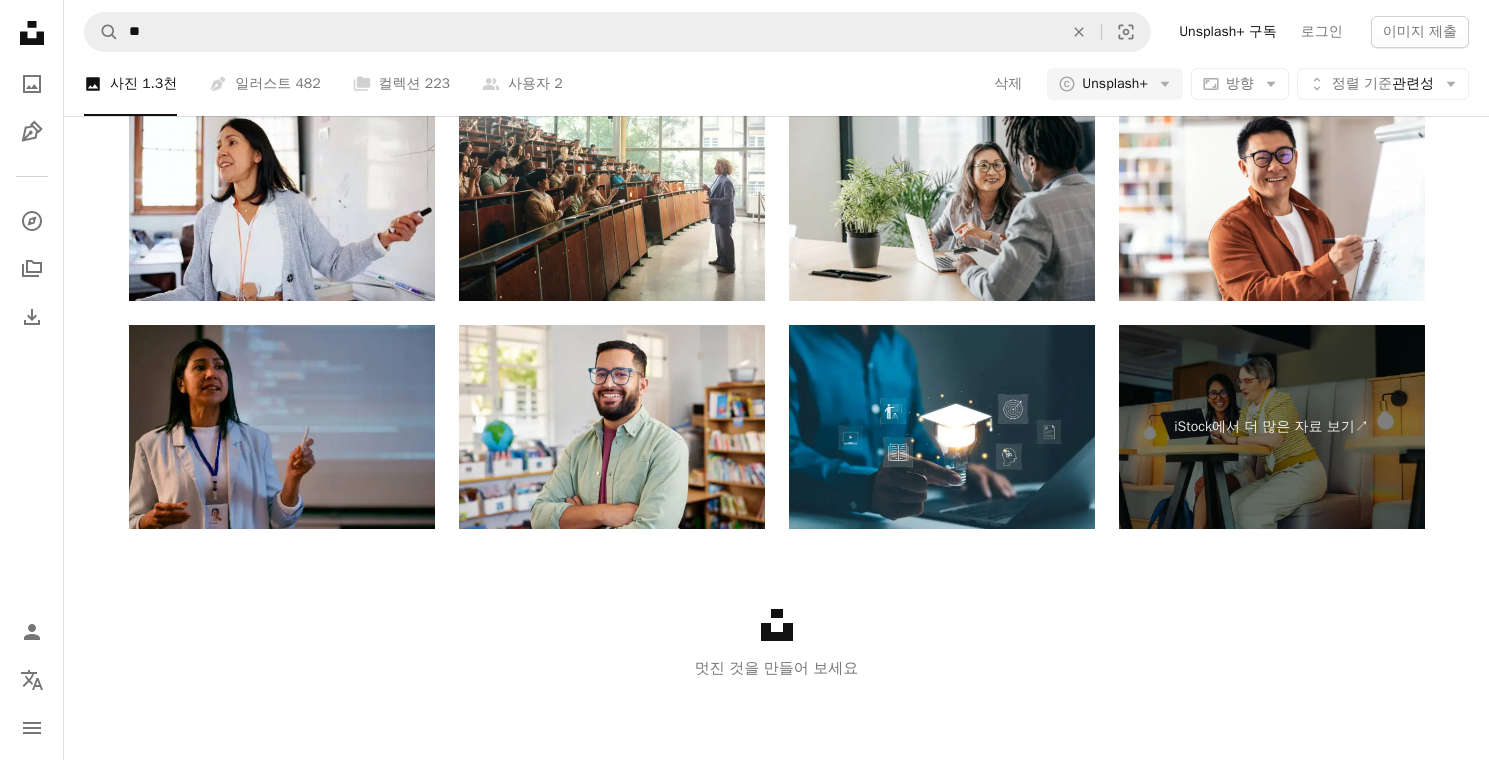 scroll, scrollTop: 3116, scrollLeft: 0, axis: vertical 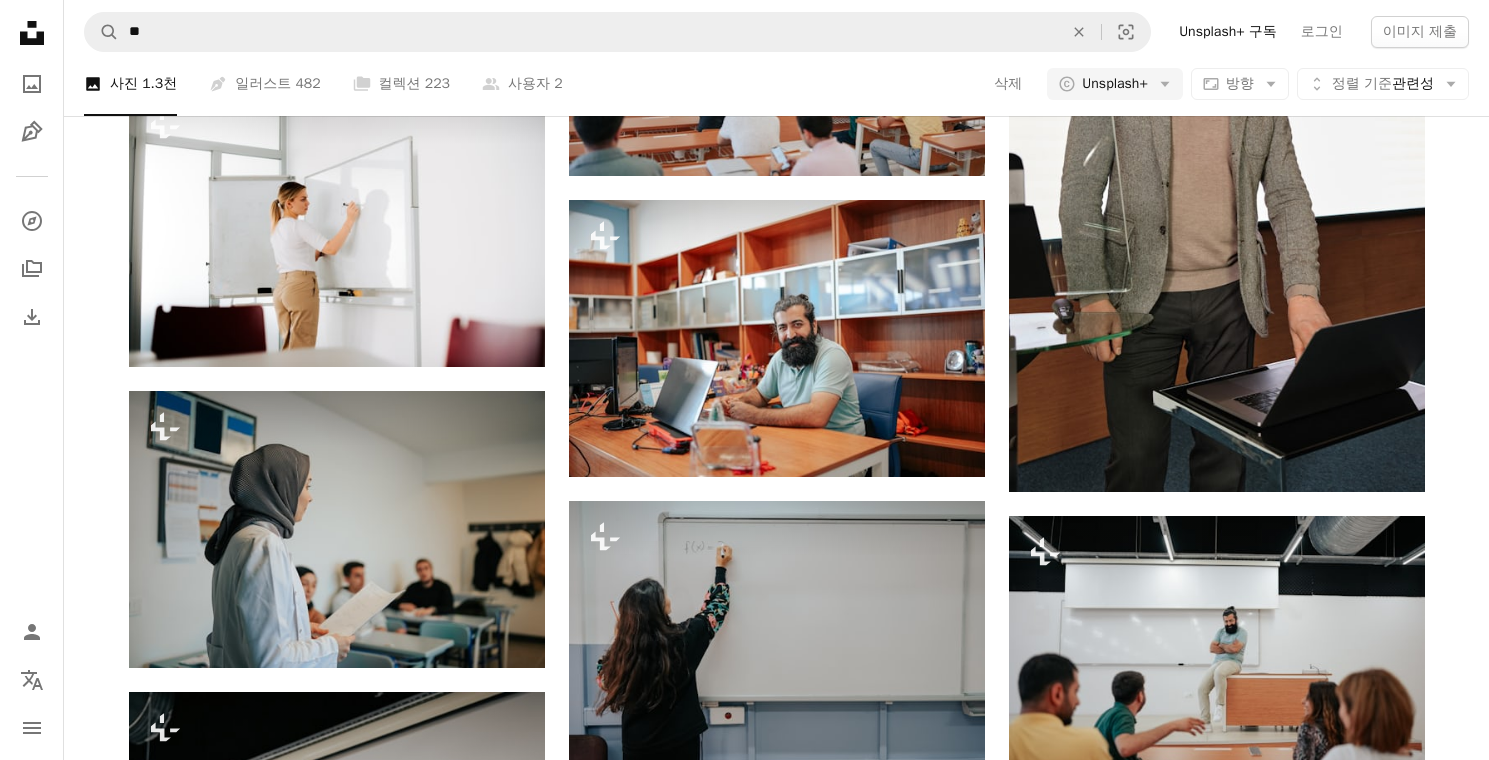 click at bounding box center (777, -4051) 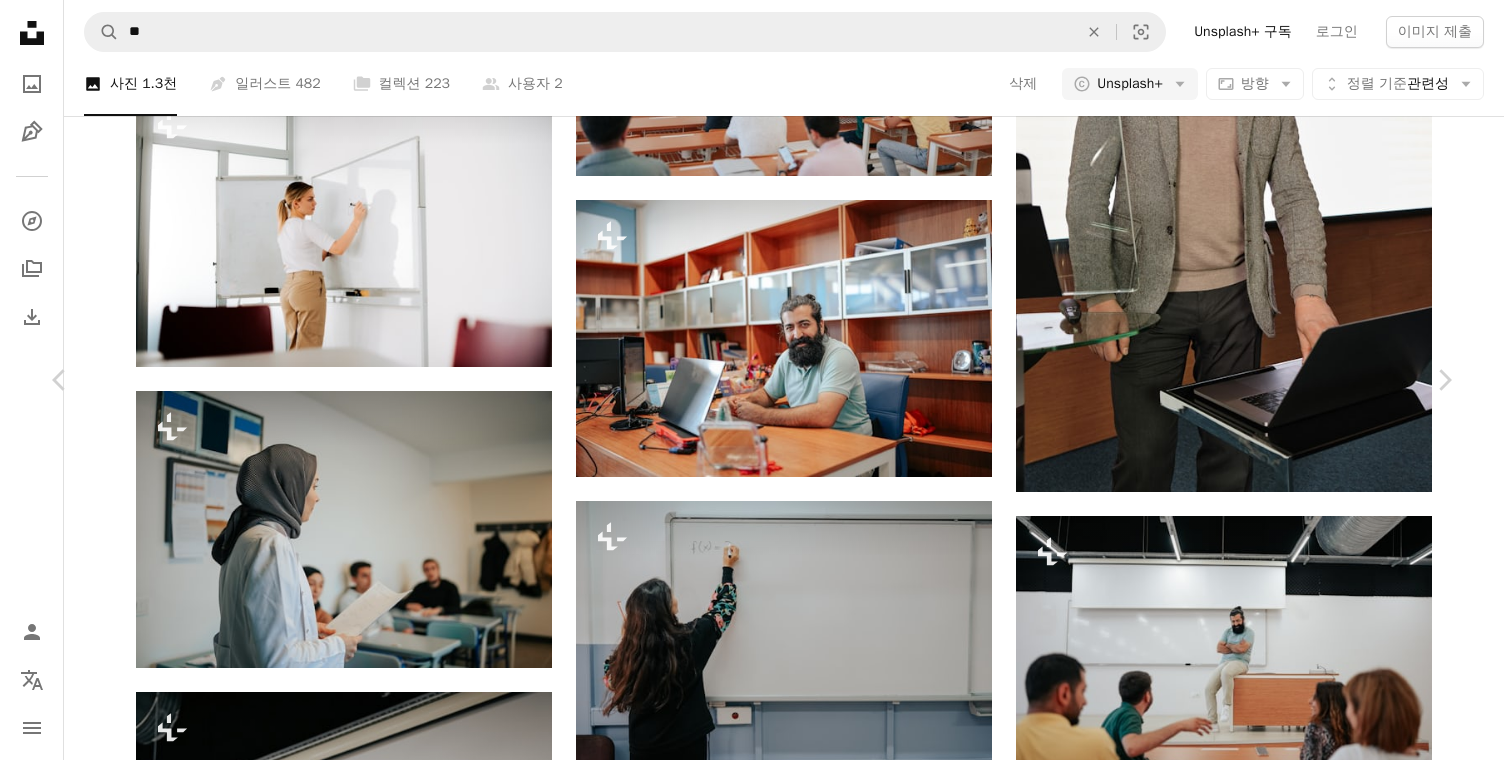 scroll, scrollTop: 602, scrollLeft: 0, axis: vertical 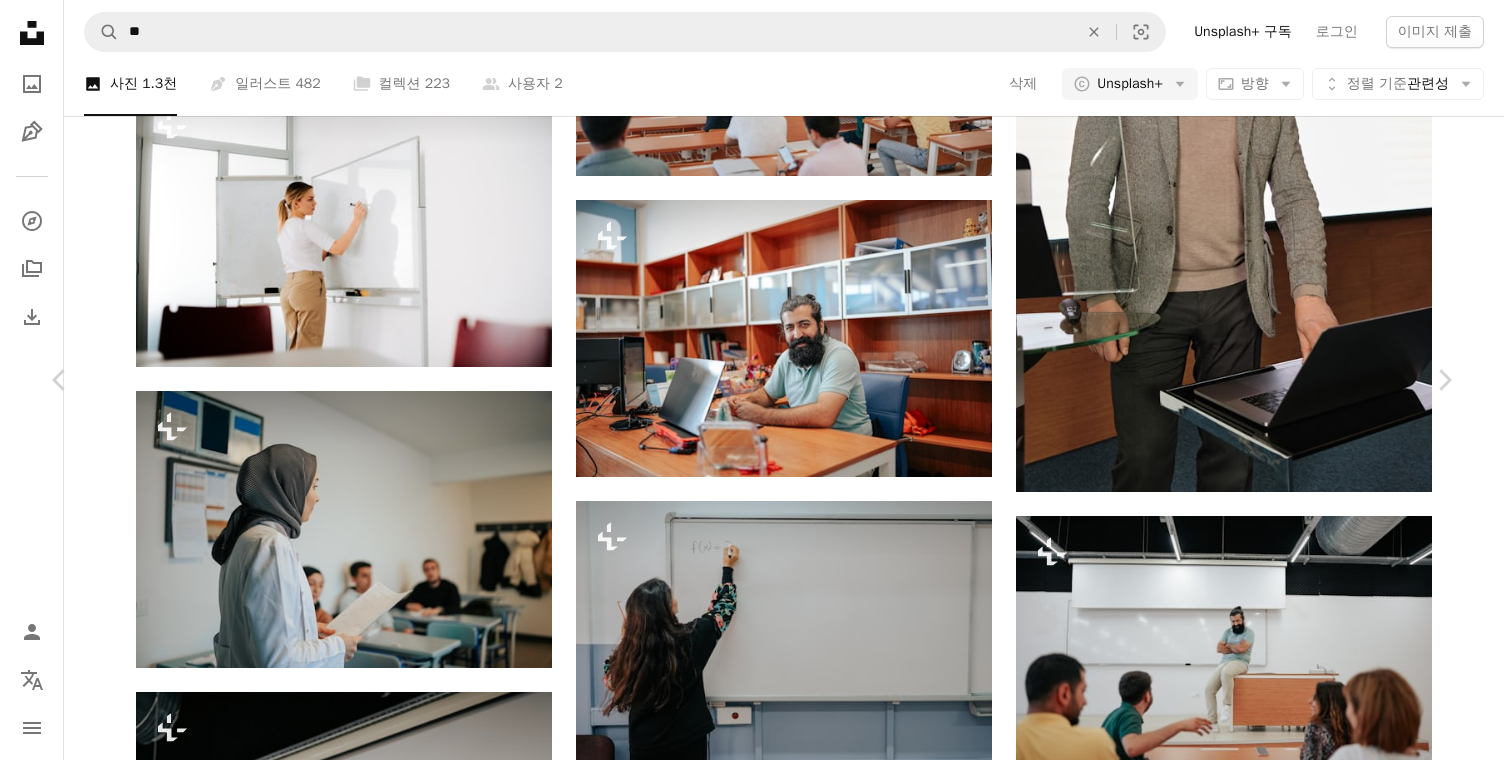 click on "Chevron right" 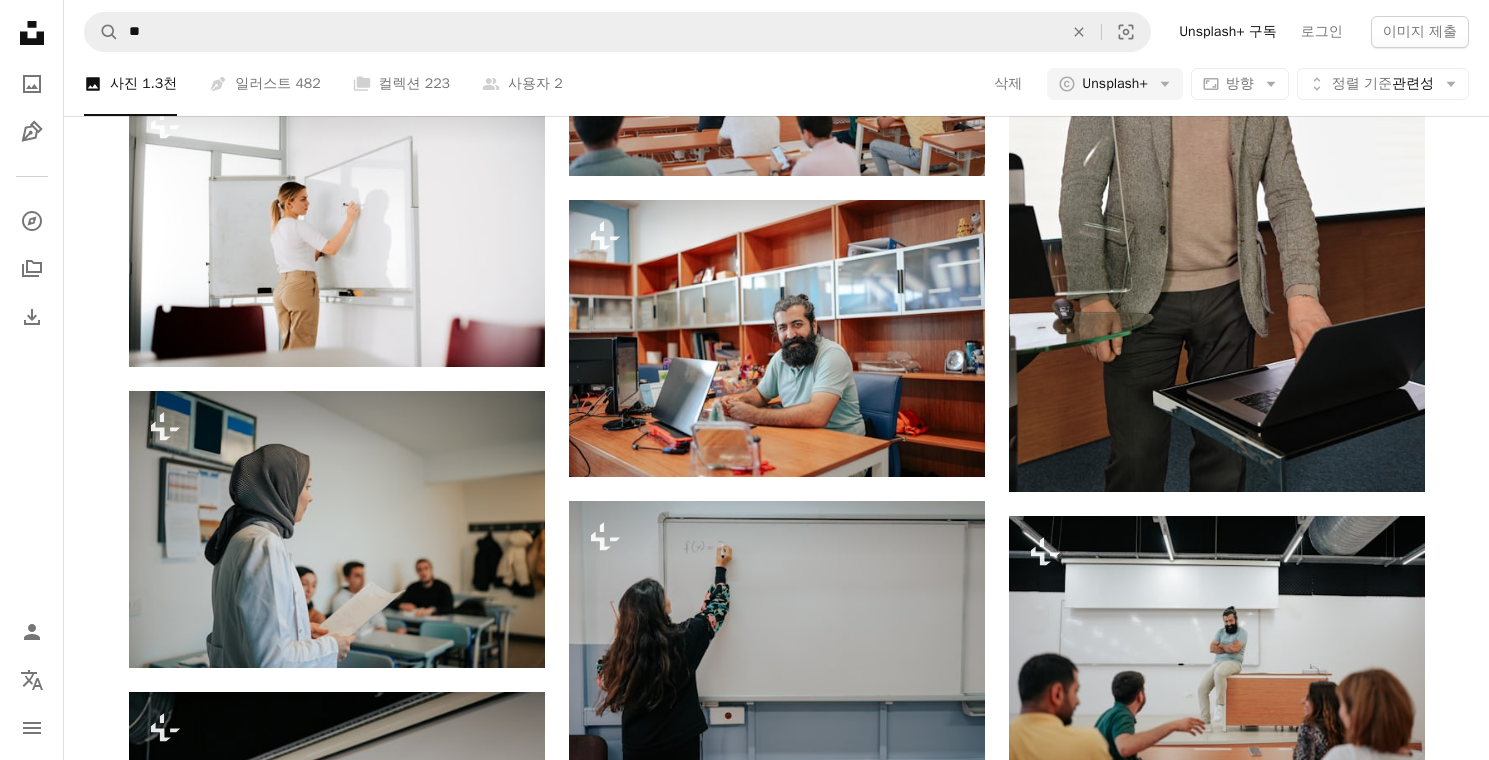 click at bounding box center (777, -4051) 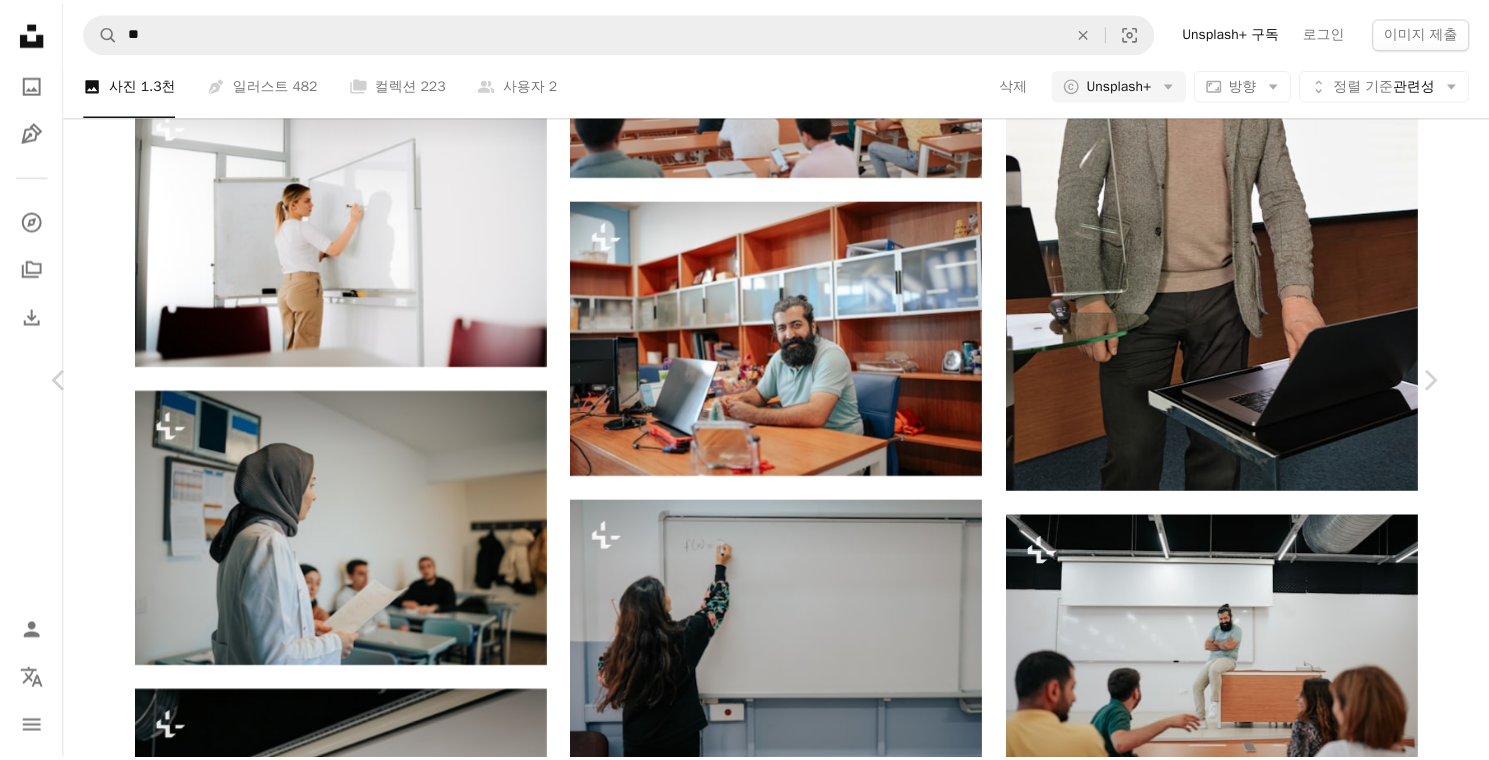 scroll, scrollTop: 1540, scrollLeft: 0, axis: vertical 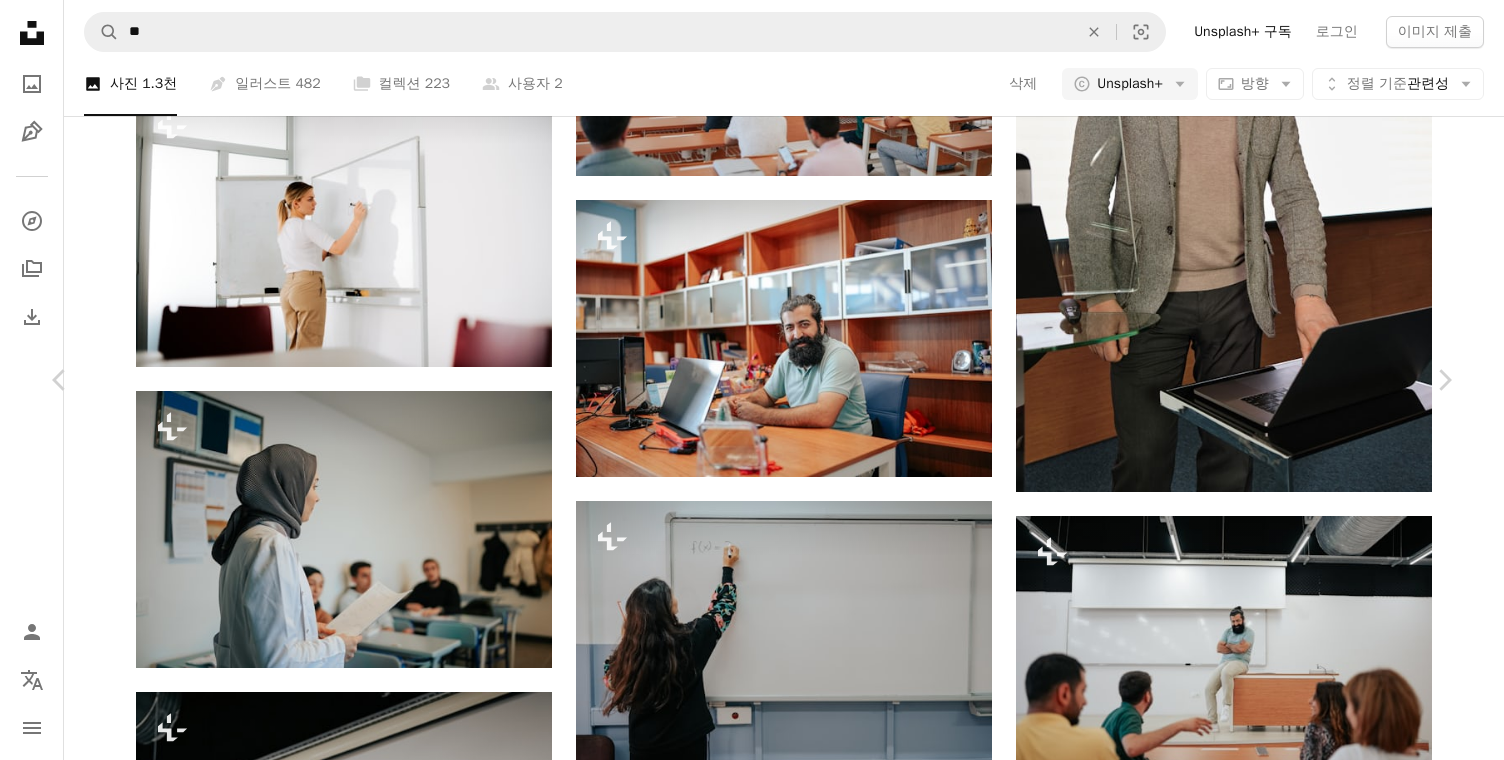 click on "An X shape Chevron left Chevron right Getty Images Unsplash+ 용 A heart A plus sign A lock 다운로드 Zoom in A forward-right arrow 공유 More Actions Calendar outlined [DATE] 에 게시됨 Safety Unsplash+ 라이선스 에 따른 라이선스 부여 사업 태국 성공 통신 실업가 아이디어 협력 브레인스토밍 공유 실내 앉아 사업전략 직원 참여 동료 여성 점령 동료 다인종 그룹 비즈니스웨어 Creative Commons 이미지 이 시리즈의 다른 콘텐츠 Chevron right Plus sign for Unsplash+ Plus sign for Unsplash+ Plus sign for Unsplash+ Plus sign for Unsplash+ Plus sign for Unsplash+ Plus sign for Unsplash+ Plus sign for Unsplash+ Plus sign for Unsplash+ Plus sign for Unsplash+ Plus sign for Unsplash+ 관련 이미지 Plus sign for Unsplash+ A heart A plus sign Getty Images Unsplash+ 용 A lock 다운로드 Plus sign for Unsplash+ A heart A plus sign Getty Images Unsplash+ 용 A lock 다운로드 Plus sign for Unsplash+ A heart A plus sign Unsplash+" at bounding box center (752, 11260) 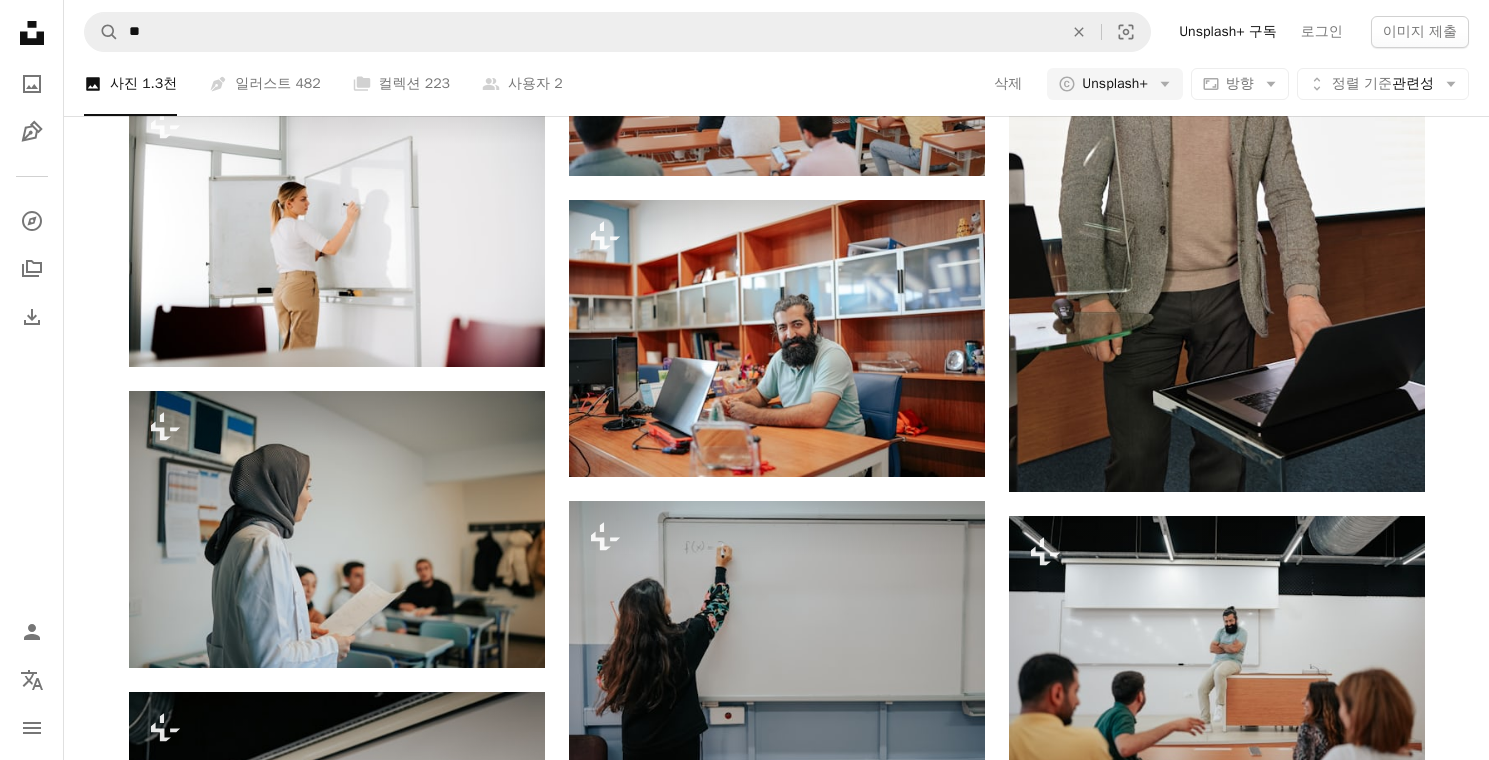 scroll, scrollTop: 1829, scrollLeft: 0, axis: vertical 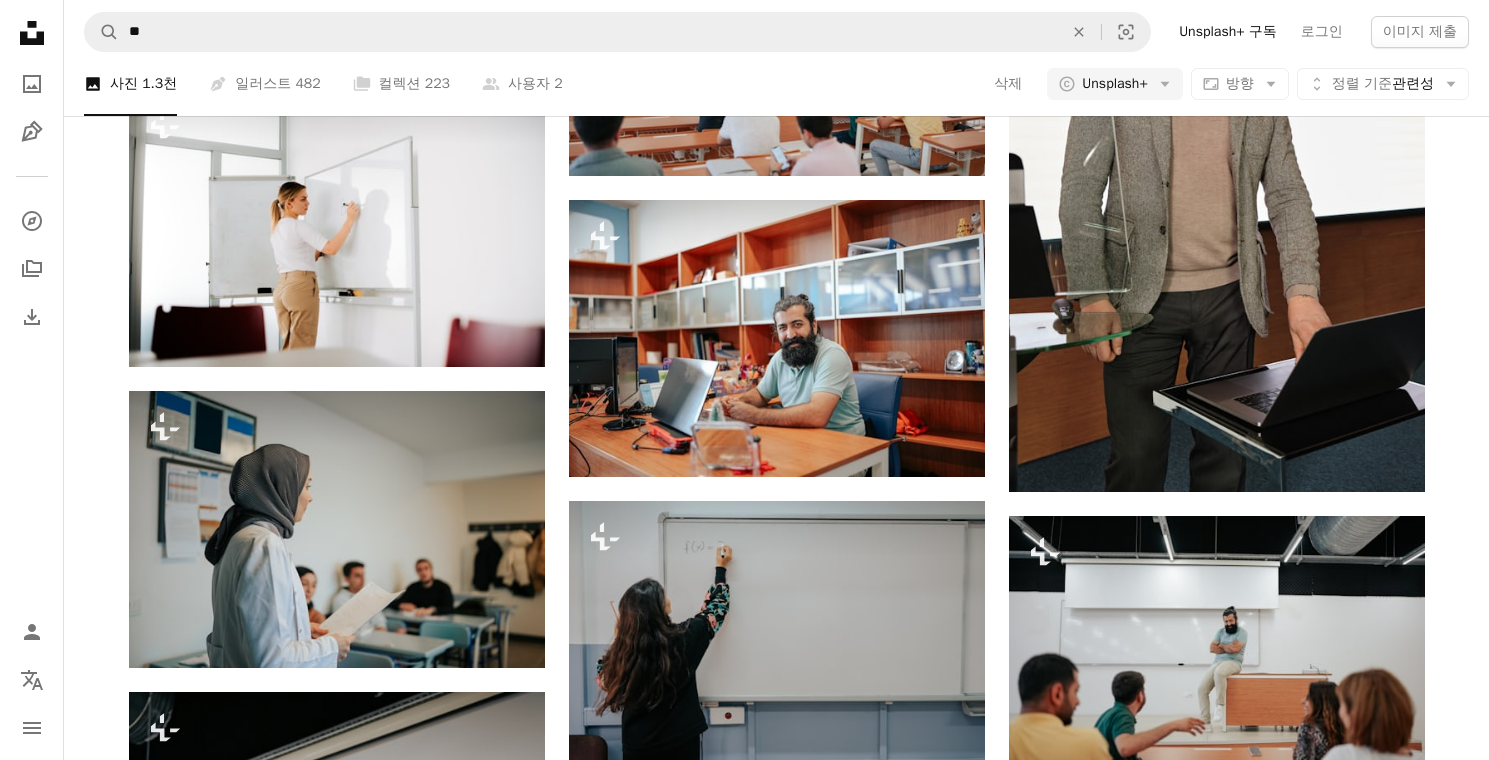 click on "Plus sign for Unsplash+ A heart A plus sign Getty Images Unsplash+ 용 A lock 다운로드 Plus sign for Unsplash+ A heart A plus sign Getty Images Unsplash+ 용 A lock 다운로드 Plus sign for Unsplash+ A heart A plus sign [FIRST] [LAST] Unsplash+ 용 A lock 다운로드 Plus sign for Unsplash+ A heart A plus sign [FIRST] [LAST] Unsplash+ 용 A lock 다운로드 Plus sign for Unsplash+ A heart A plus sign [FIRST] [LAST] Unsplash+ 용 A lock 다운로드 Plus sign for Unsplash+ A heart A plus sign [FIRST] [LAST] Unsplash+ 용 A lock 다운로드 Plus sign for Unsplash+ A heart A plus sign [FIRST] [LAST] Unsplash+ 용 A lock 다운로드 Plus sign for Unsplash+ A heart A plus sign [FIRST] [LAST] Unsplash+ 용 A lock 다운로드 Plus sign for Unsplash+ A heart A plus sign [FIRST] [LAST] Unsplash+ 용 A lock 다운로드 Plus sign for Unsplash+ A heart A plus sign [FIRST] [LAST] Unsplash+ 용 A lock 다운로드 The best in on-brand content creation Learn More Plus sign for Unsplash+ A heart A plus sign 용 용" at bounding box center (776, 2764) 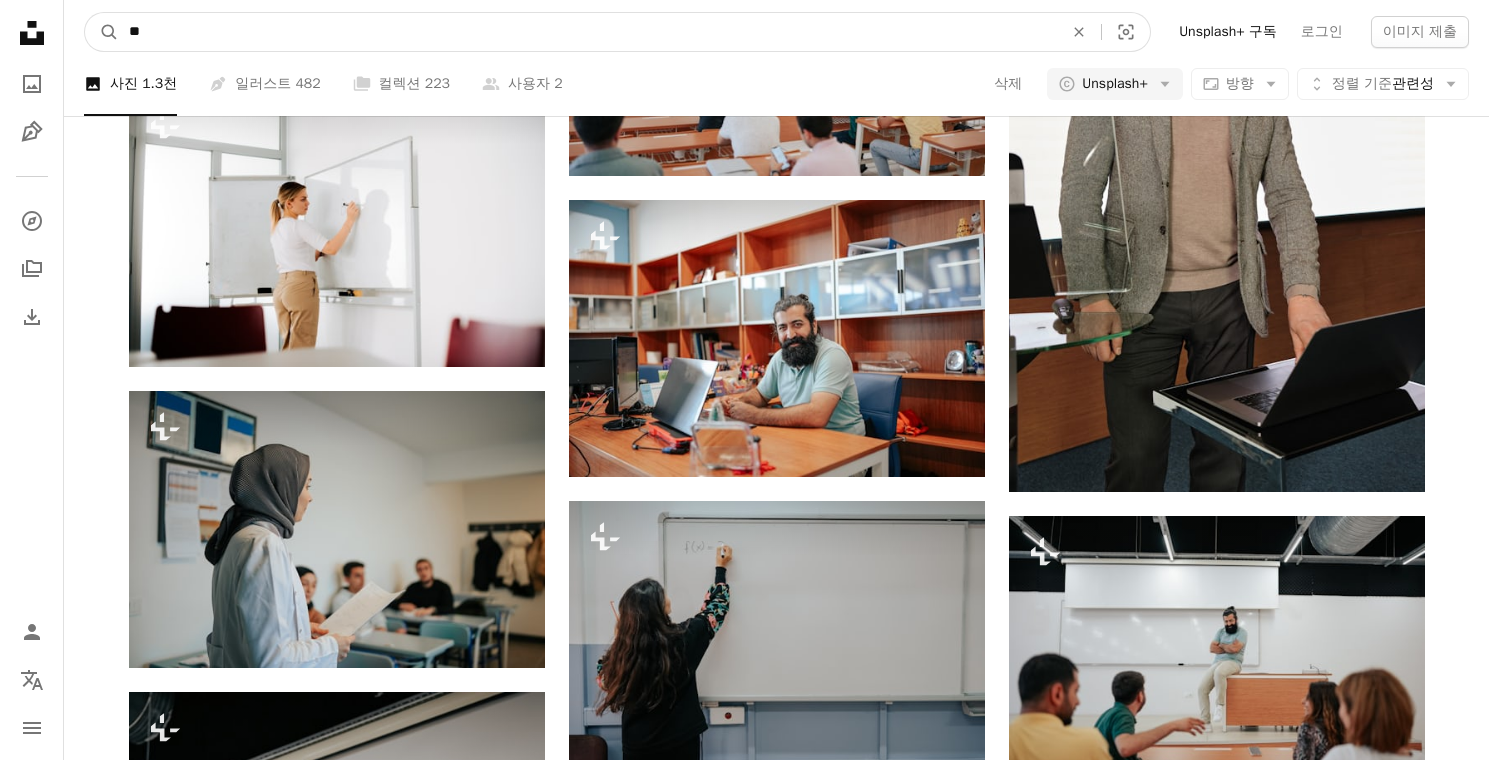 click on "**" at bounding box center (588, 32) 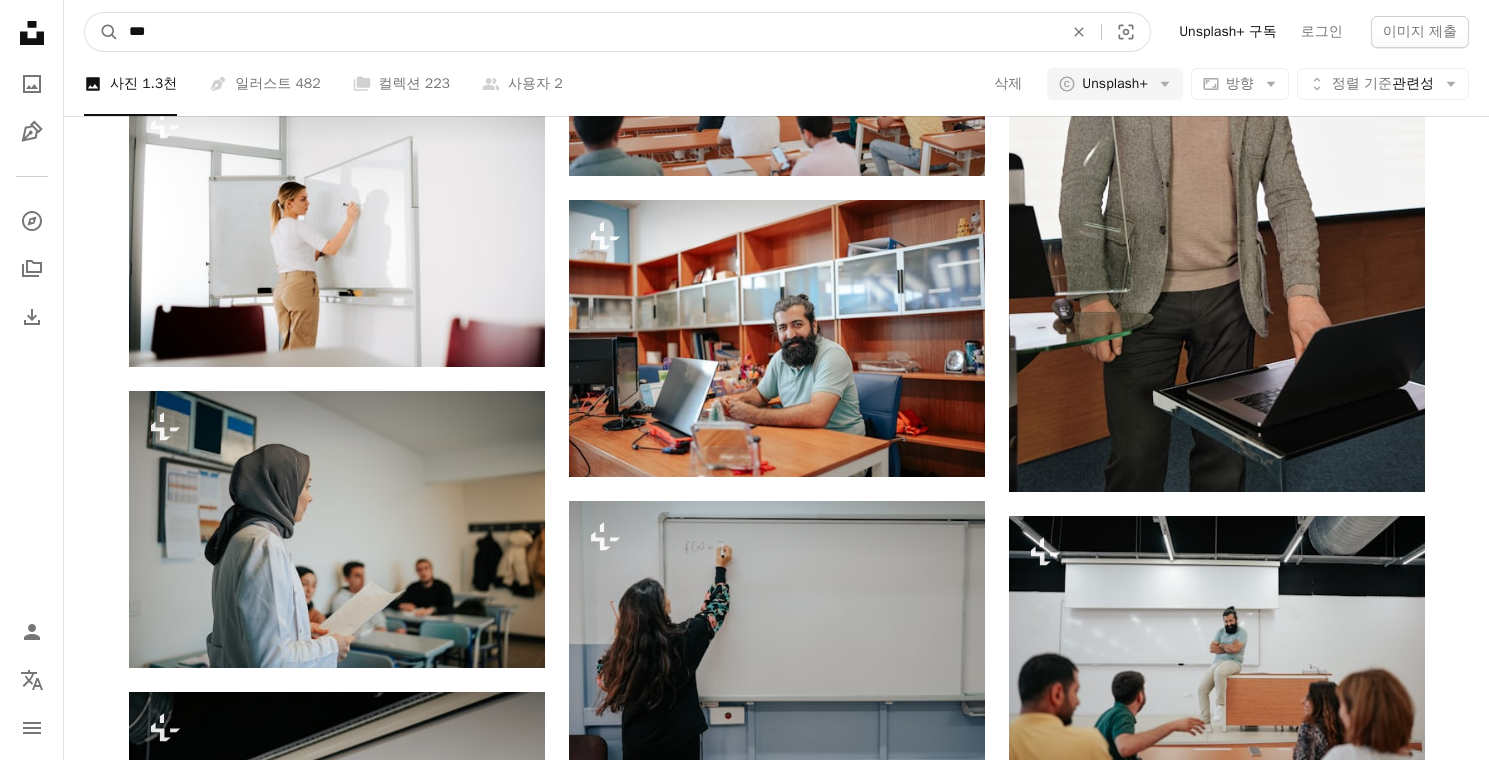 click on "A magnifying glass" at bounding box center [102, 32] 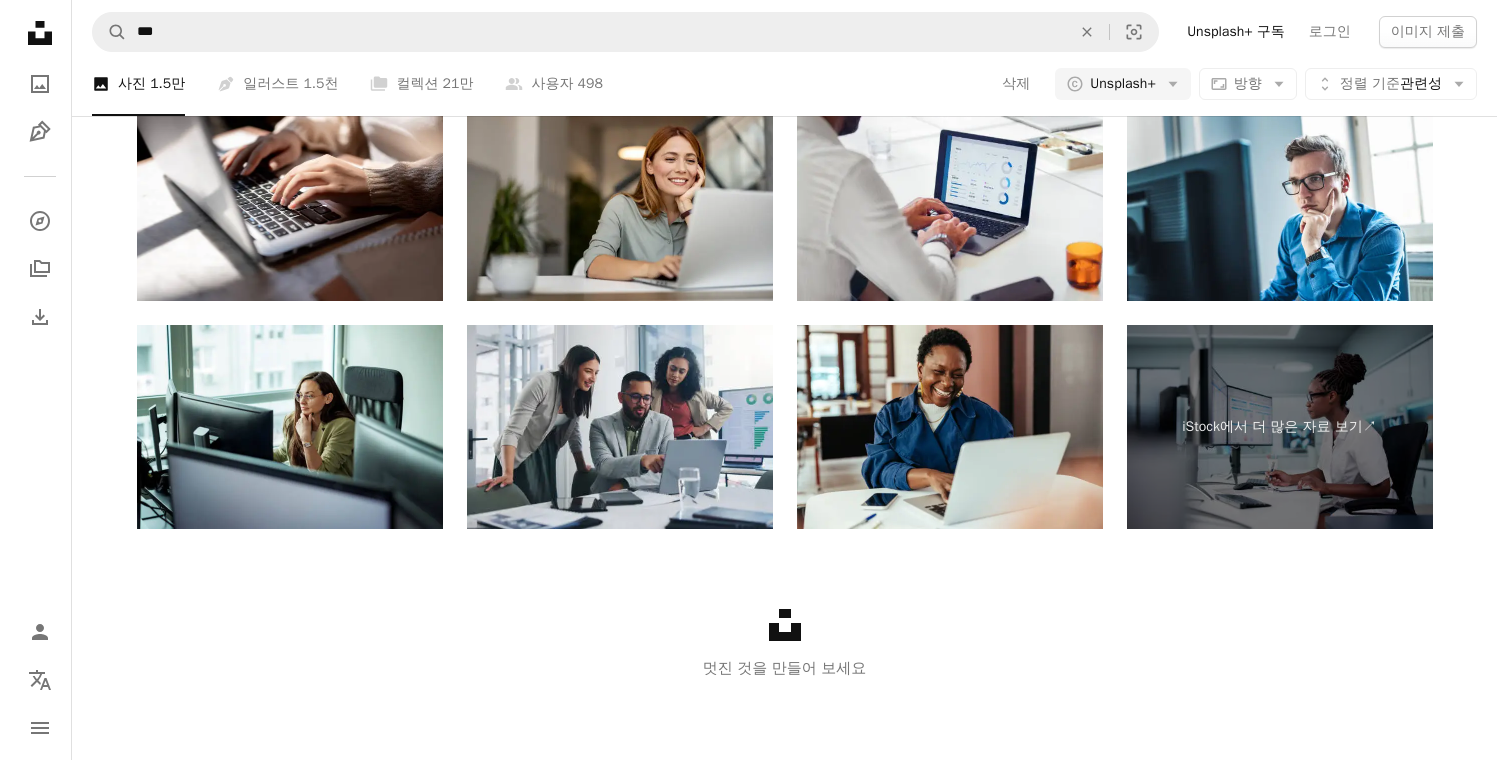 scroll, scrollTop: 2503, scrollLeft: 0, axis: vertical 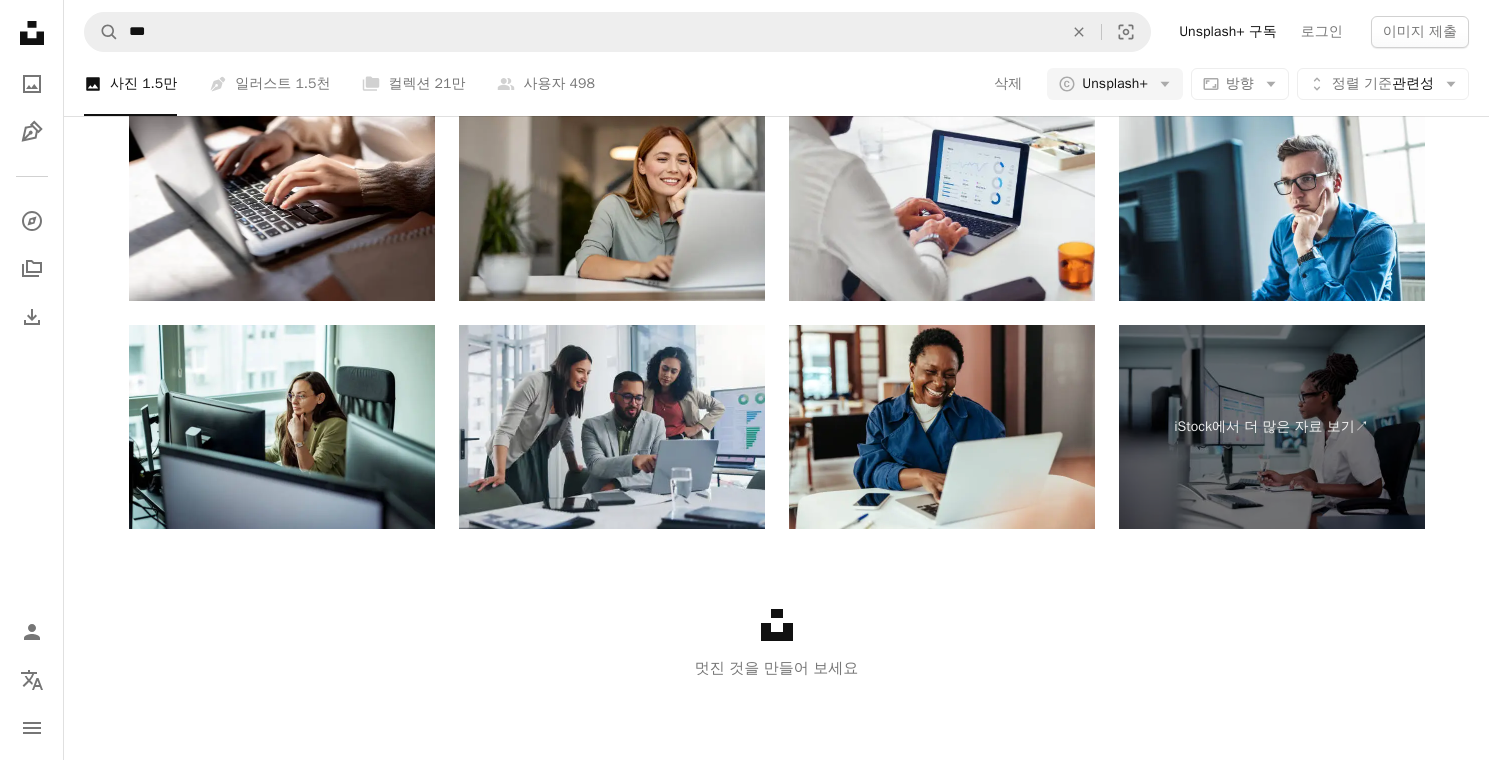 click at bounding box center [777, -1071] 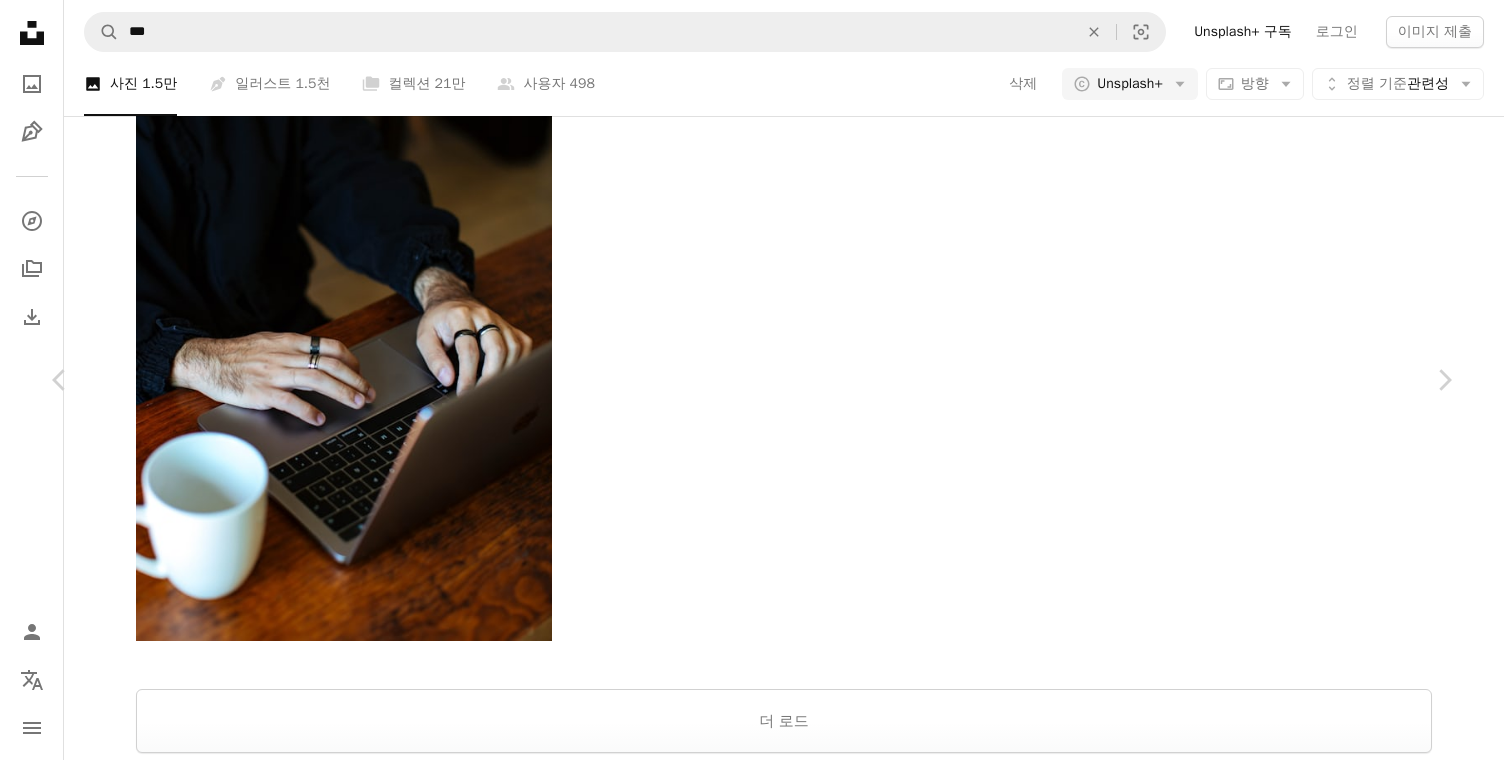 scroll, scrollTop: 891, scrollLeft: 0, axis: vertical 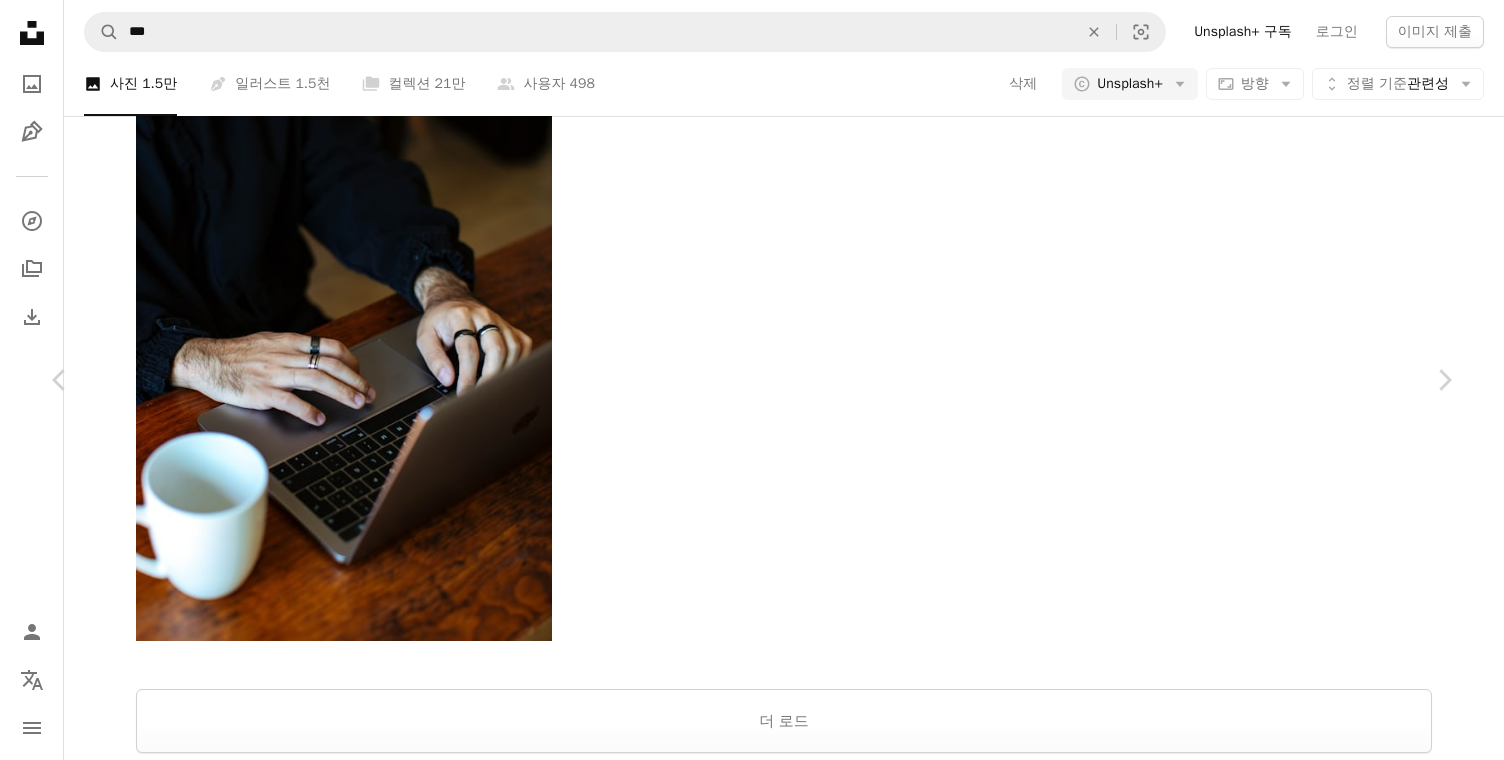 click at bounding box center [557, 1865] 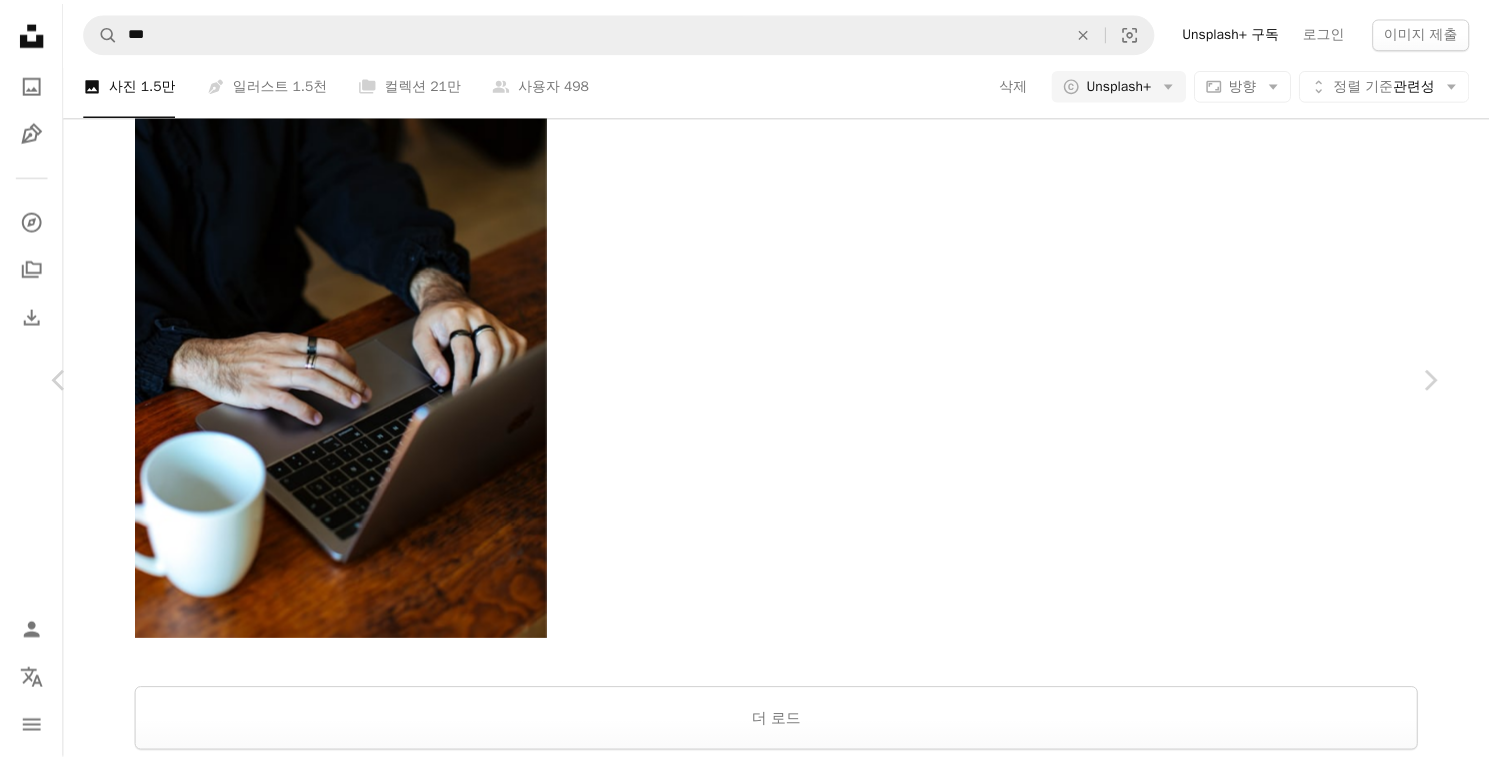 scroll, scrollTop: 665, scrollLeft: 0, axis: vertical 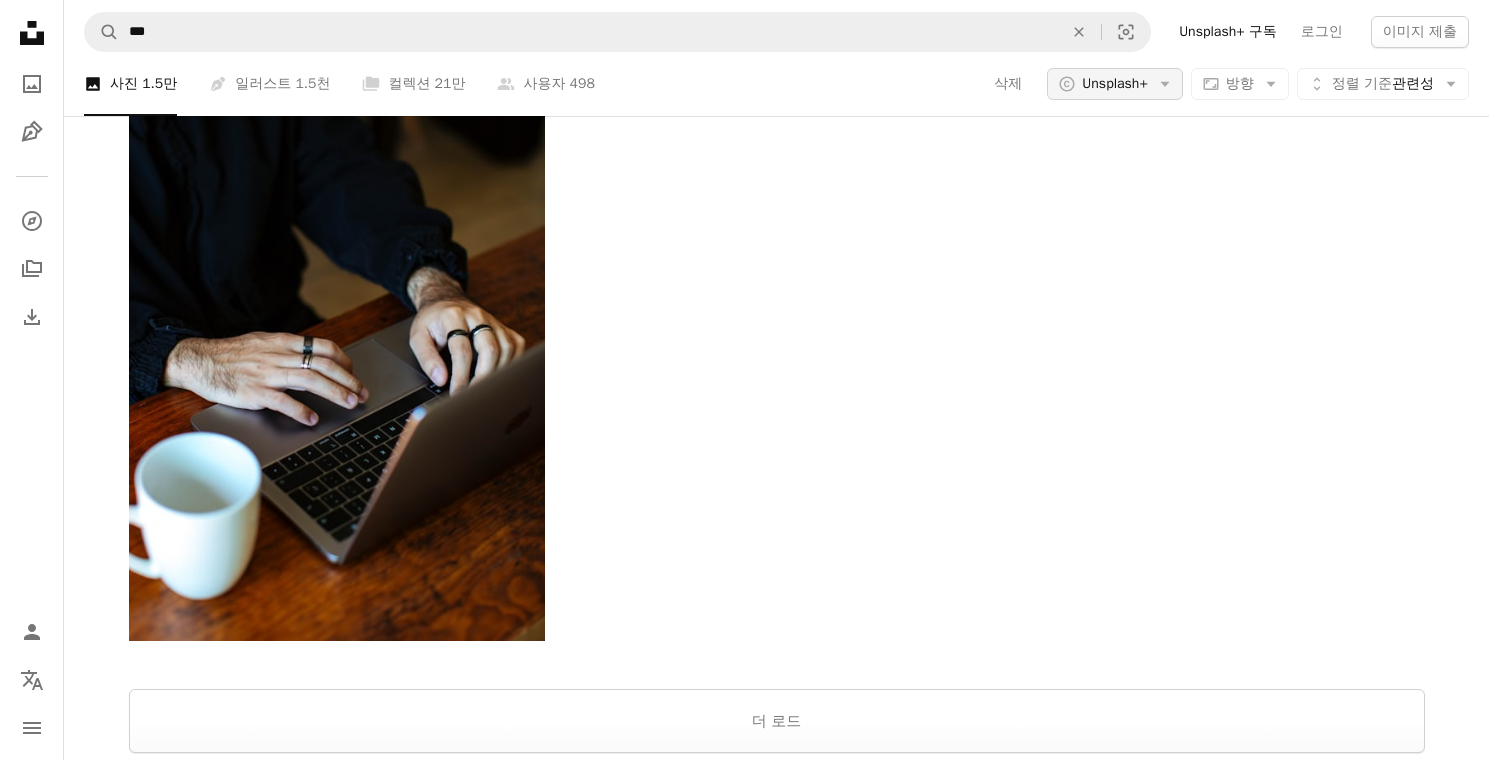click on "Unsplash+" at bounding box center (1114, 84) 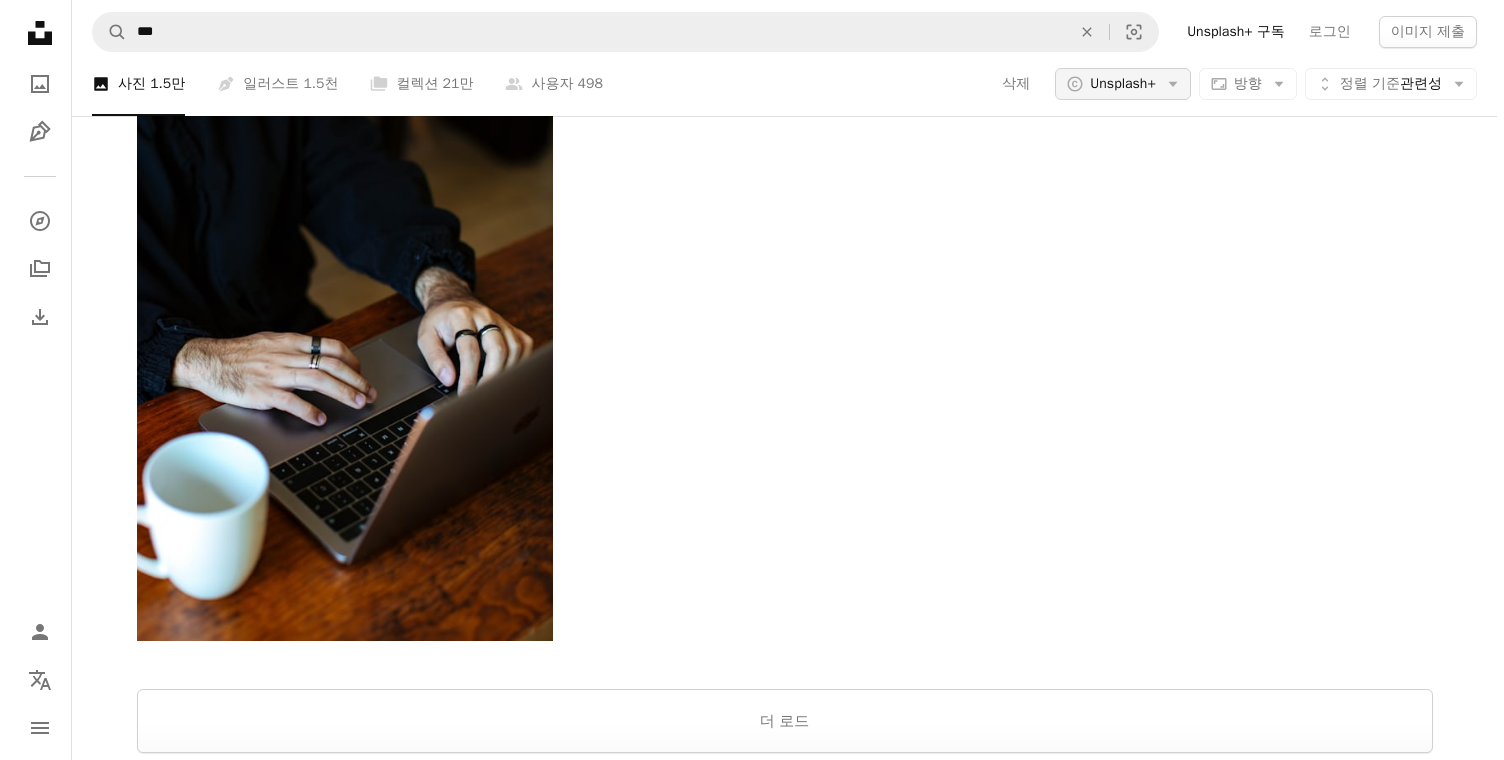scroll, scrollTop: 0, scrollLeft: 0, axis: both 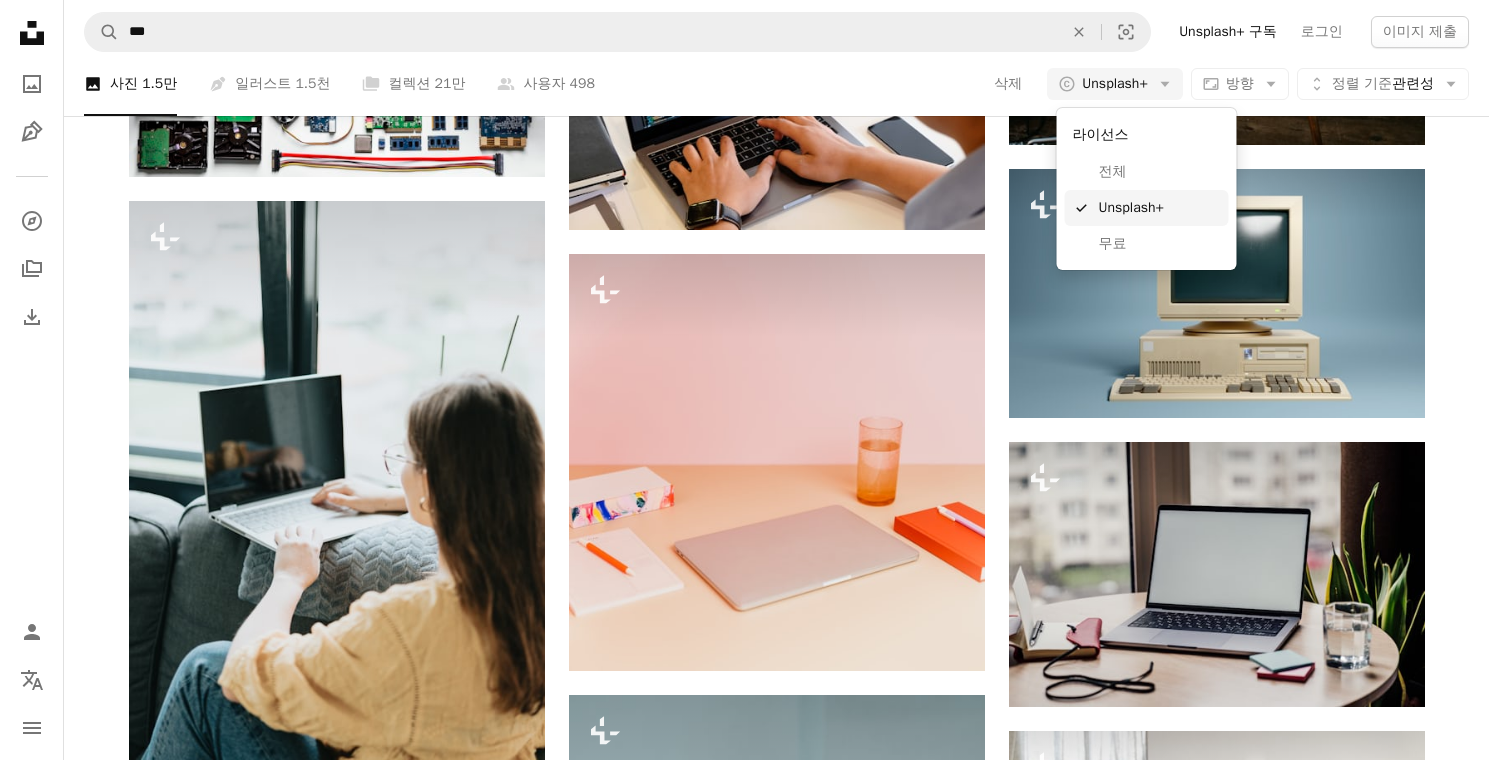 click on "A checkmark Unsplash+" at bounding box center (1147, 208) 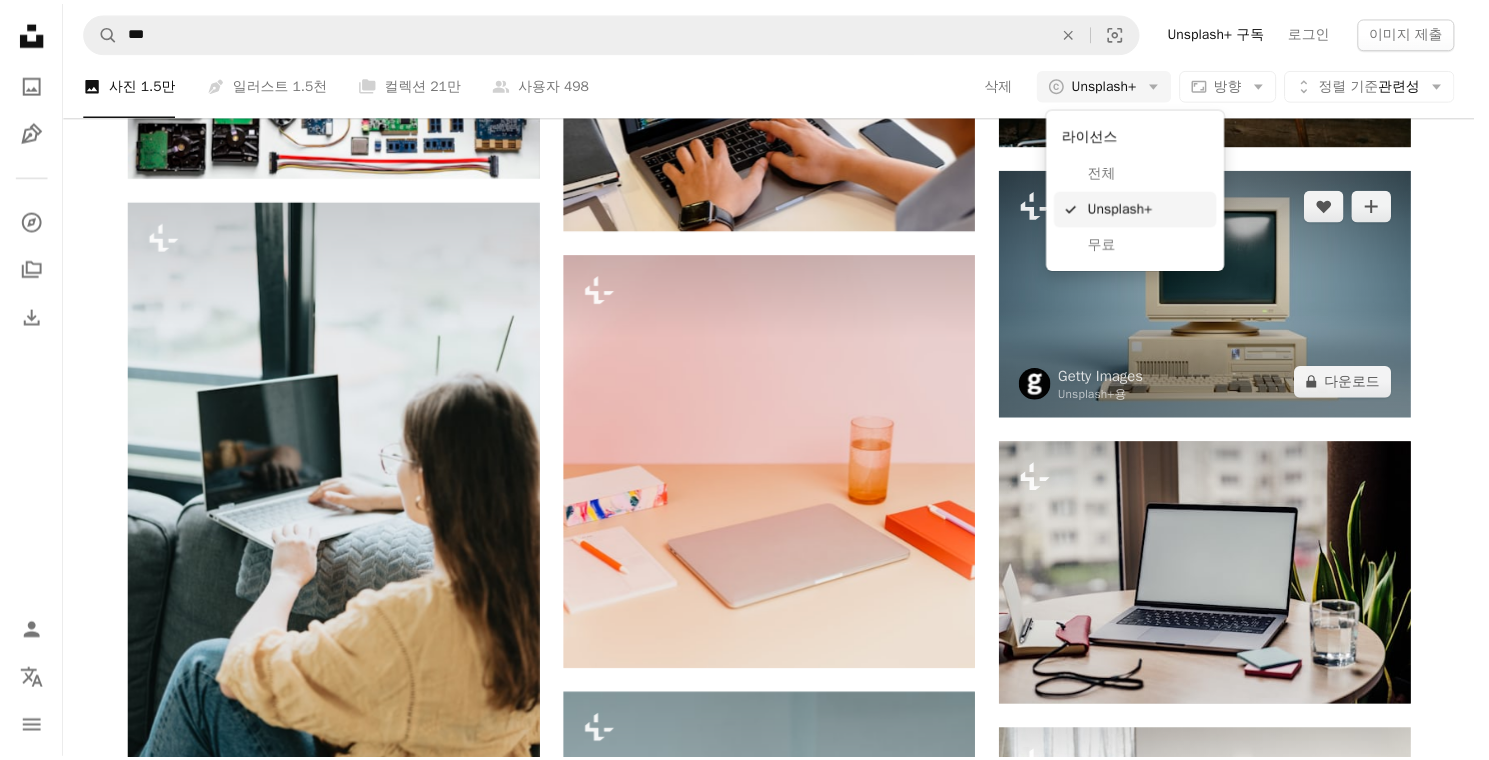 scroll, scrollTop: 1842, scrollLeft: 0, axis: vertical 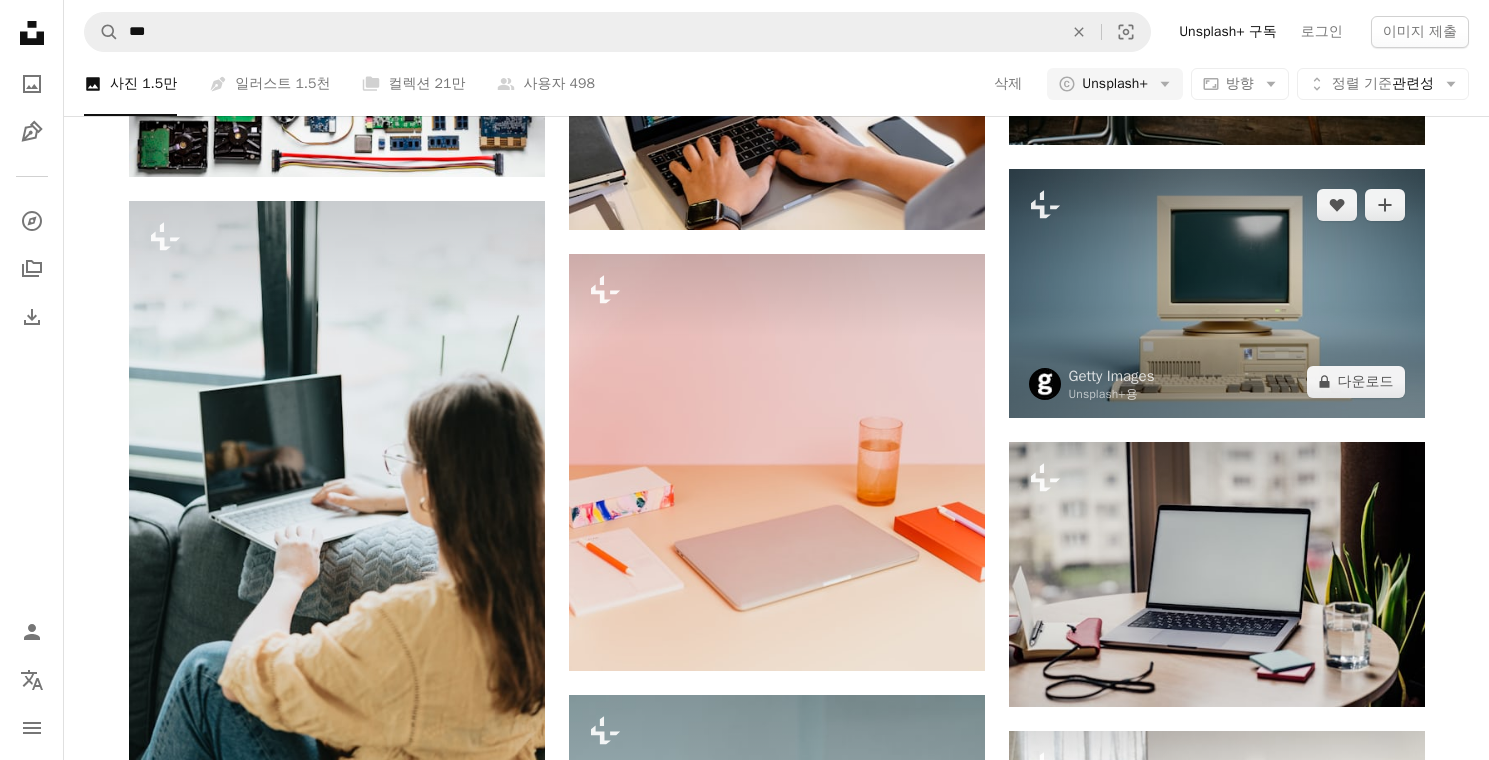 click at bounding box center [1217, 293] 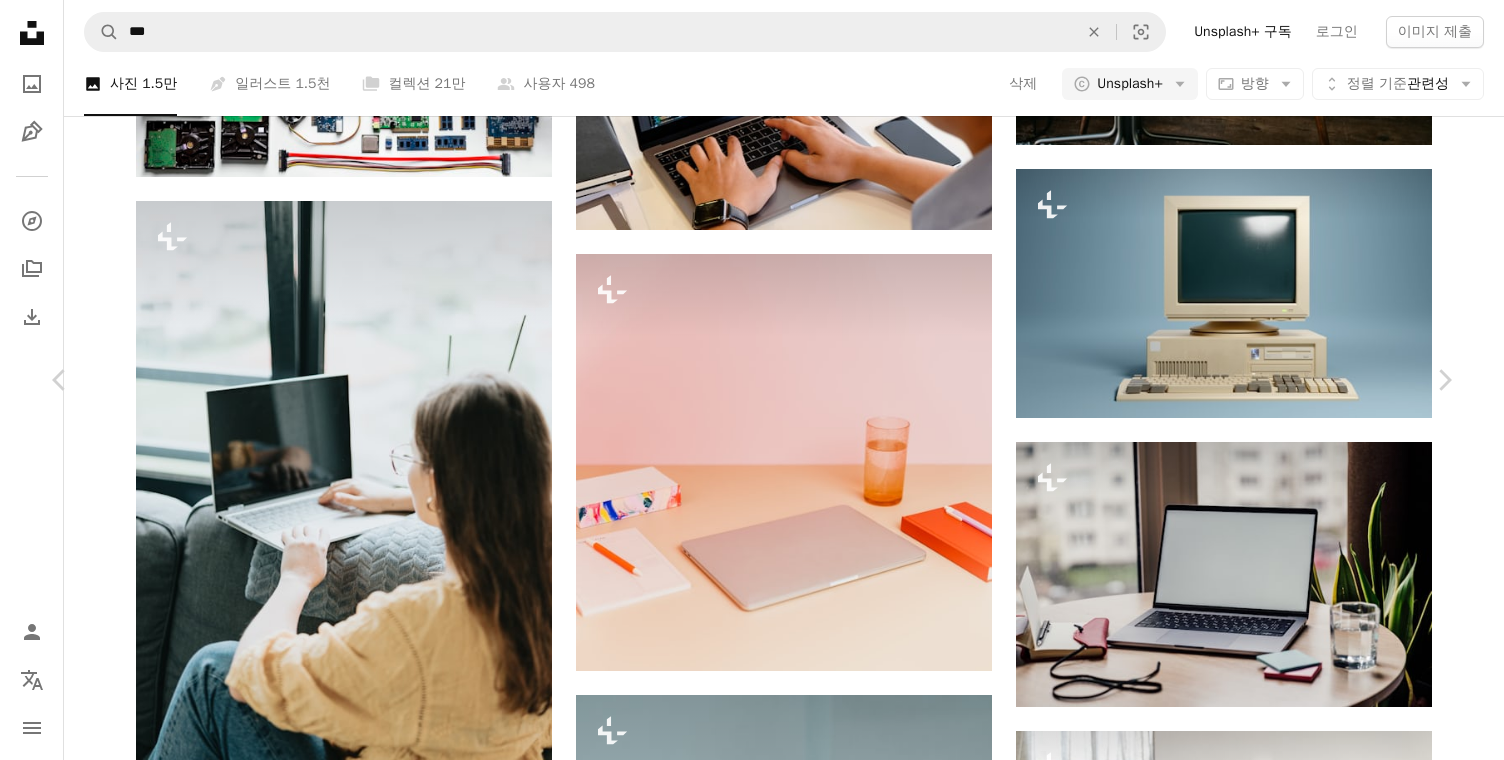 click on "An X shape Chevron left Chevron right Getty Images Unsplash+ 용 A heart A plus sign A lock 다운로드 Zoom in A forward-right arrow 공유 More Actions Calendar outlined 2024년 5월 2일 에 게시됨 Safety Unsplash+ 라이선스 에 따른 라이선스 부여 기술 컴퓨터 그림 통신 황색 베이지색의 옛 향수 데스크톱 PC 컴퓨터 모니터 컬러 이미지 3 차원 디지털 방식으로 생성된 이미지 갑갑증 모뎀 컴퓨터 부품 개념 & 주제 HD 배경화면 이 시리즈의 다른 콘텐츠 Plus sign for Unsplash+ 관련 이미지 Plus sign for Unsplash+ A heart A plus sign Sumaid pal Singh Bakshi Unsplash+ 용 A lock 다운로드 Plus sign for Unsplash+ A heart A plus sign Alexander Mils Unsplash+ 용 A lock 다운로드 Plus sign for Unsplash+ A heart A plus sign Getty Images Unsplash+ 용 A lock 다운로드 Plus sign for Unsplash+ A heart A plus sign Alexander Mils Unsplash+ 용 A lock 다운로드 Plus sign for Unsplash+ A heart A plus sign Planet Volumes Unsplash+" at bounding box center [752, 5950] 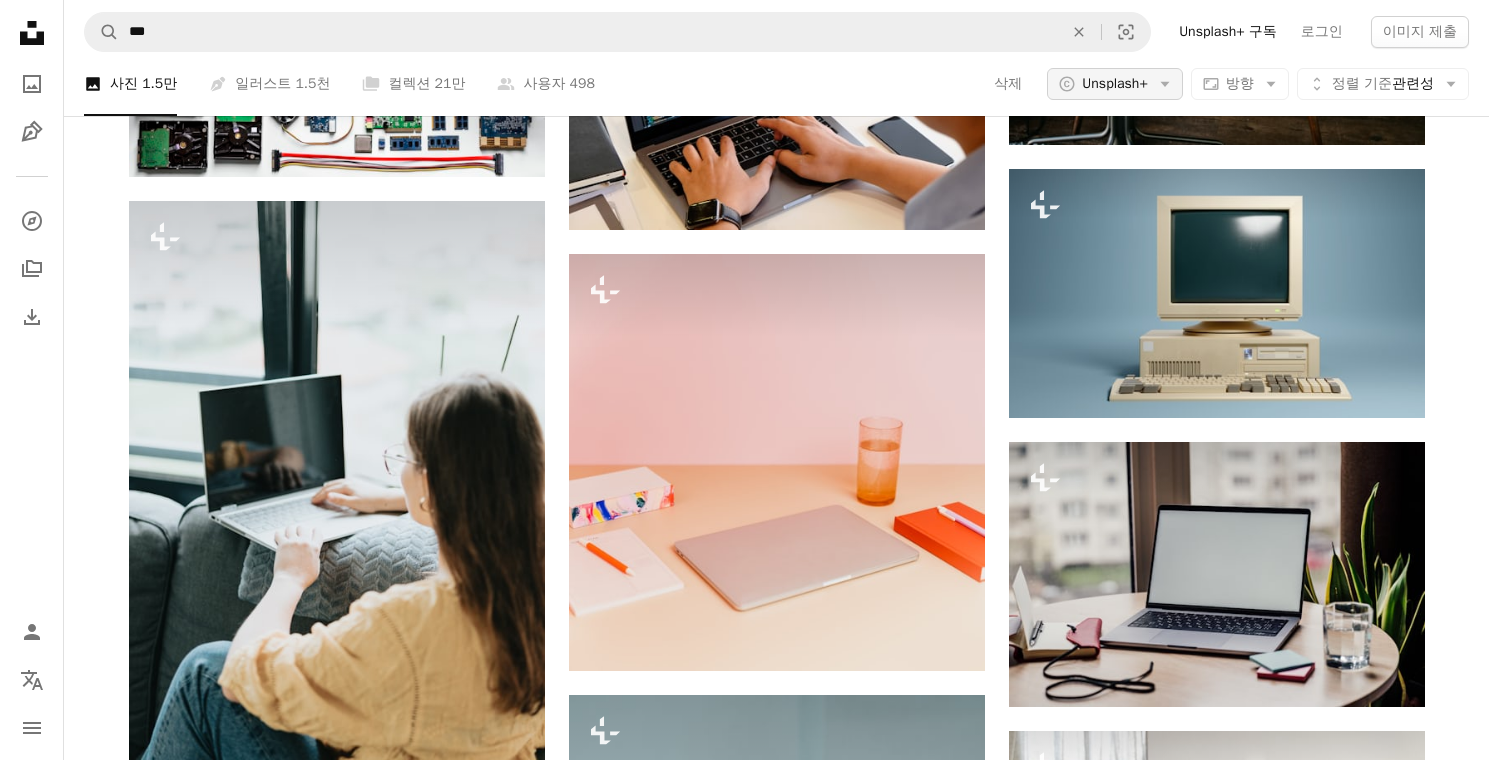 click on "Arrow down" 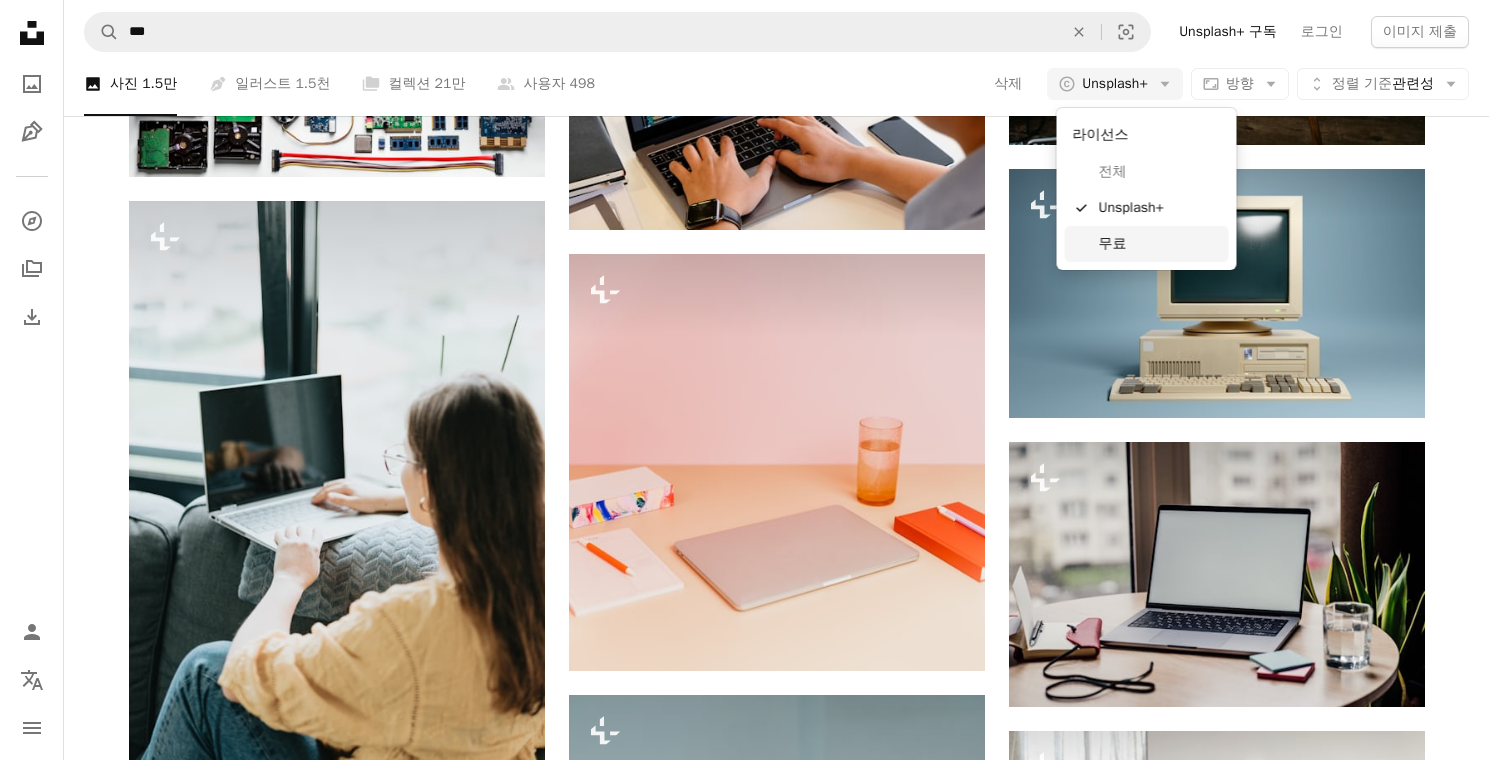 click on "무료" at bounding box center [1160, 244] 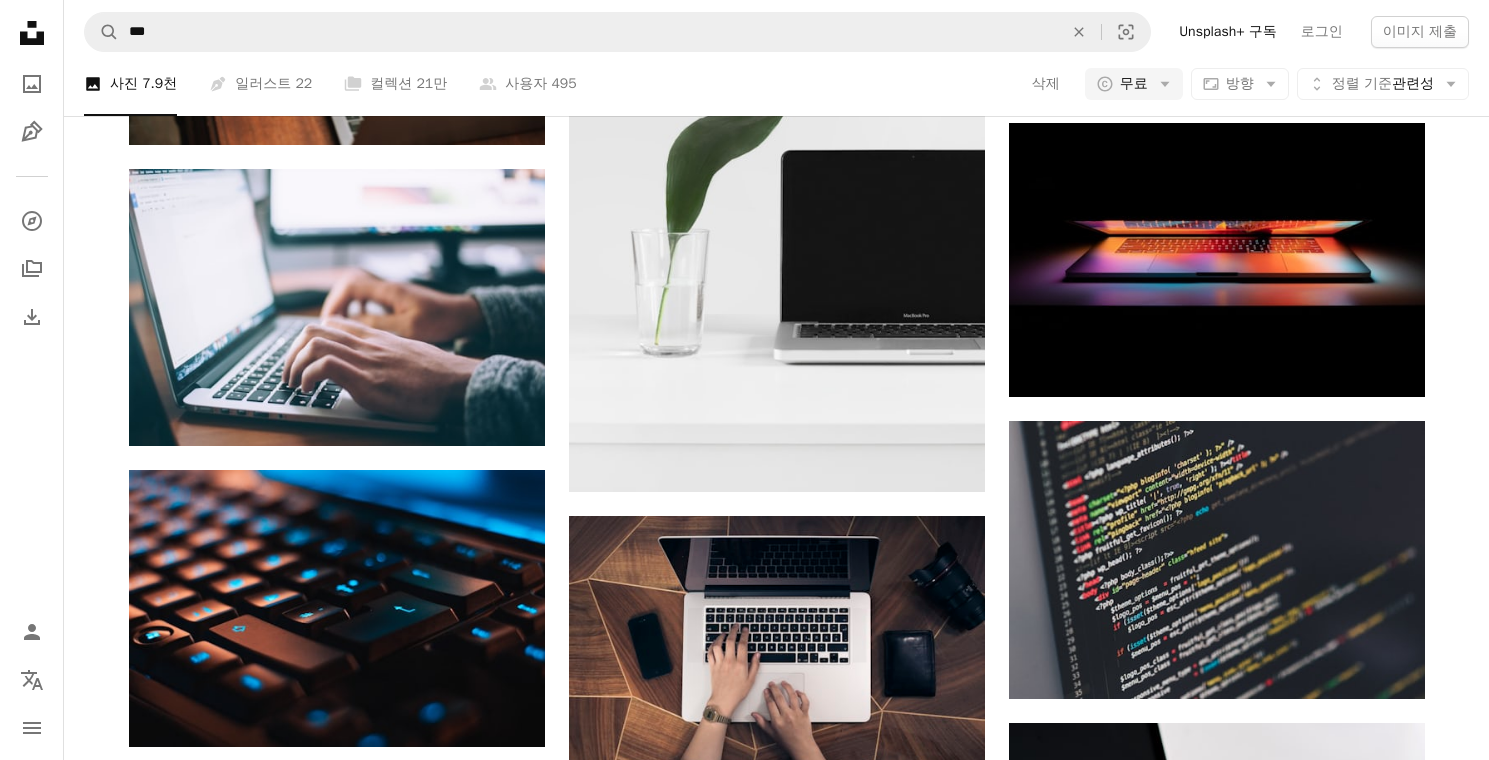 scroll, scrollTop: 293, scrollLeft: 0, axis: vertical 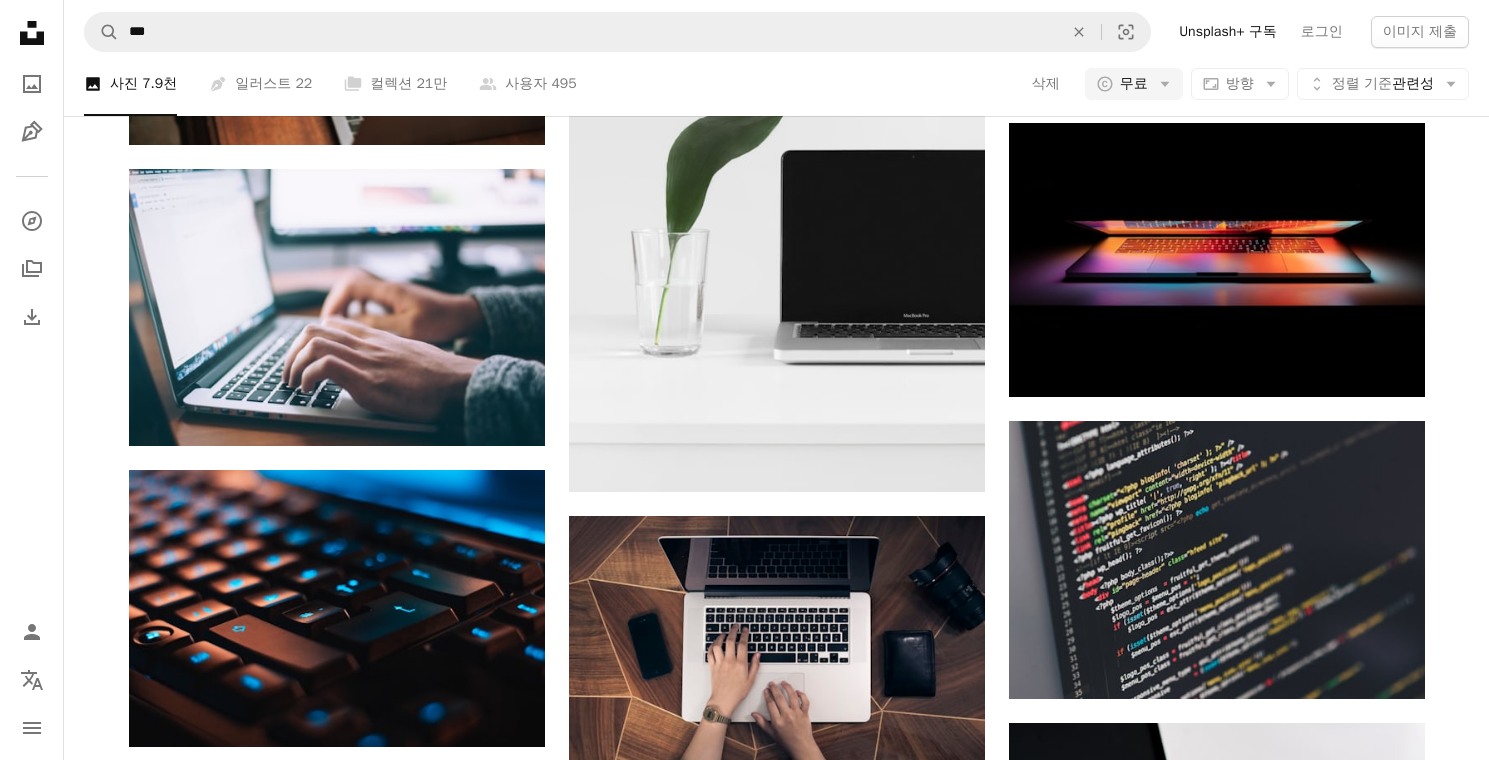 click at bounding box center (777, -1205) 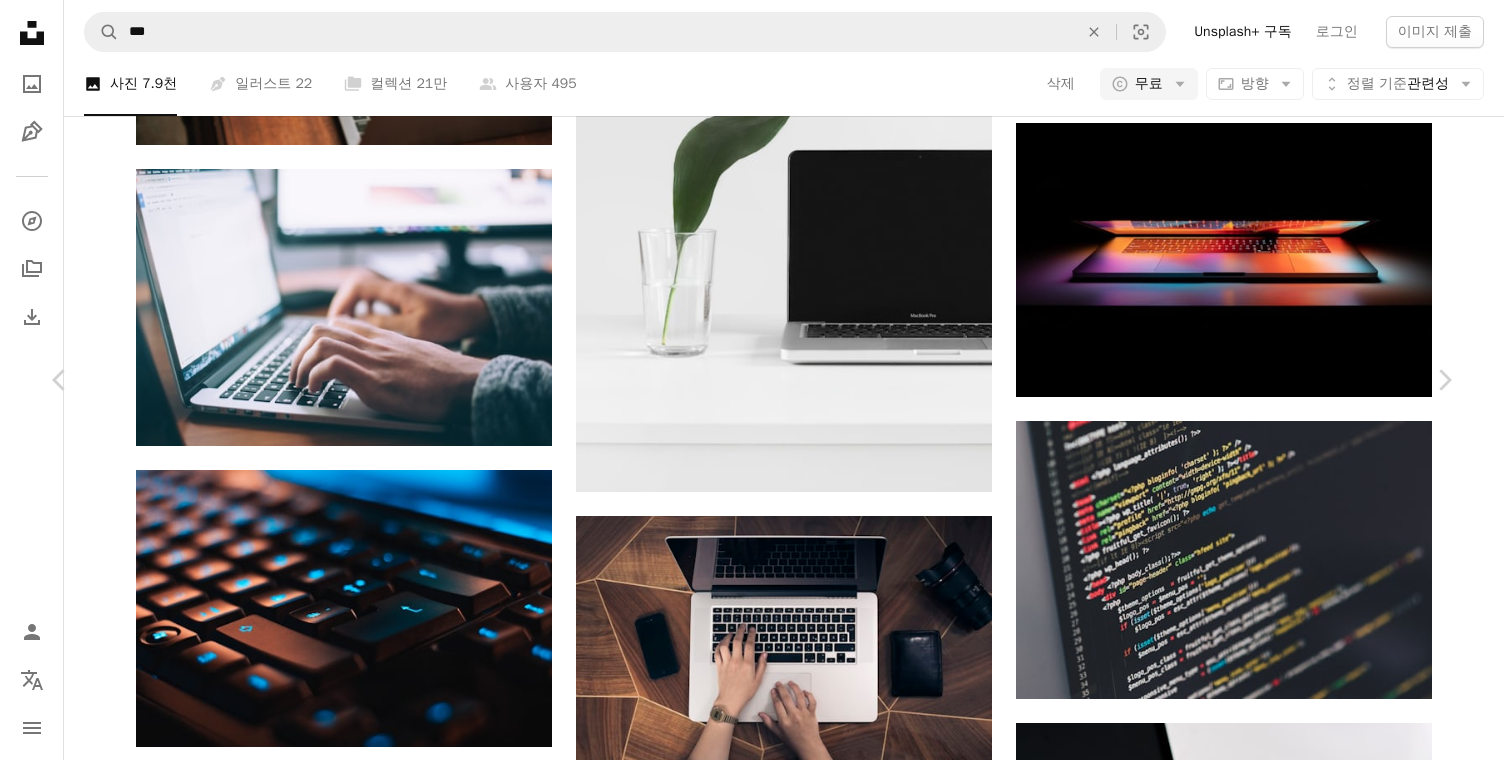 click on "무료 다운로드" at bounding box center (1258, 2304) 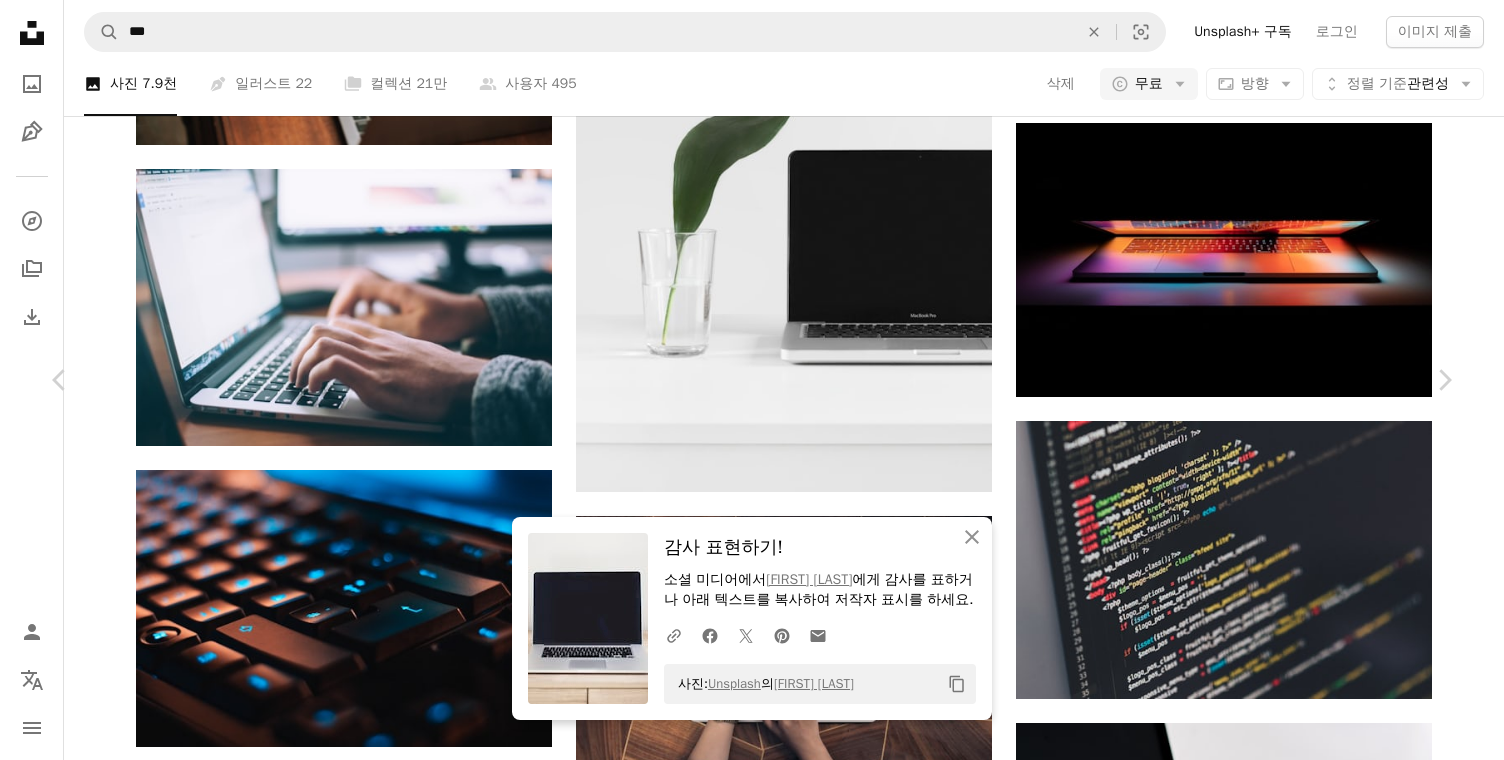 click on "사진: Unsplash 의 [FIRST] [LAST]
Copy content [FIRST] [LAST] 고용 가능 ... A map marker [CITY], [COUNTRY] ..." at bounding box center (752, 2637) 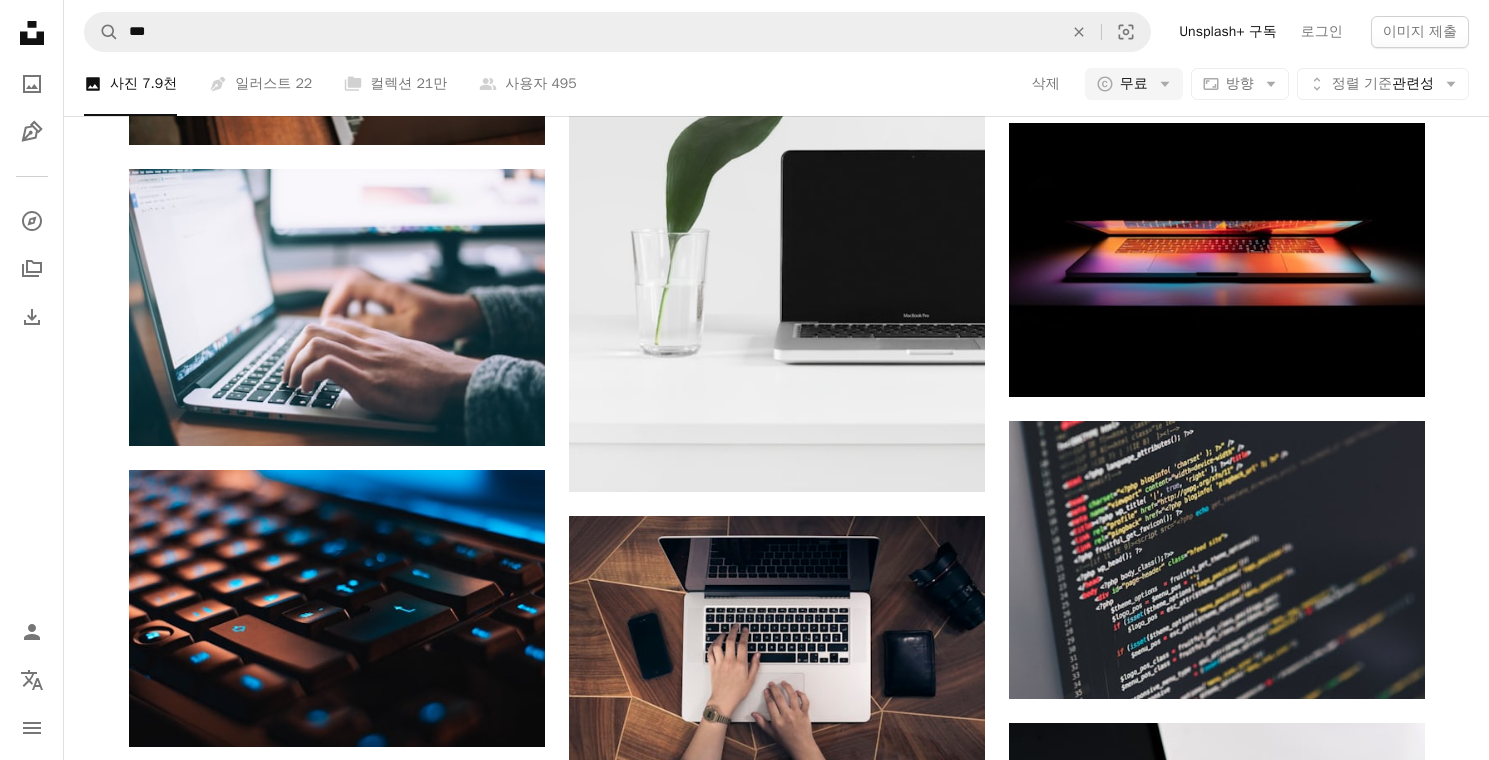 scroll, scrollTop: 2393, scrollLeft: 0, axis: vertical 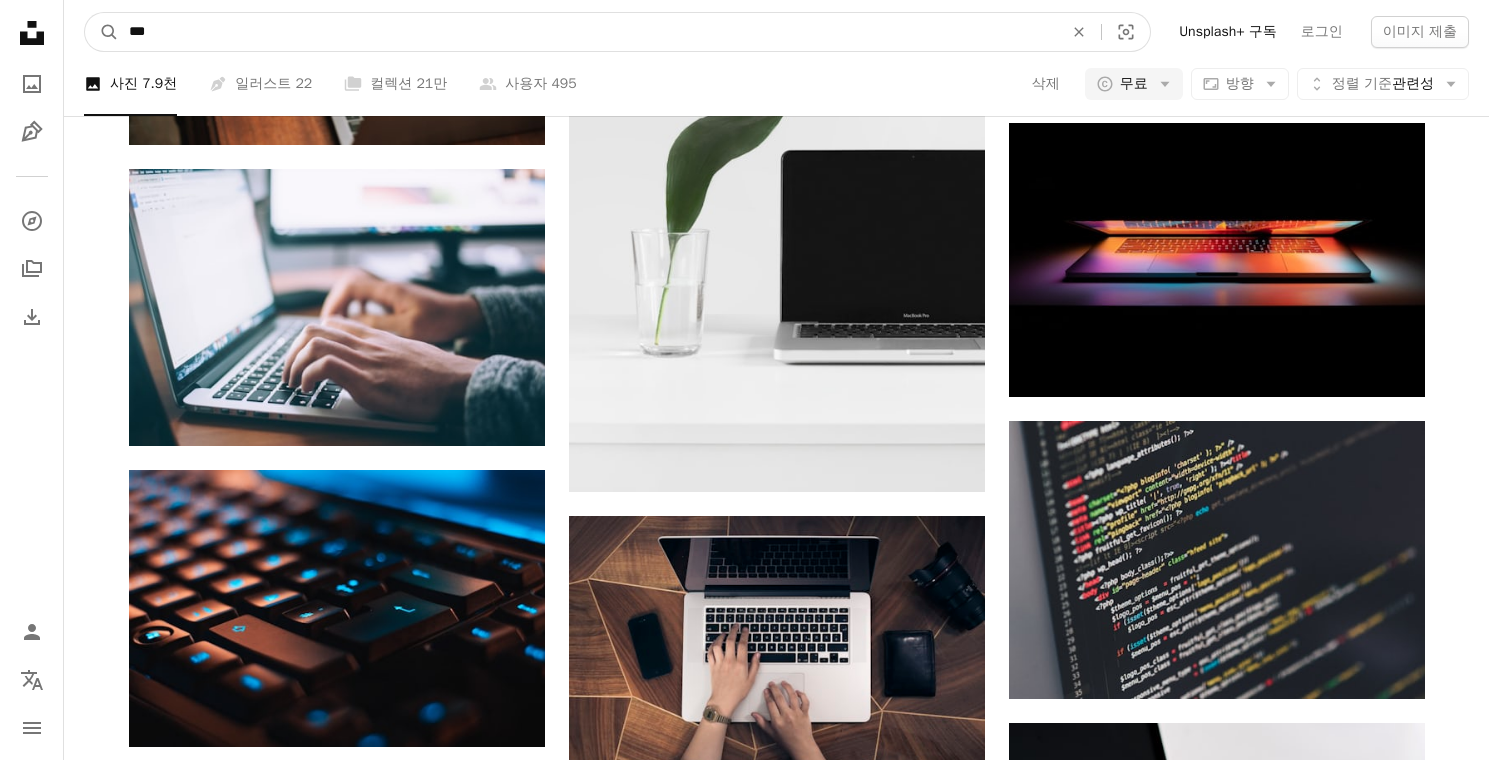 drag, startPoint x: 215, startPoint y: 18, endPoint x: 113, endPoint y: -11, distance: 106.04244 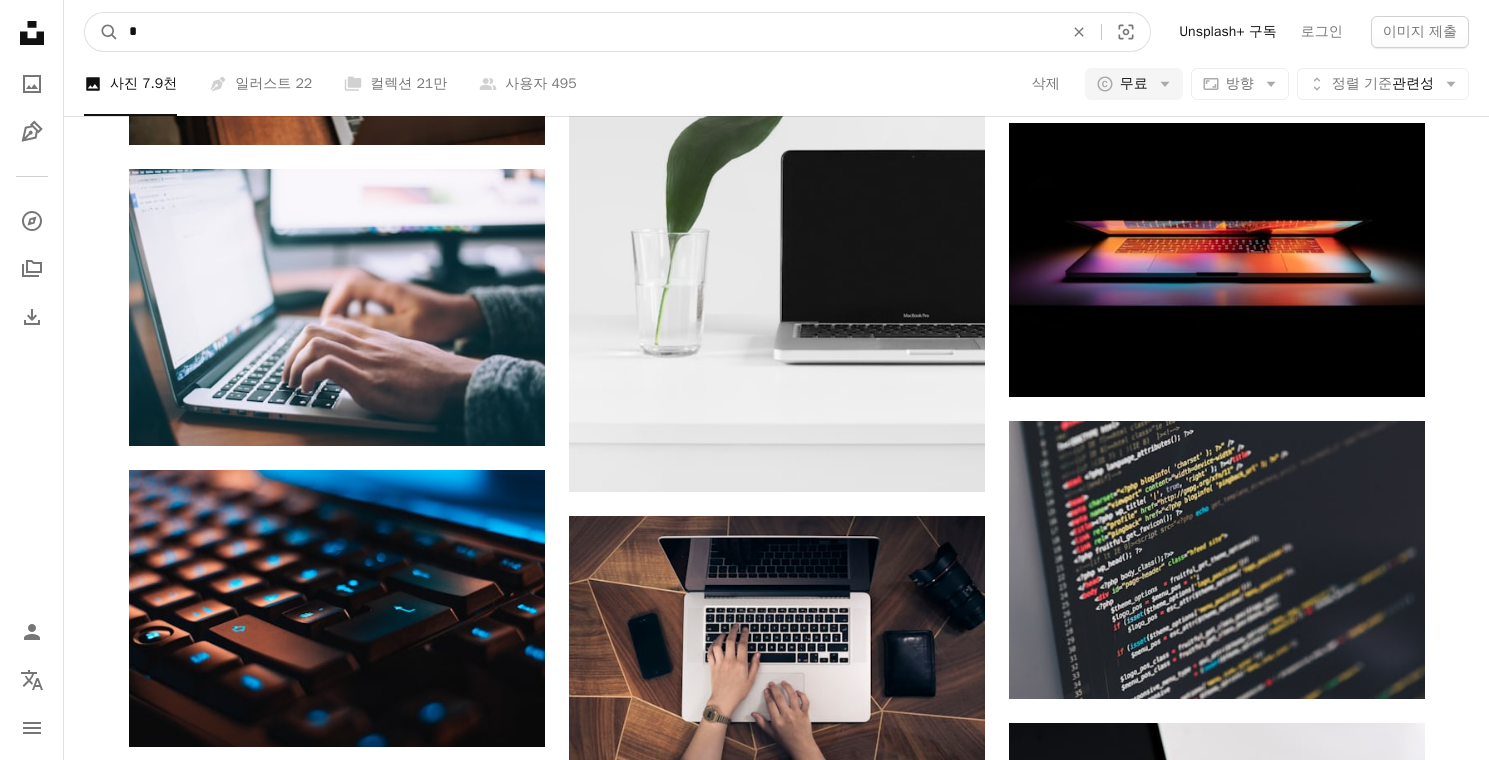 type on "*" 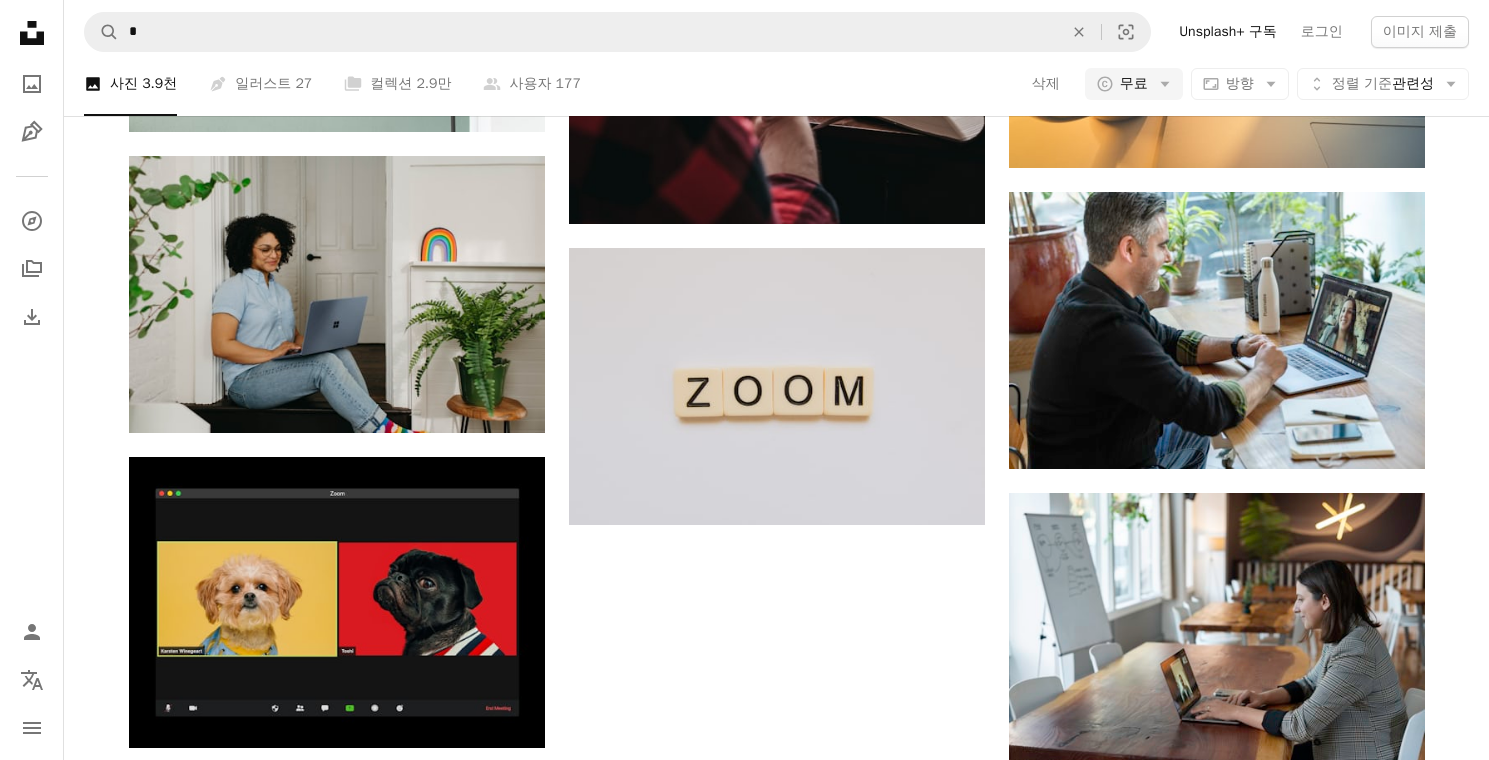 scroll, scrollTop: 1593, scrollLeft: 0, axis: vertical 